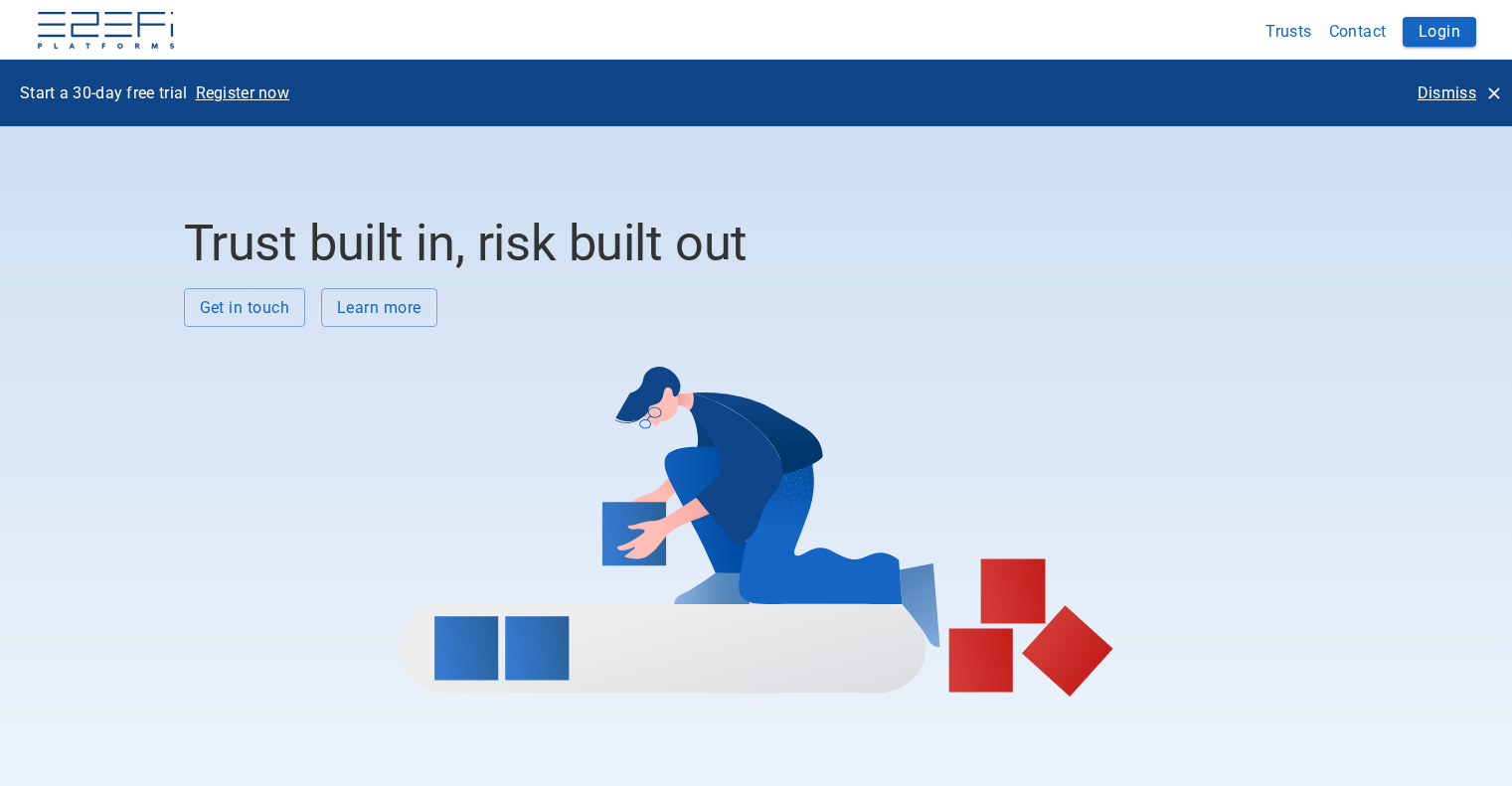 scroll, scrollTop: 0, scrollLeft: 0, axis: both 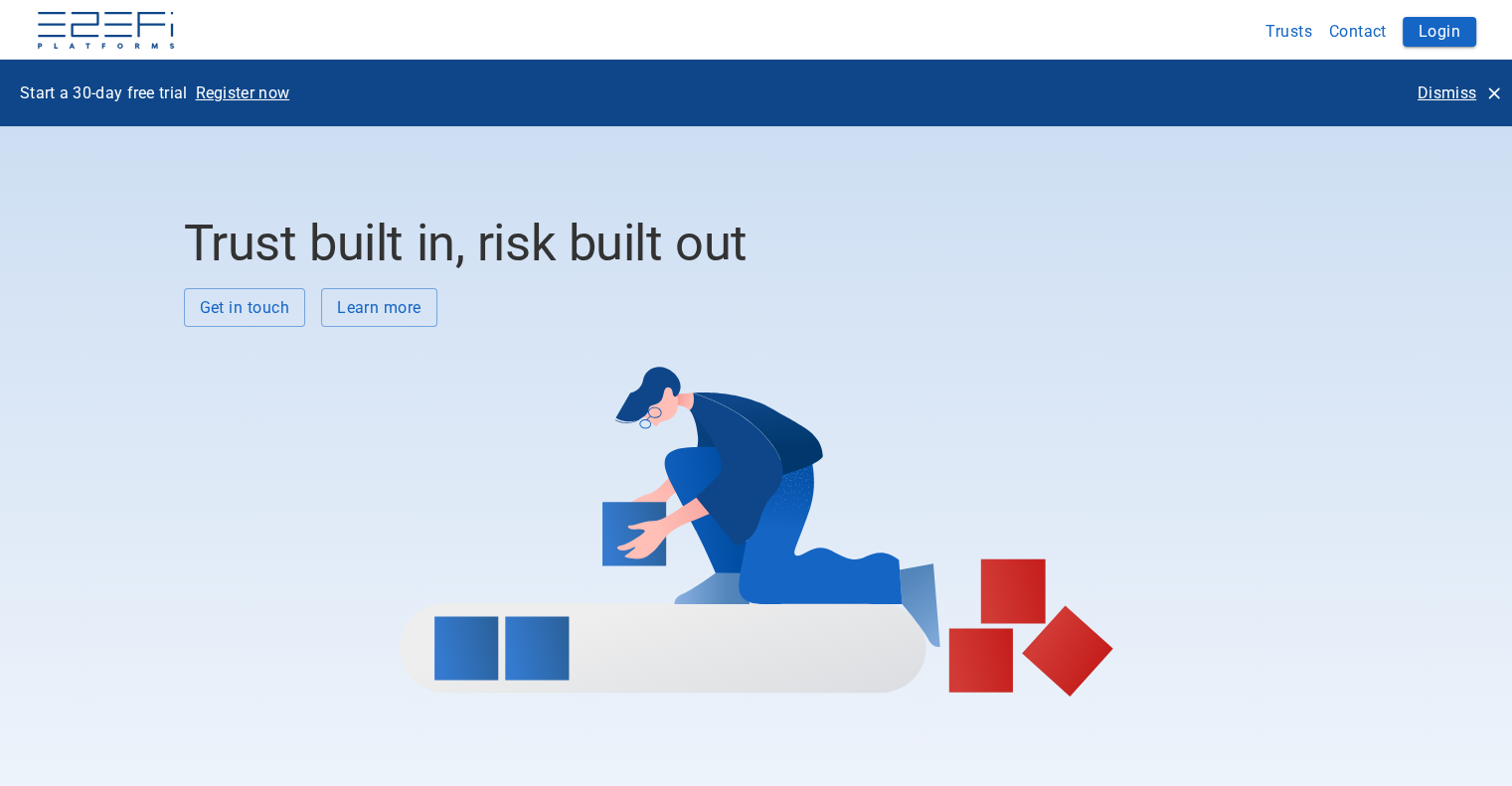 click on "Dismiss" at bounding box center (1446, 92) 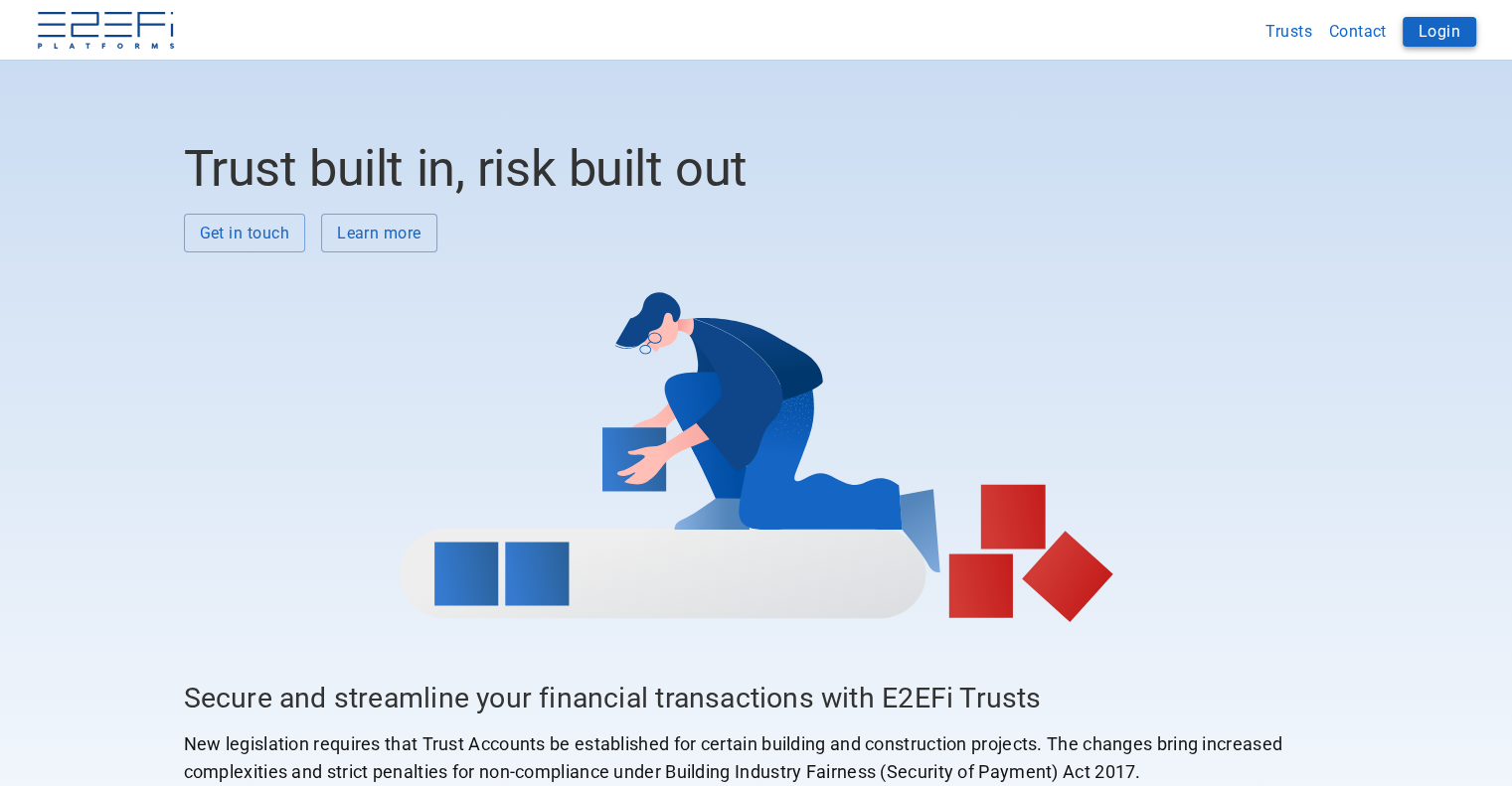 click on "Login" at bounding box center [1439, 32] 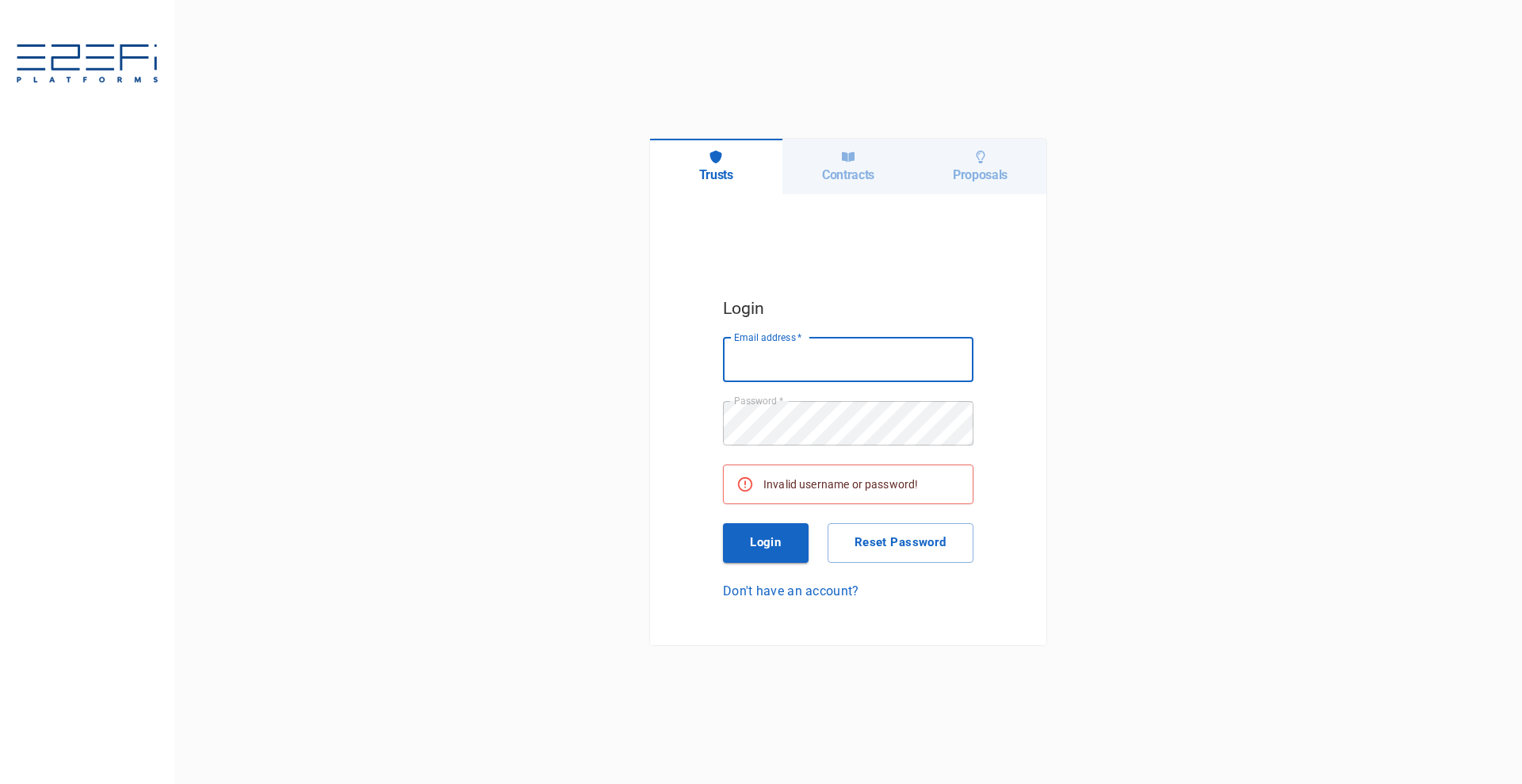 scroll, scrollTop: 0, scrollLeft: 0, axis: both 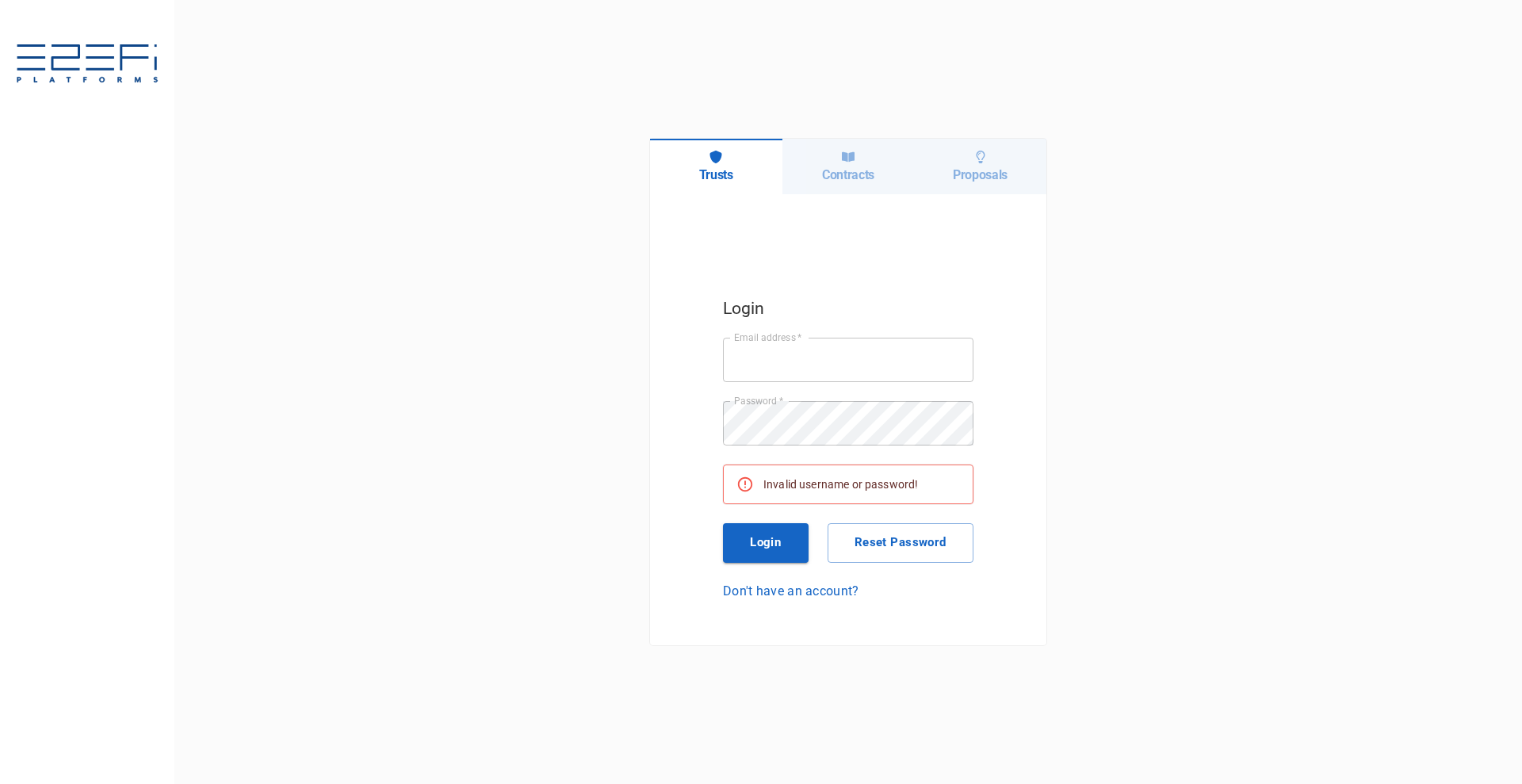 type on "jkennedy@boxandco.com.au" 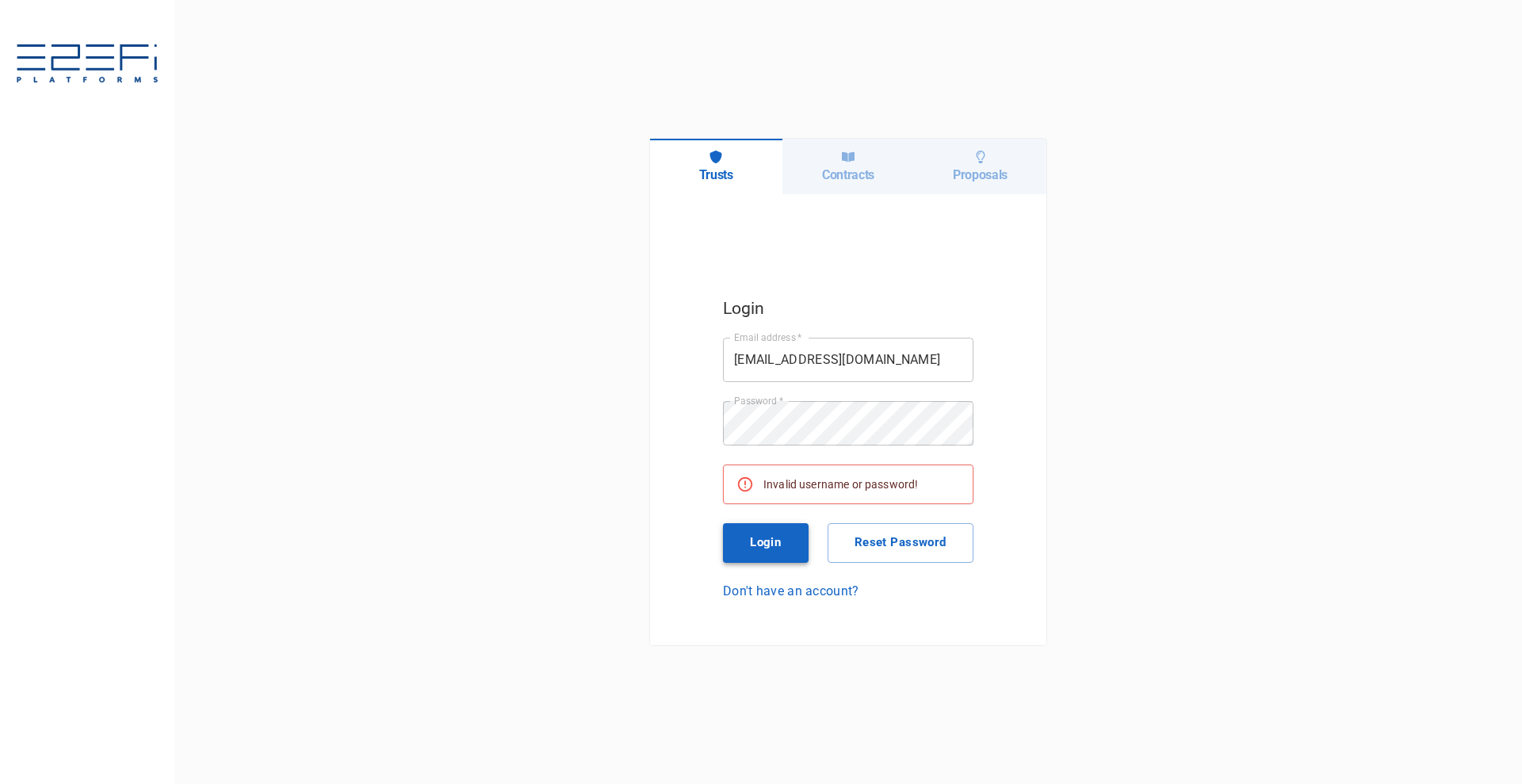 drag, startPoint x: 757, startPoint y: 544, endPoint x: 810, endPoint y: 549, distance: 53.23533 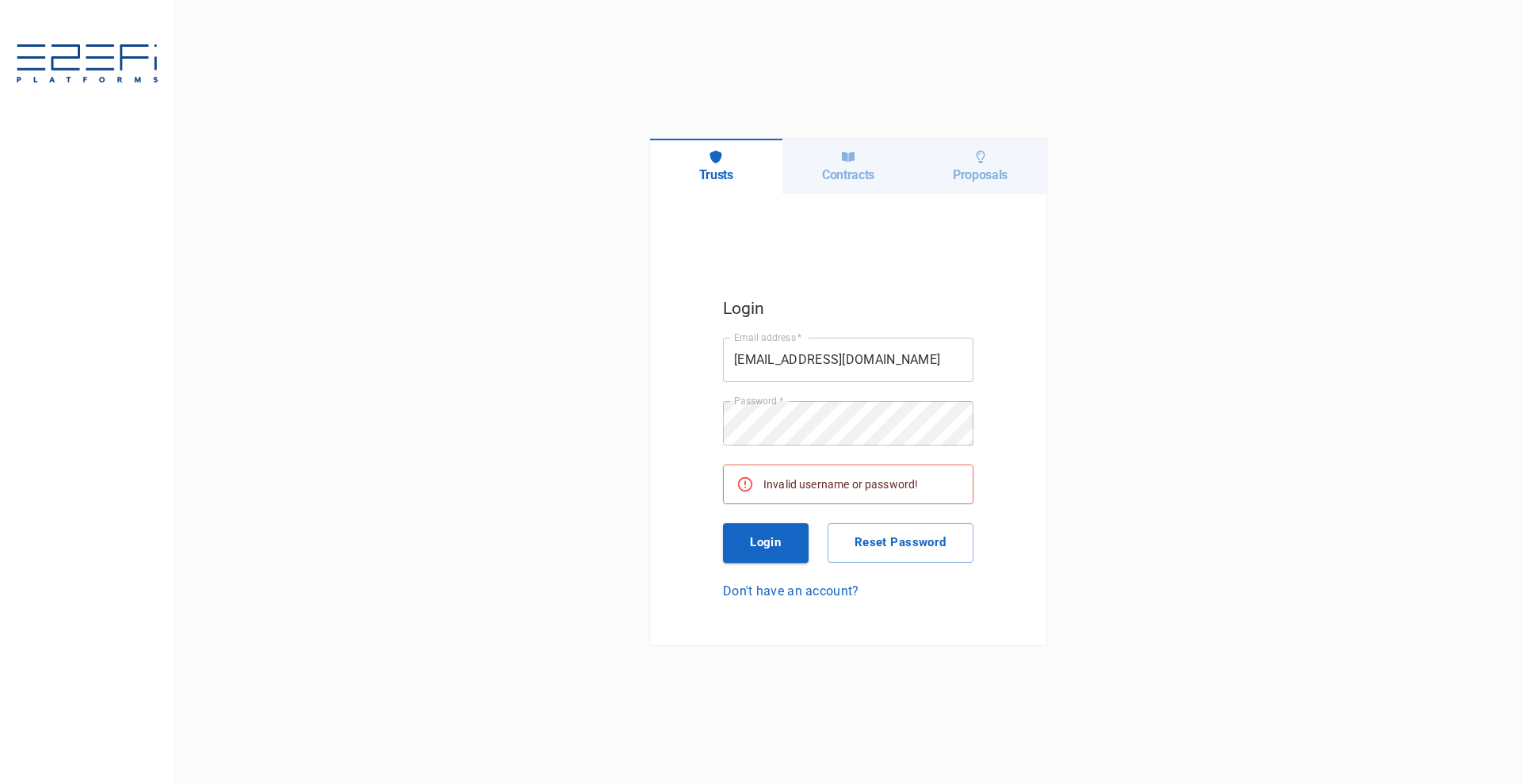 click on "Login" at bounding box center [766, 543] 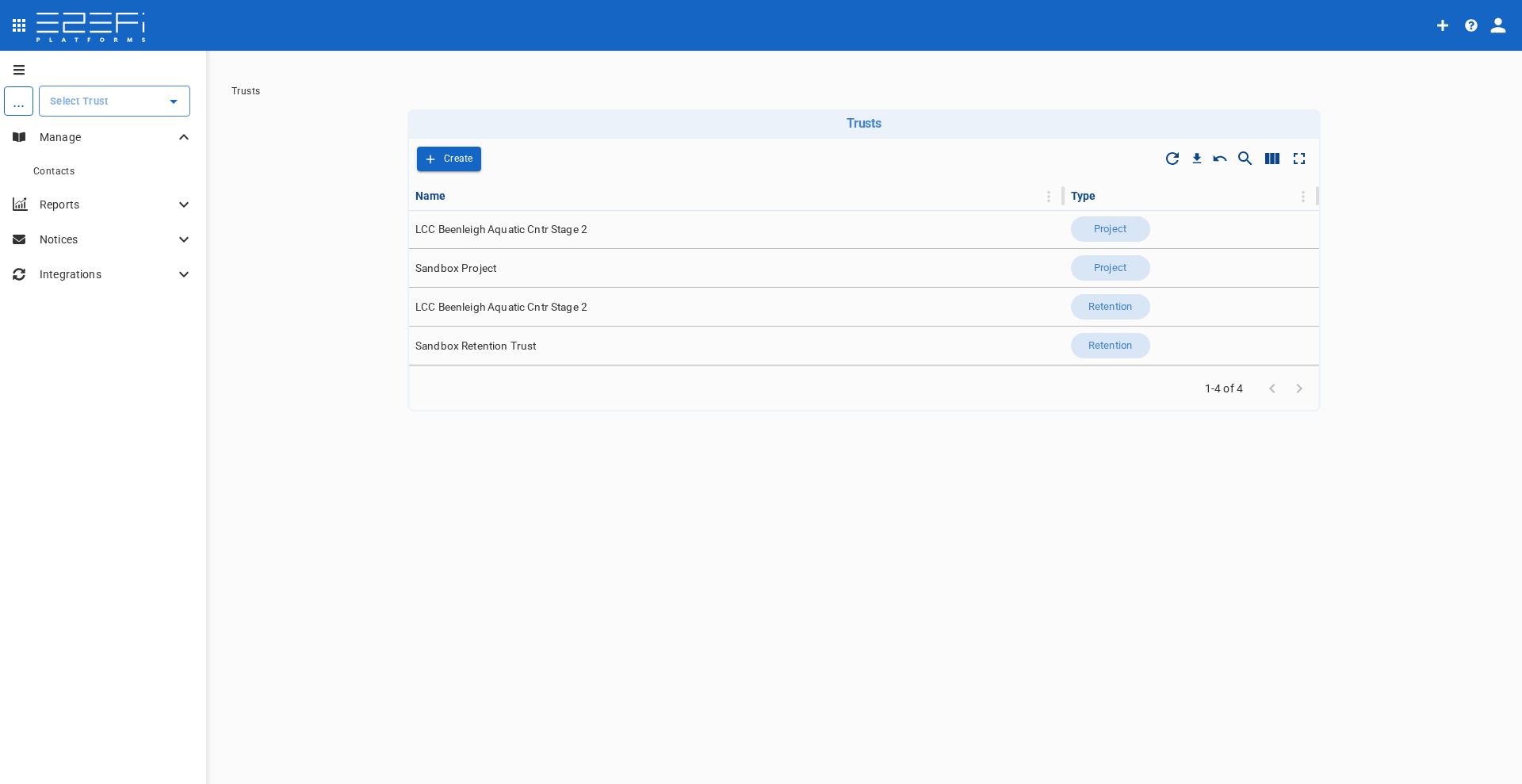 click at bounding box center (102, 101) 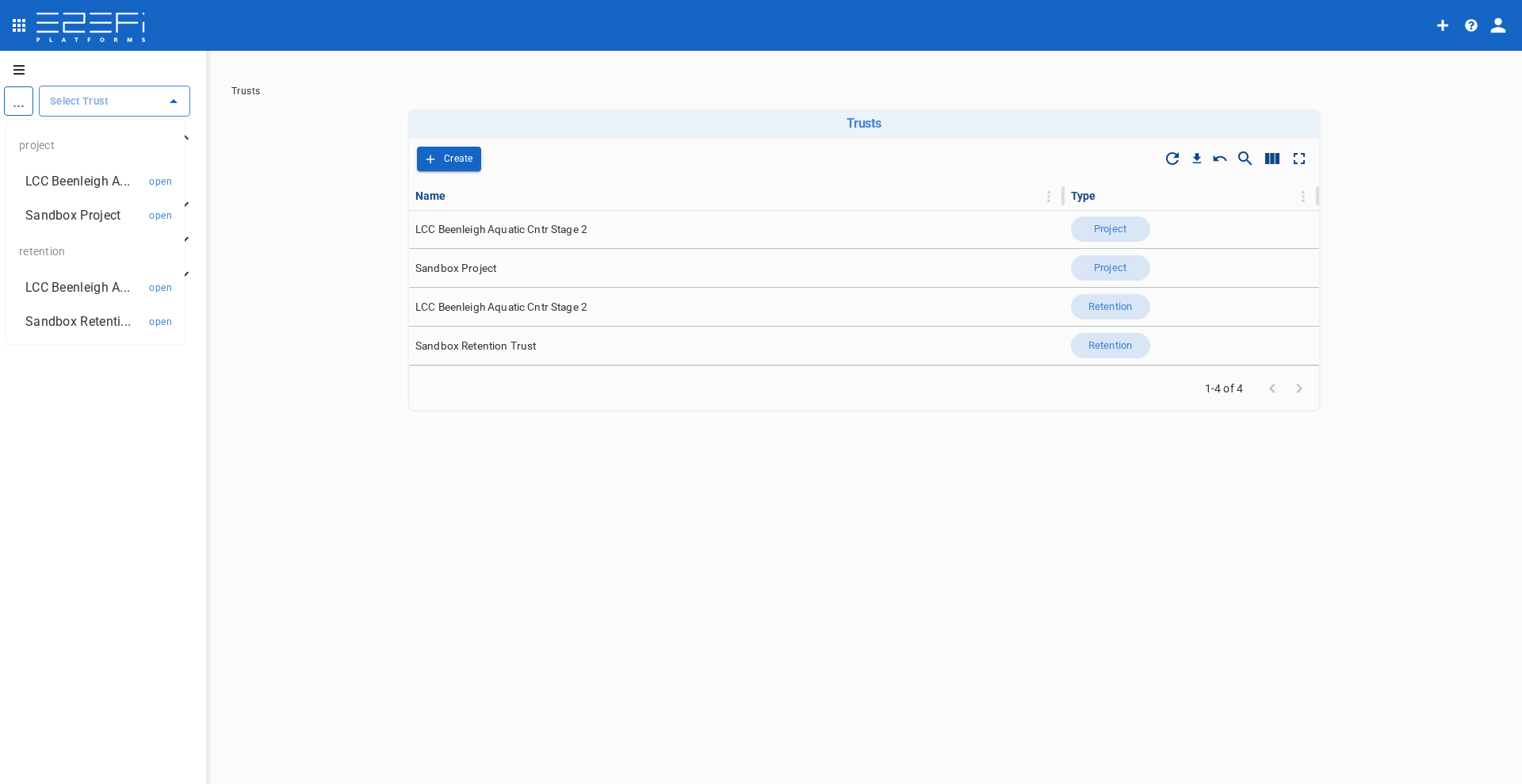 click on "LCC Beenleigh A..." at bounding box center [78, 181] 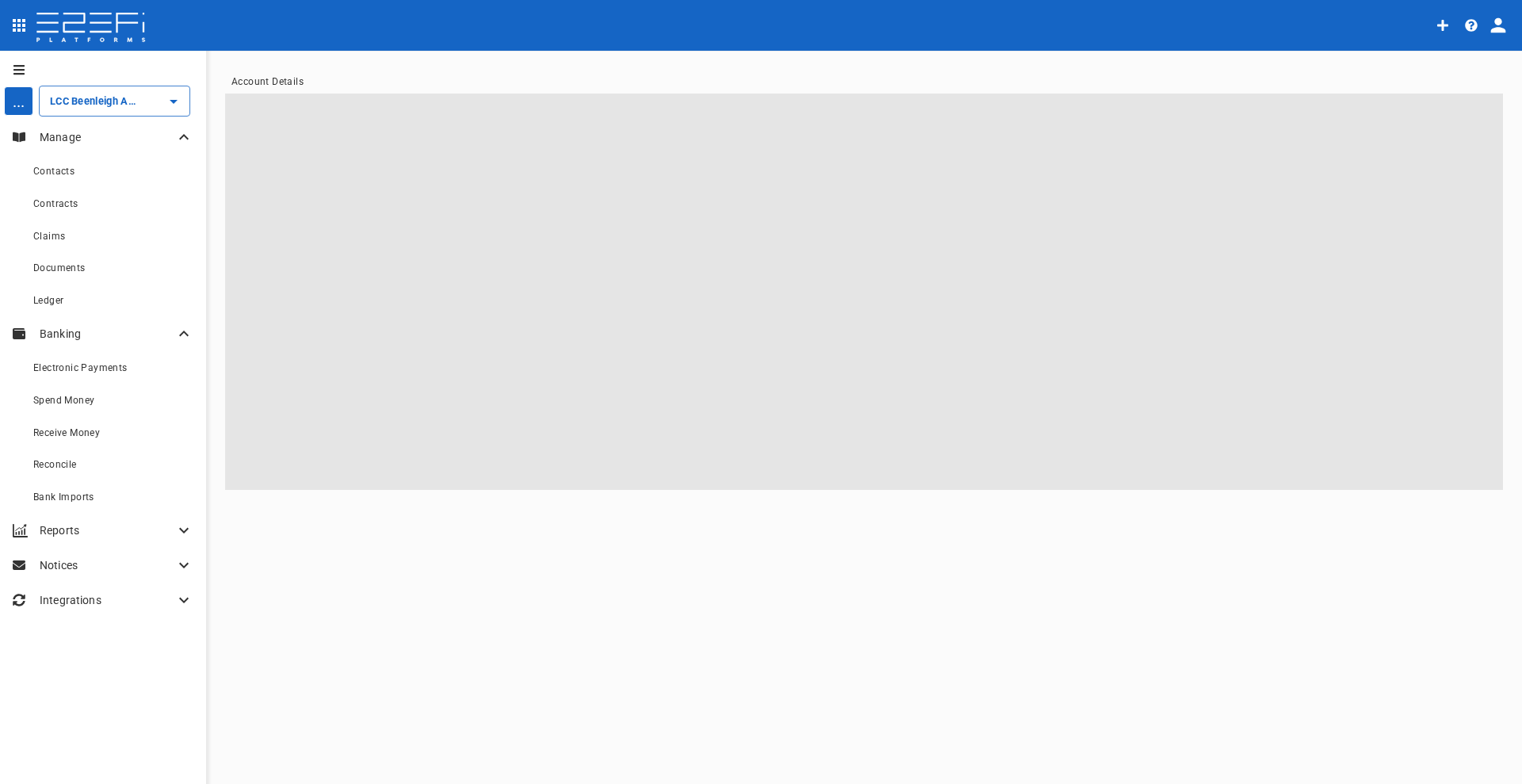 type on "LCC Beenleigh Aquatic Cntr Stage 2" 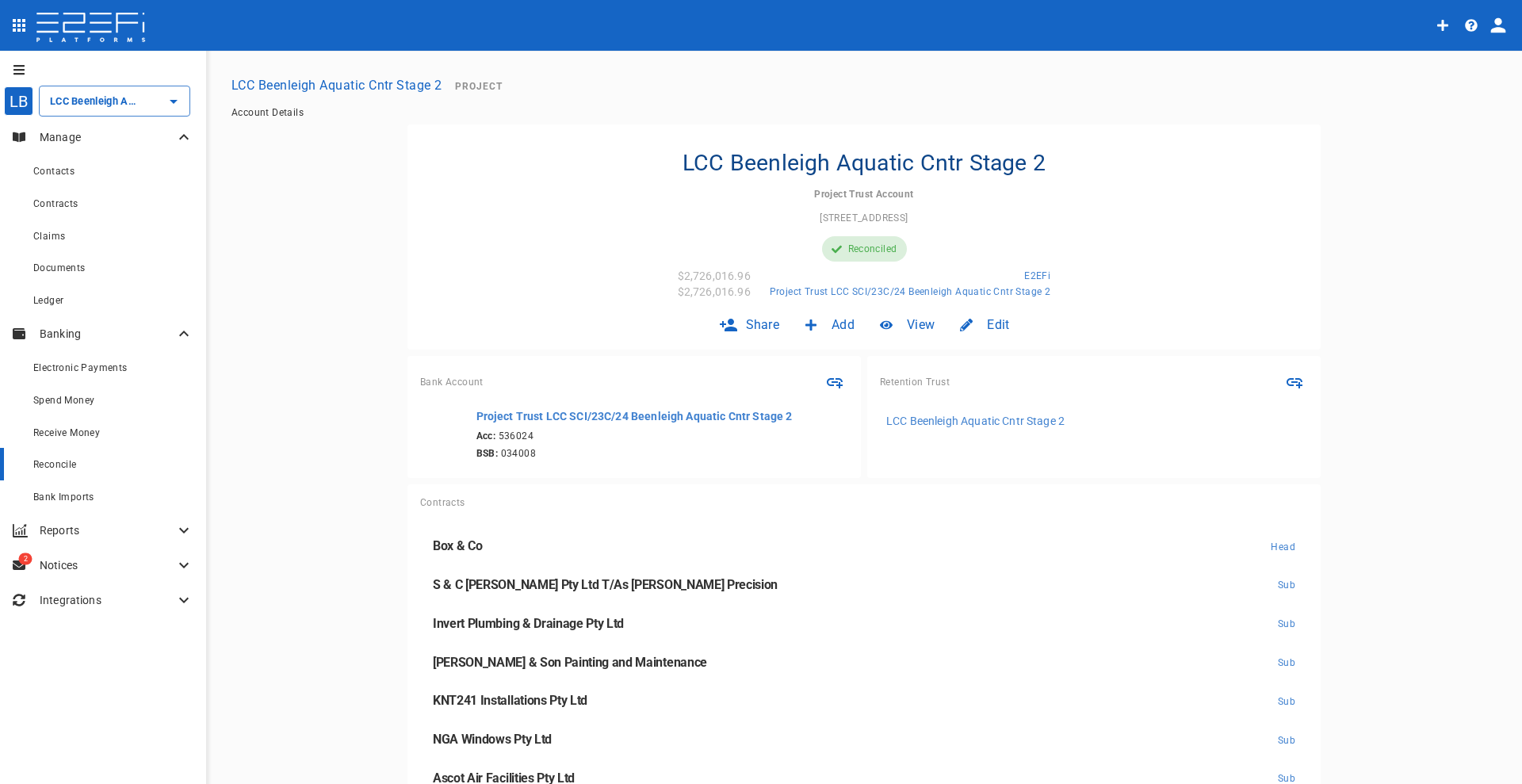 click on "Reconcile" at bounding box center (55, 465) 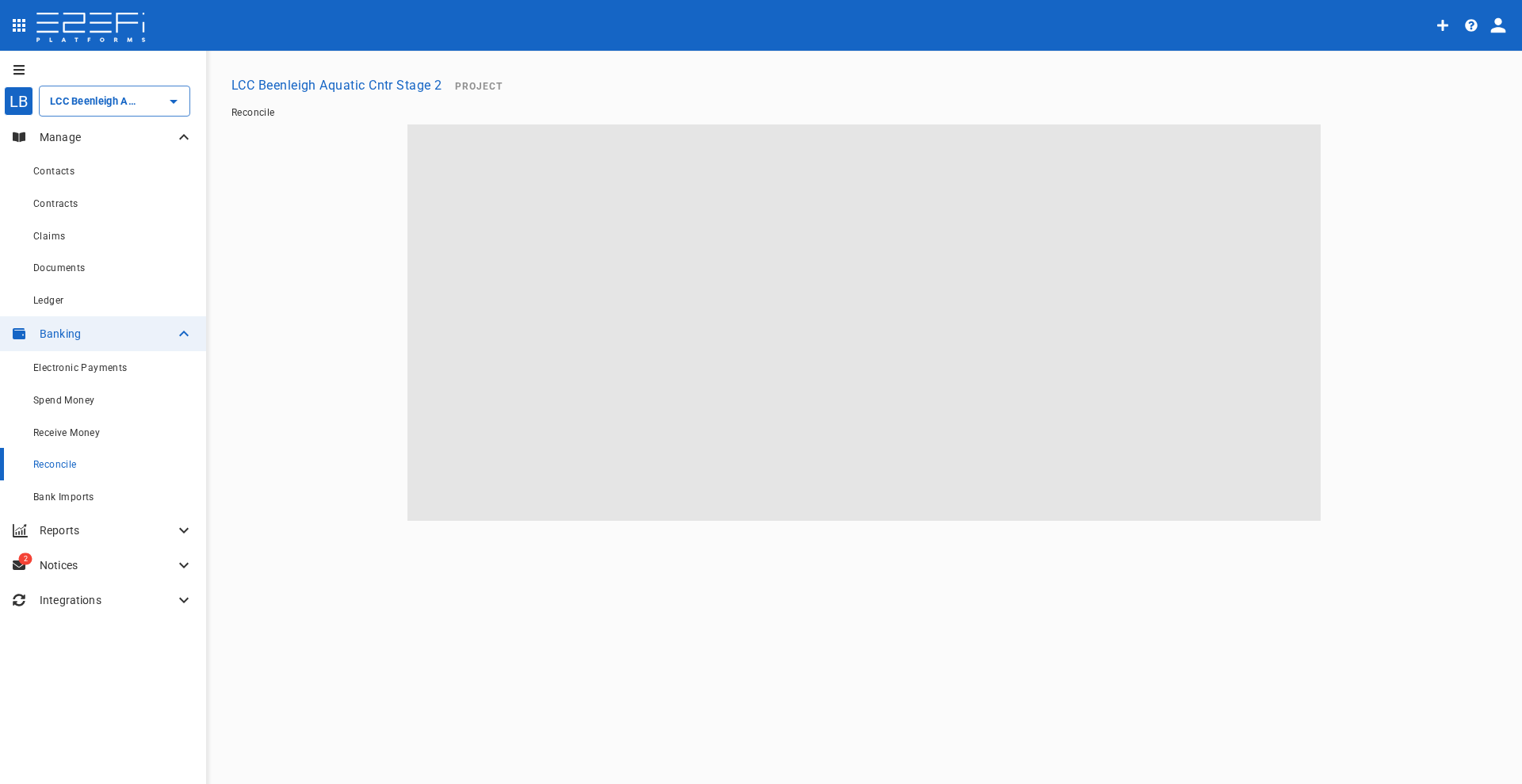 type on "LCC Beenleigh Aquatic Cntr Stage 2" 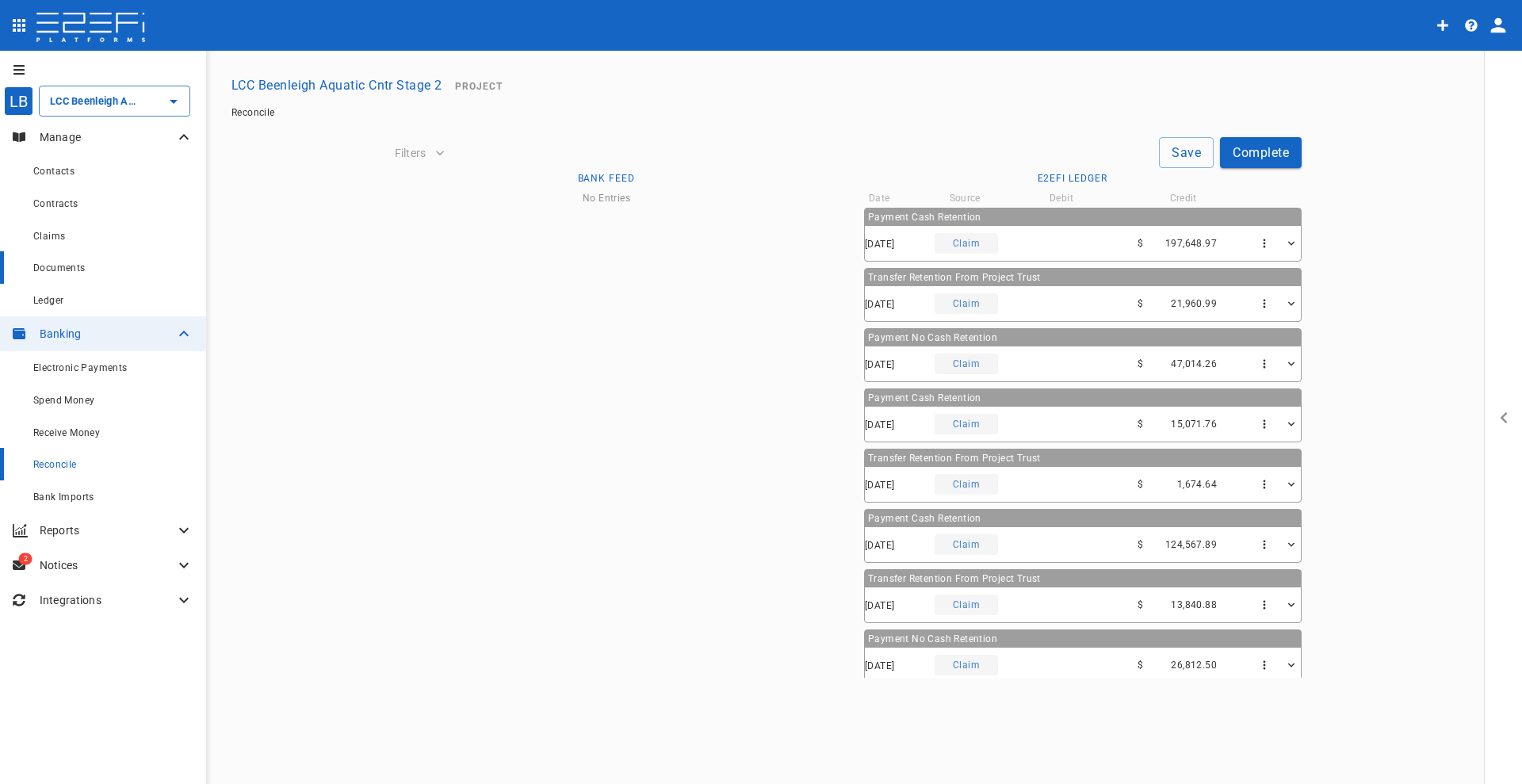 type on "24/07/2025" 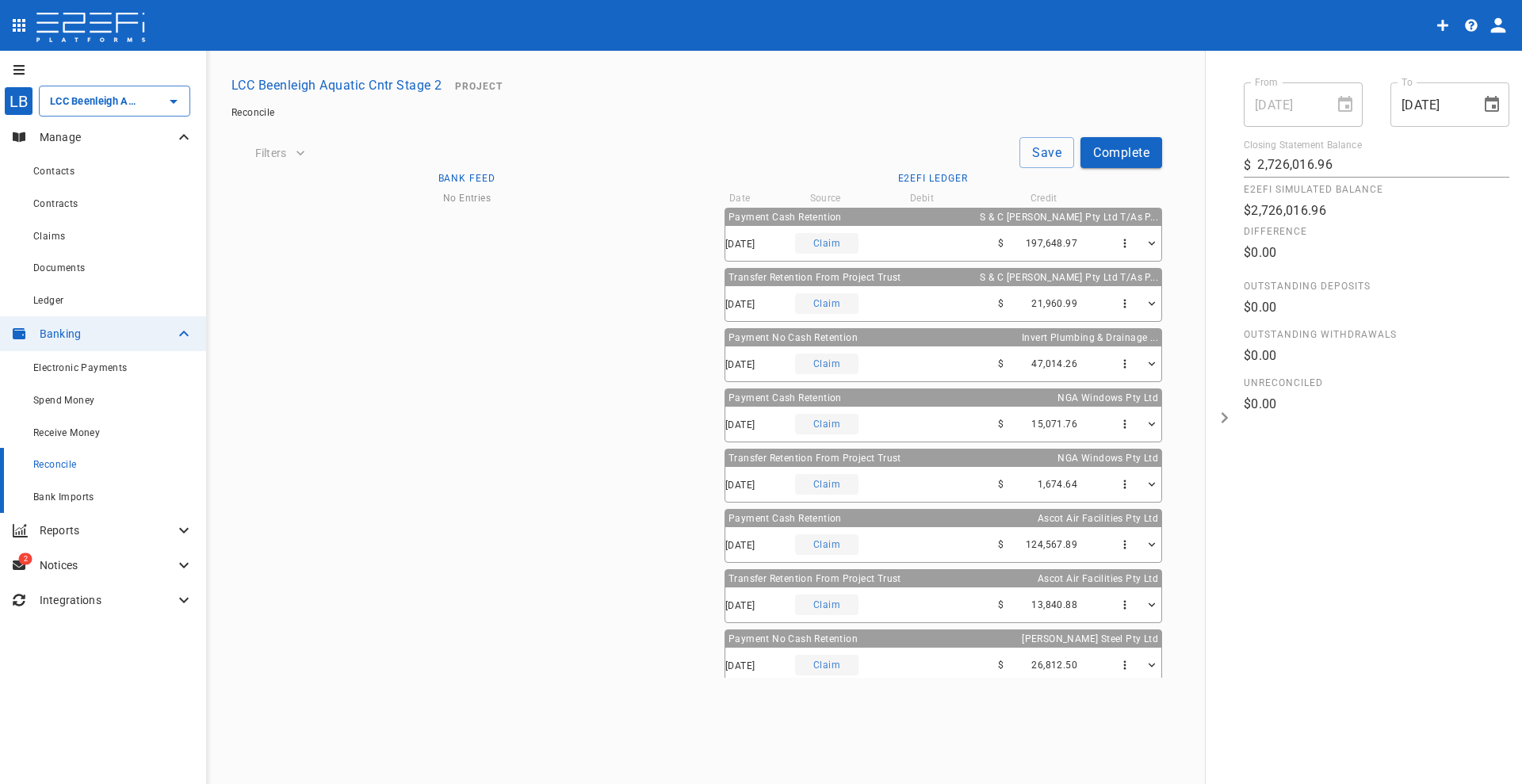 click on "Bank Imports" at bounding box center (63, 497) 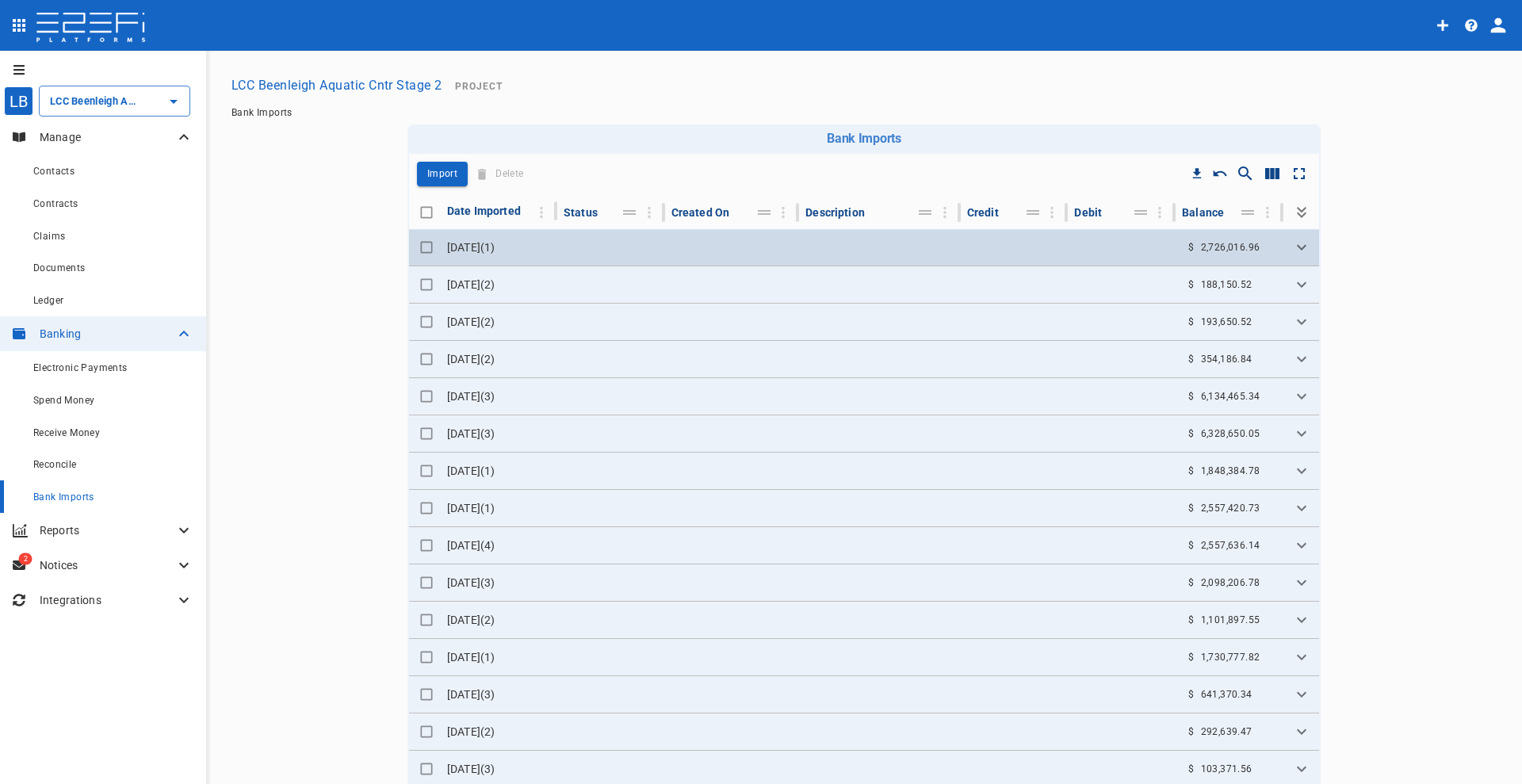click 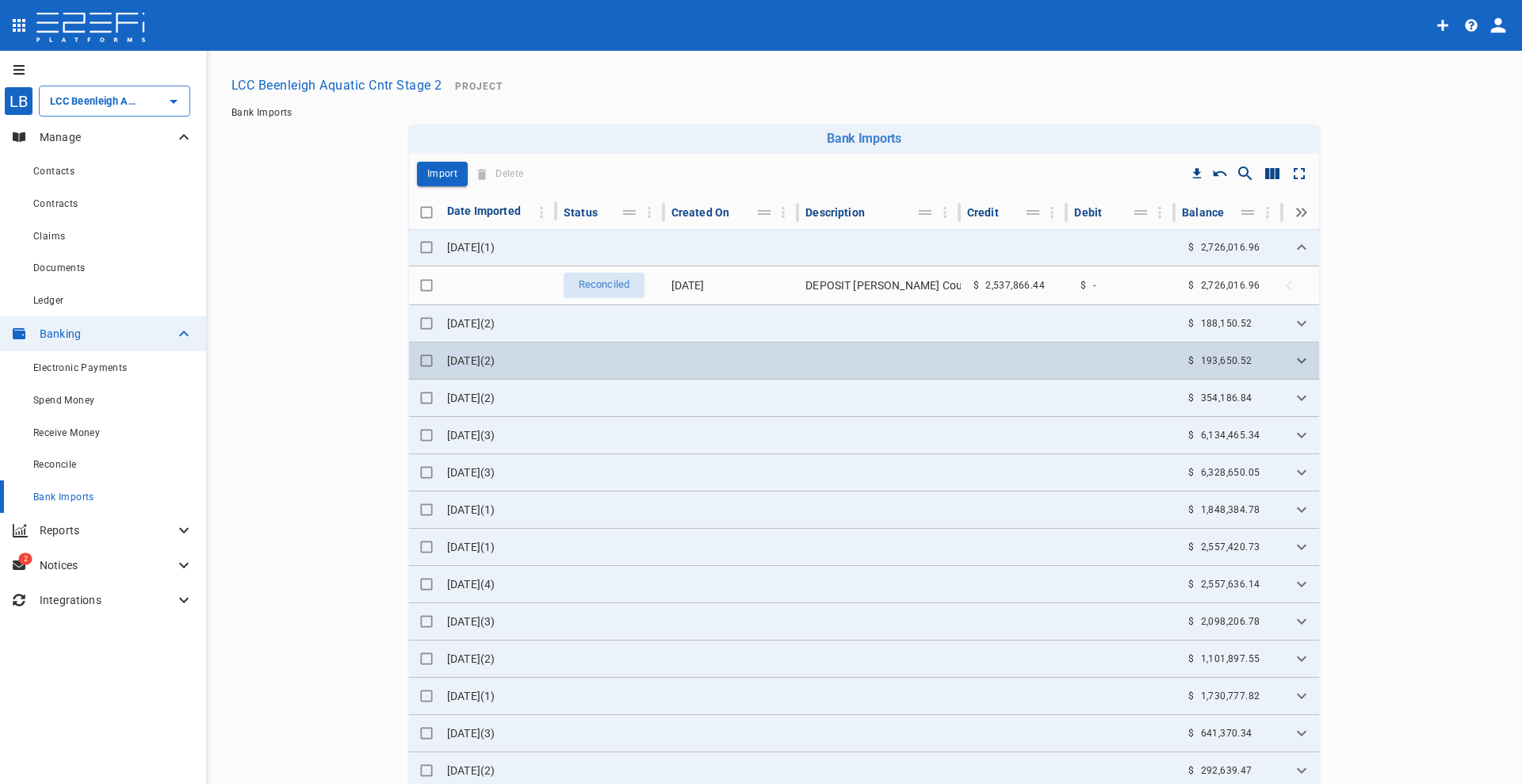 click 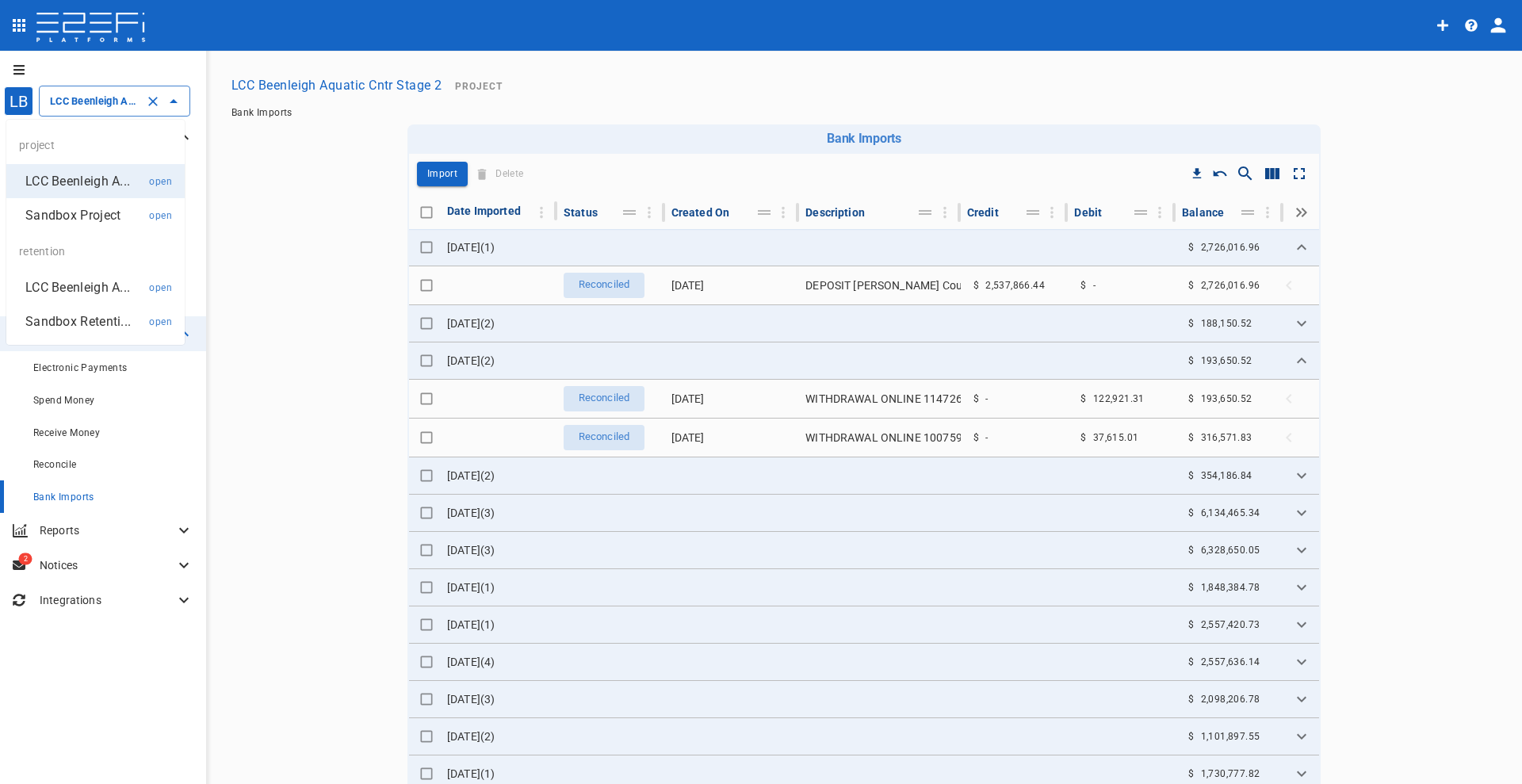 click on "LCC Beenleigh Aquatic Cntr Stage 2" at bounding box center (92, 101) 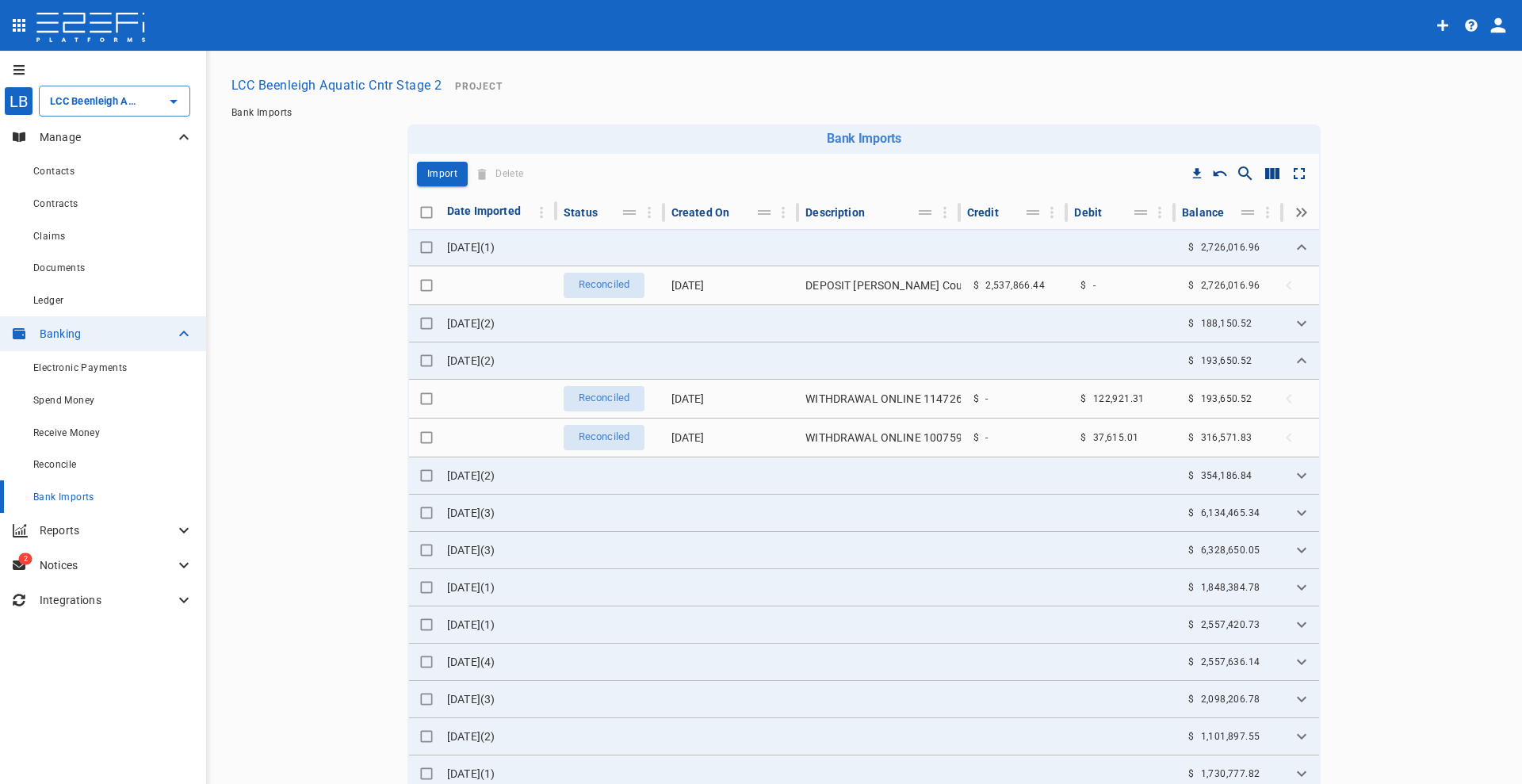 click on "Bank Imports" at bounding box center (63, 497) 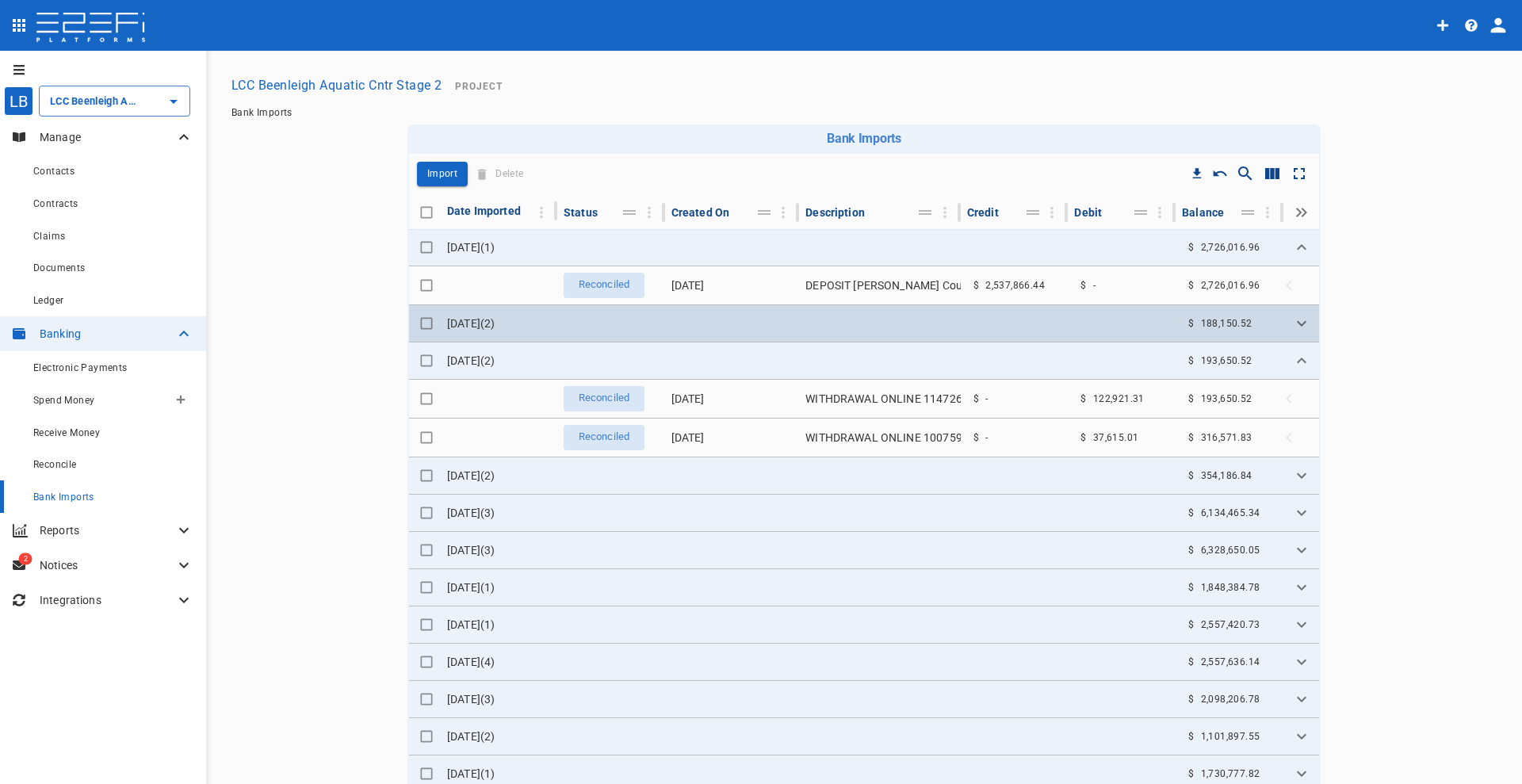scroll, scrollTop: 0, scrollLeft: 0, axis: both 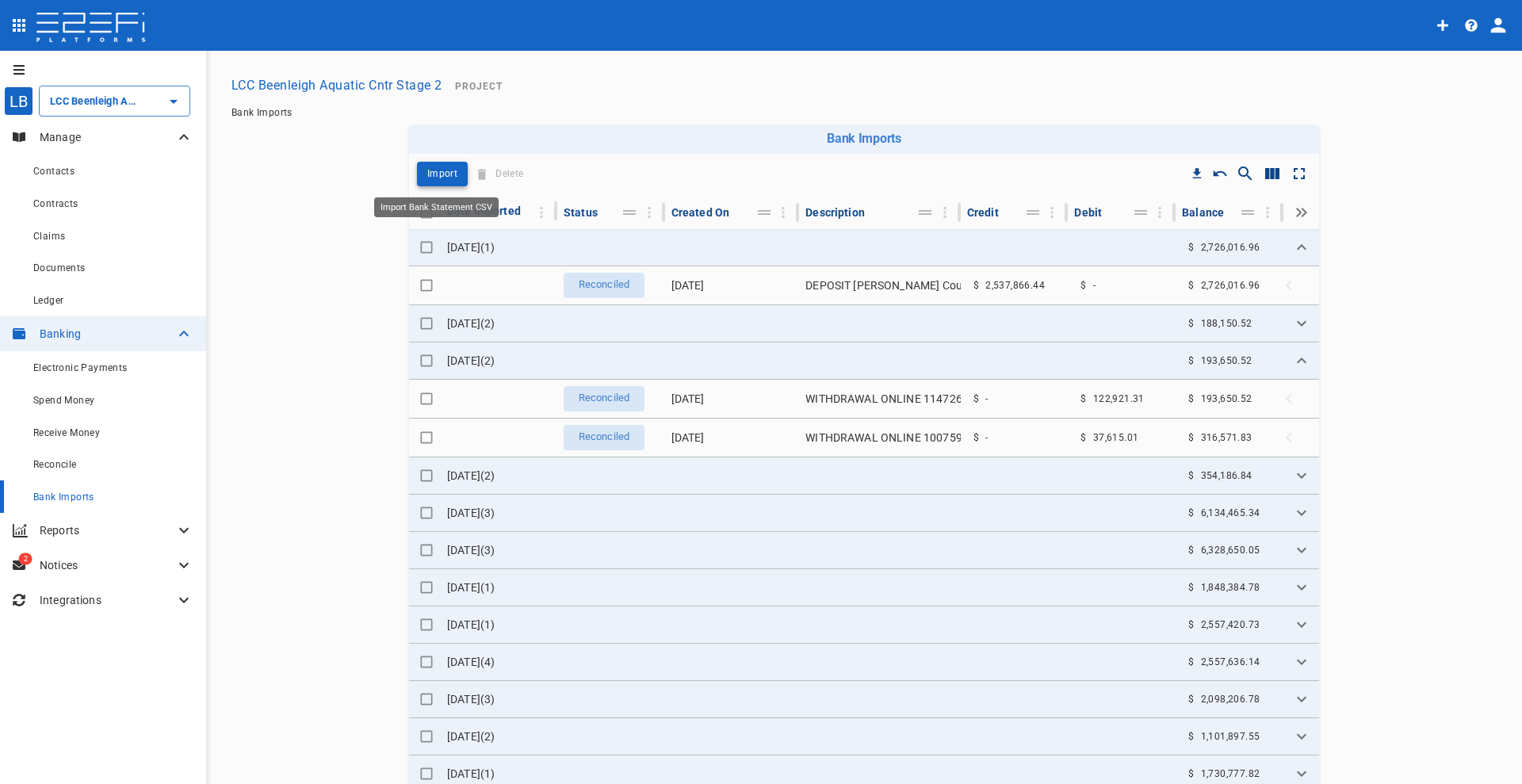 click on "Import" at bounding box center [442, 174] 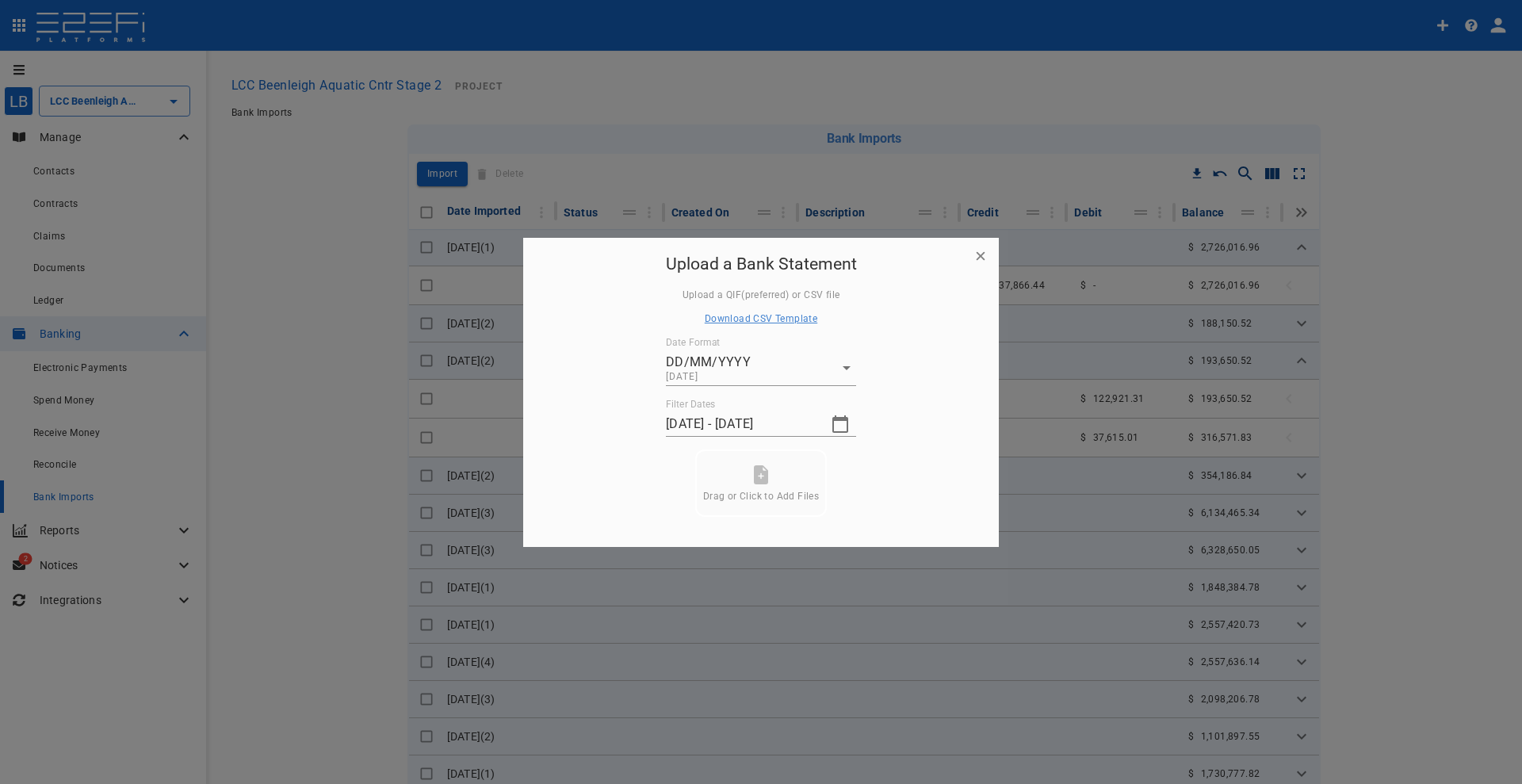 click 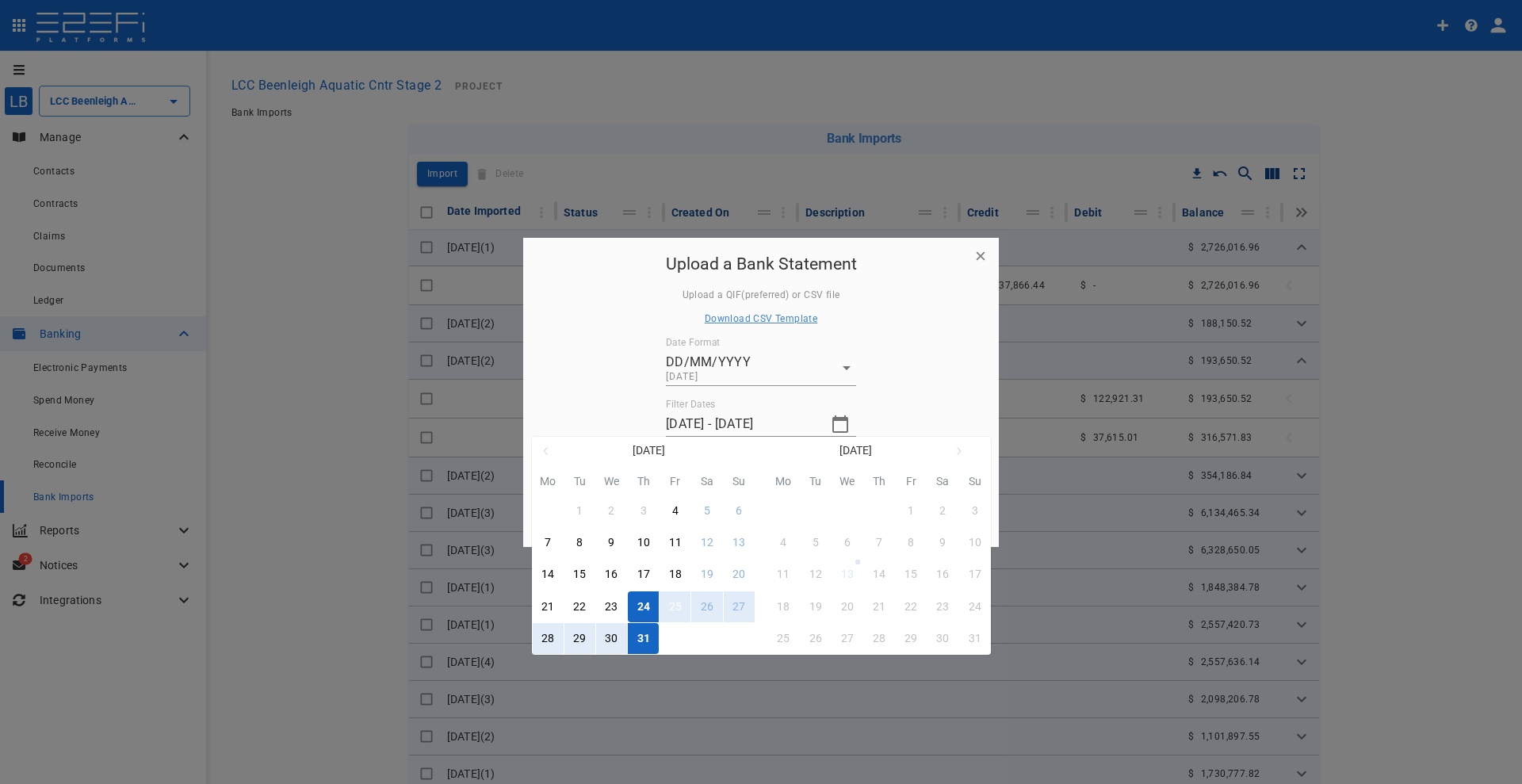 click on "25" at bounding box center (675, 607) 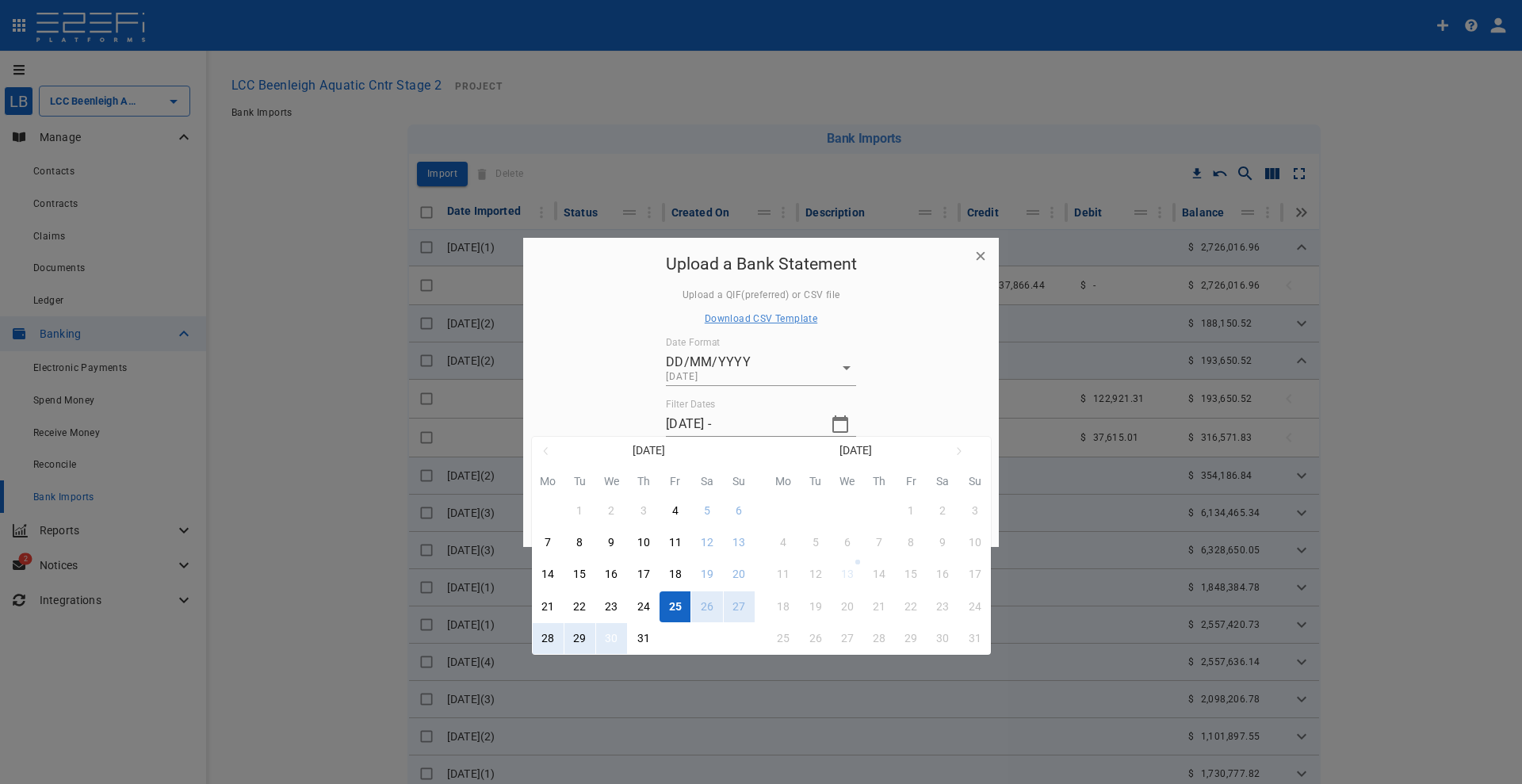 click on "30" at bounding box center [611, 638] 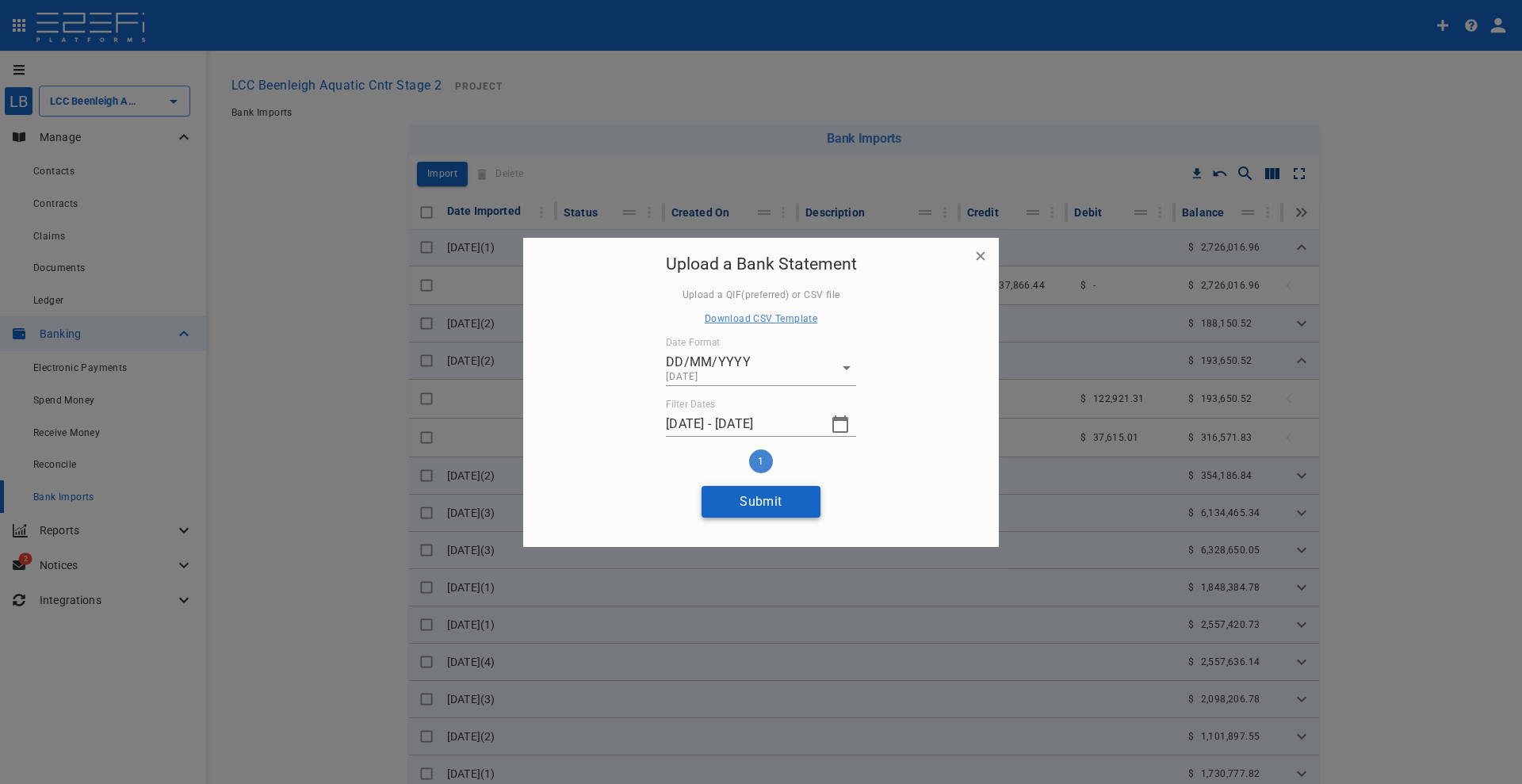 drag, startPoint x: 775, startPoint y: 507, endPoint x: 765, endPoint y: 499, distance: 12.80625 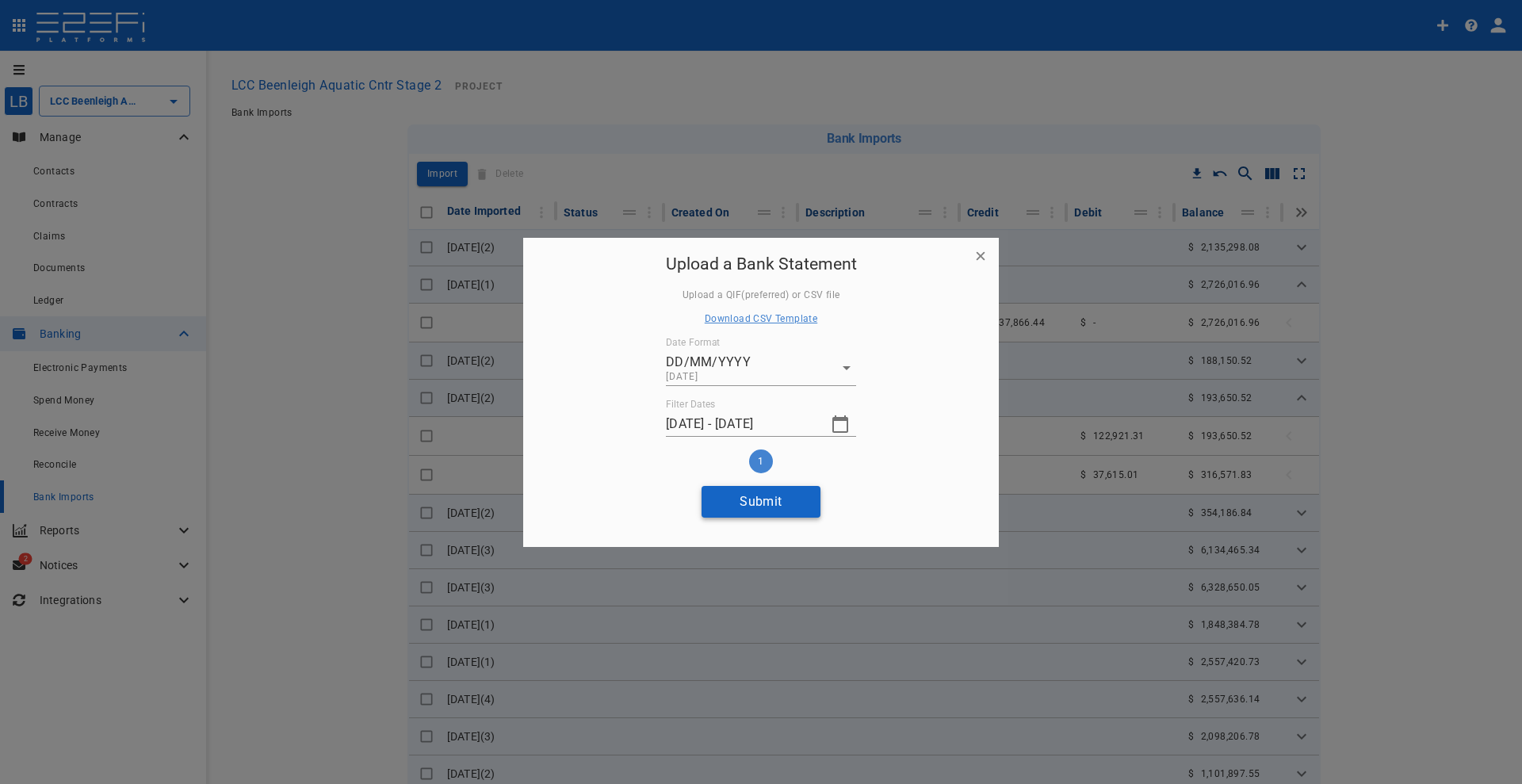 type on "31/07/2025 - 31/07/2025" 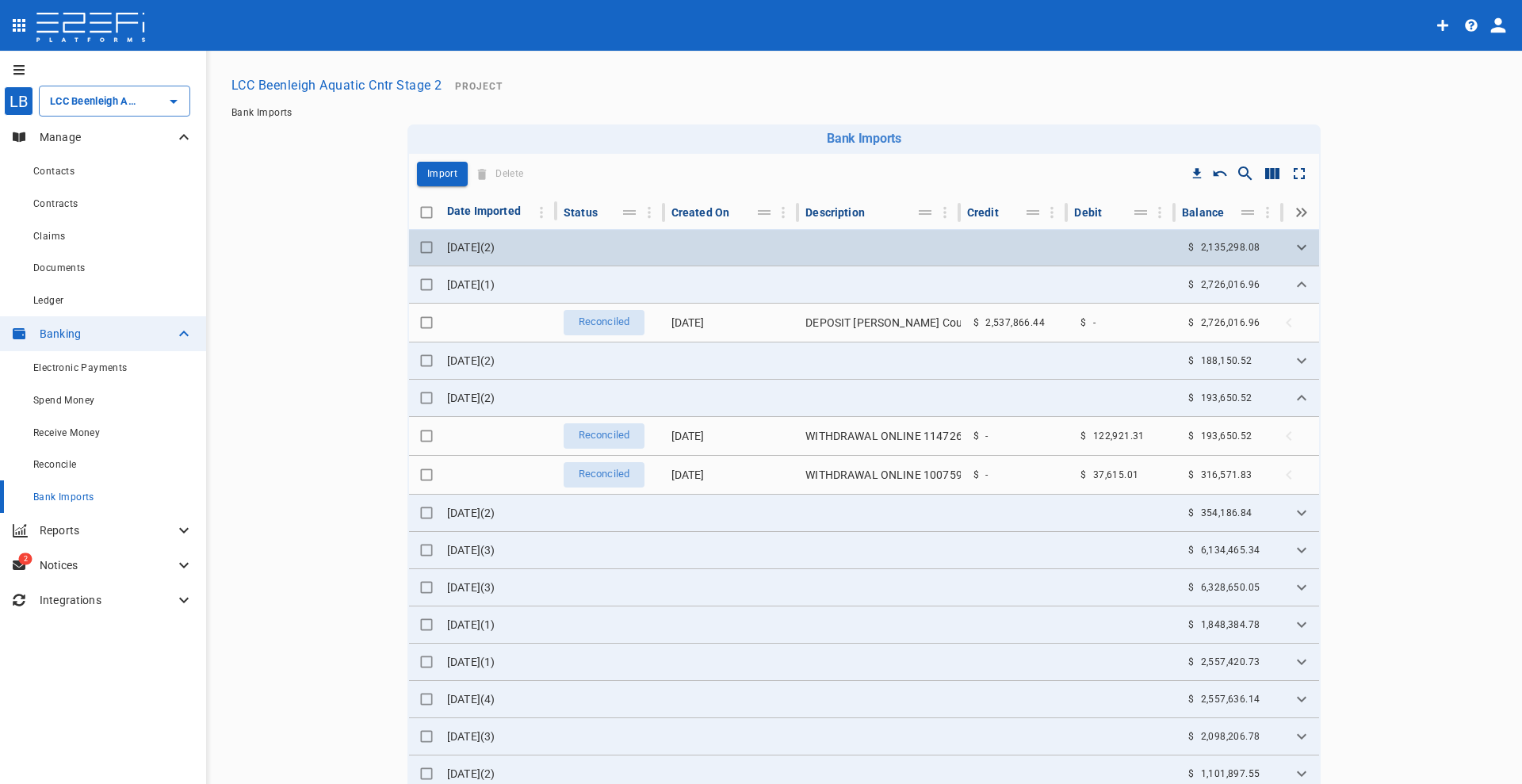 click 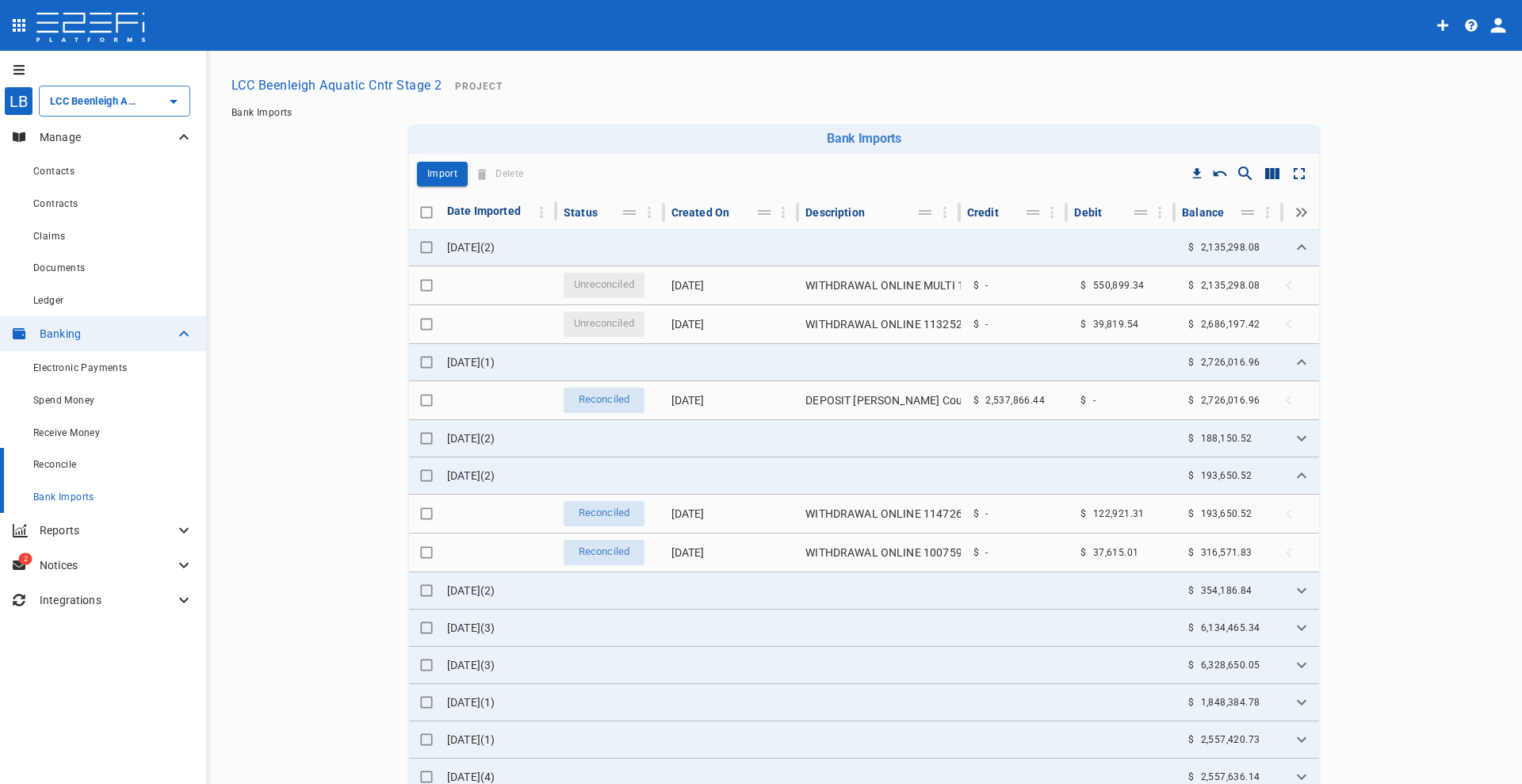 click on "Reconcile" at bounding box center (55, 465) 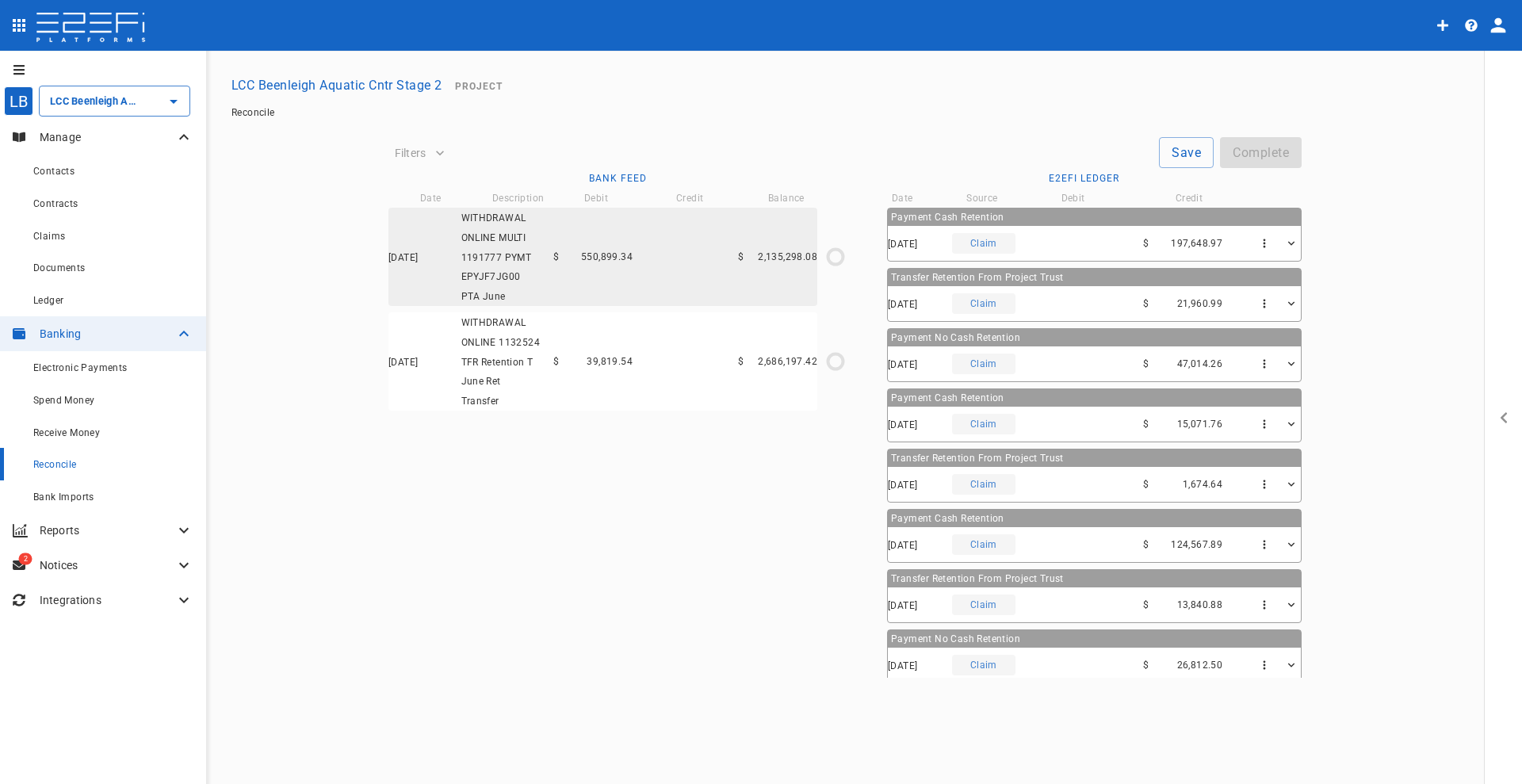 type on "24/07/2025" 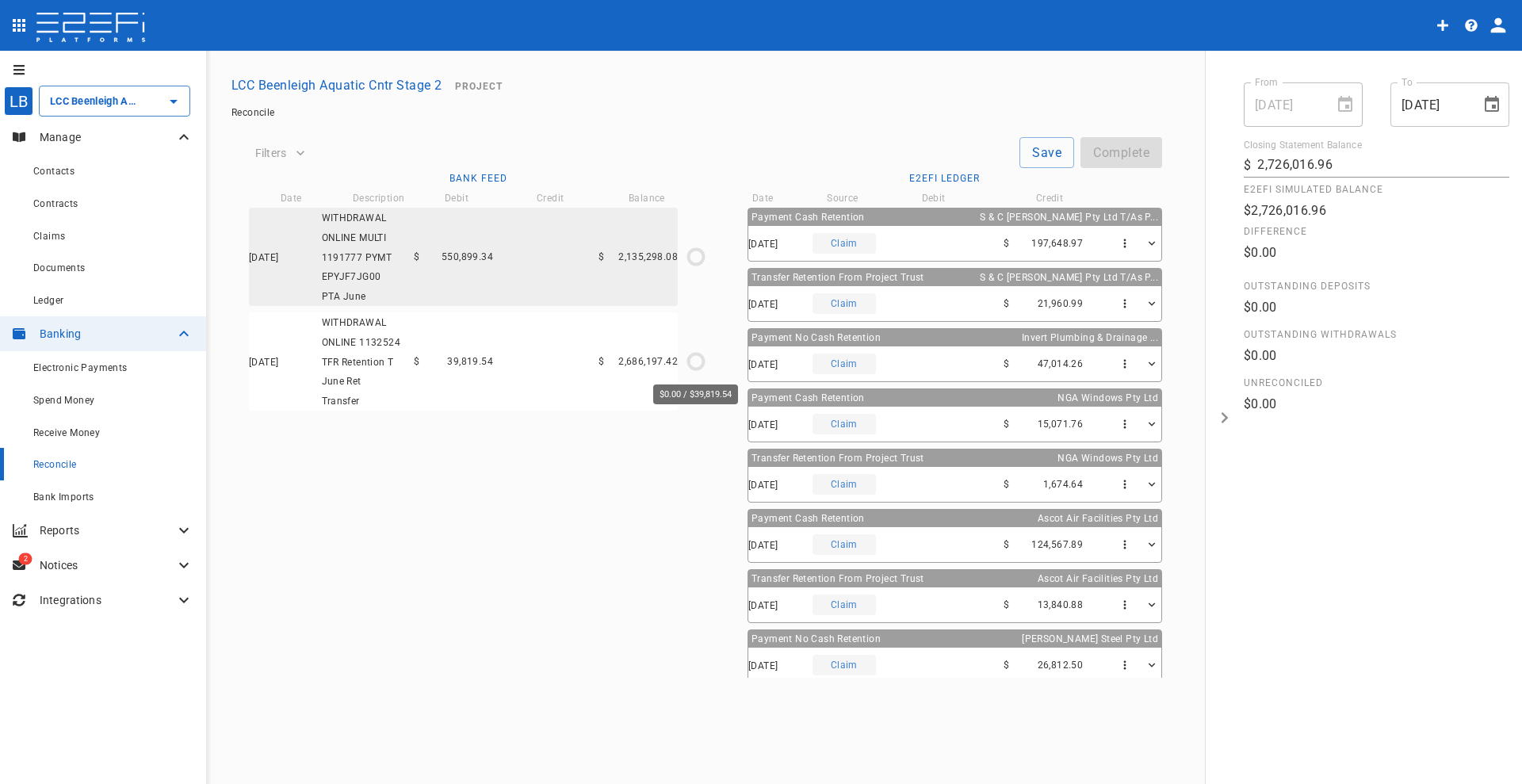drag, startPoint x: 695, startPoint y: 361, endPoint x: 722, endPoint y: 392, distance: 41.10961 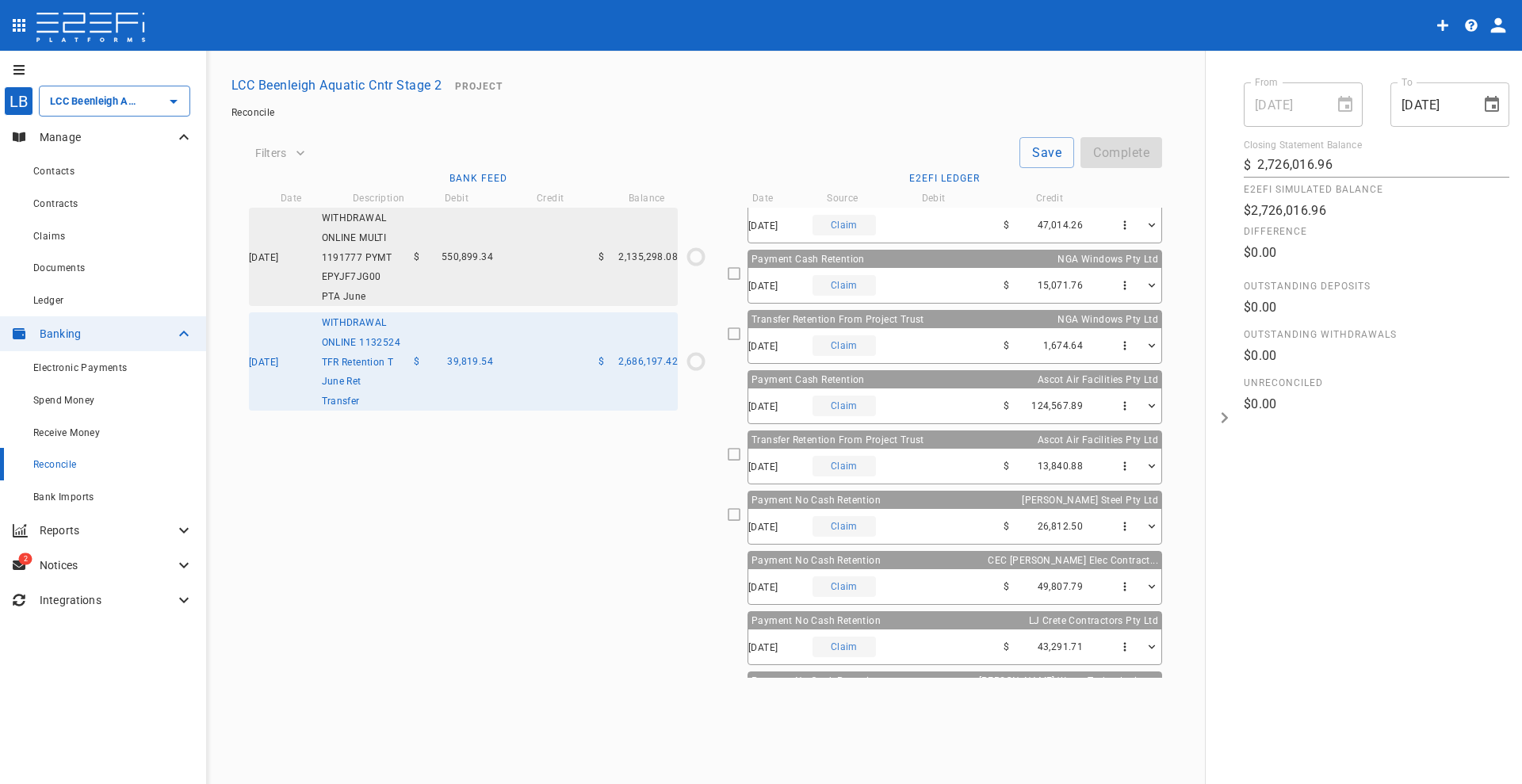 scroll, scrollTop: 310, scrollLeft: 0, axis: vertical 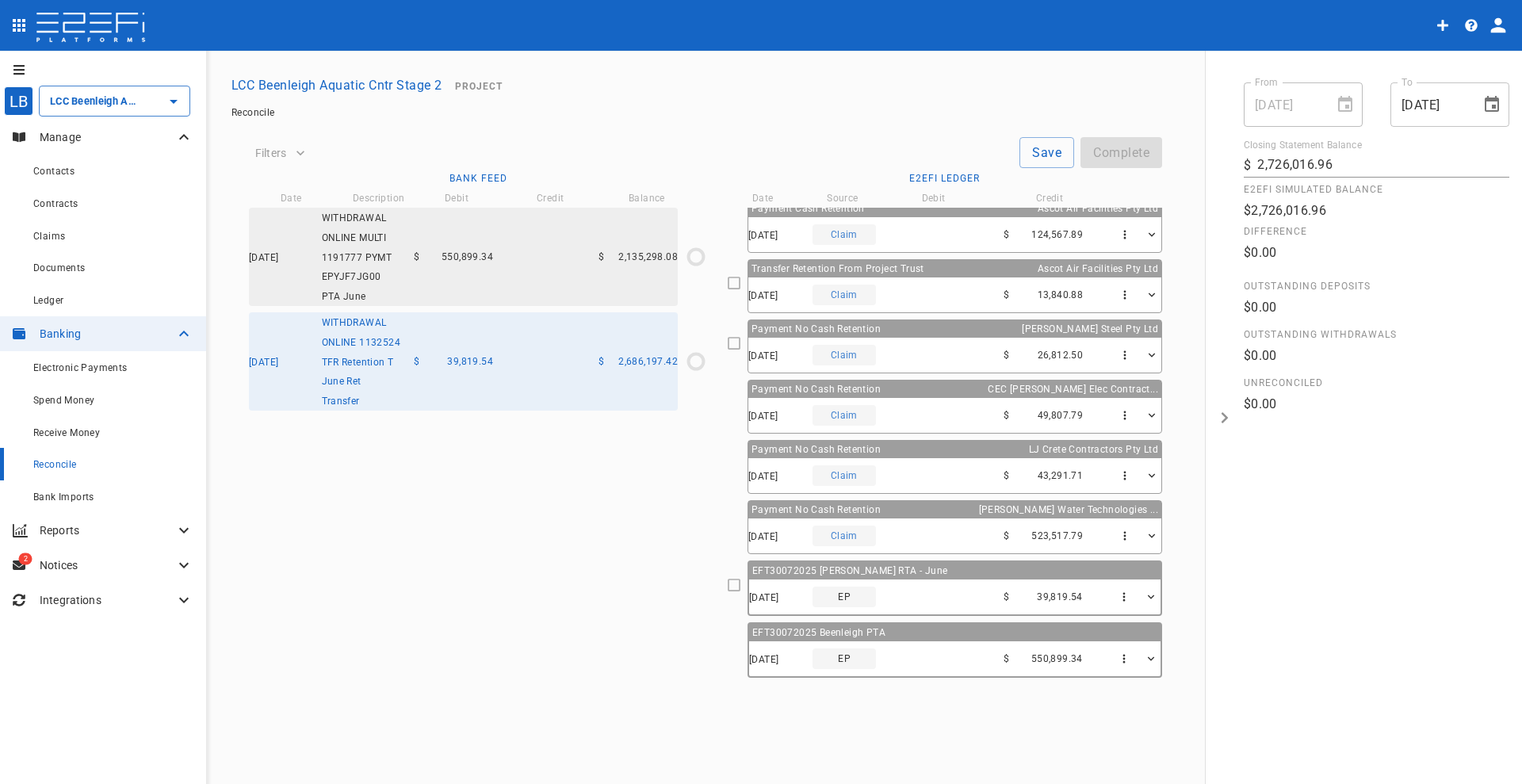 click 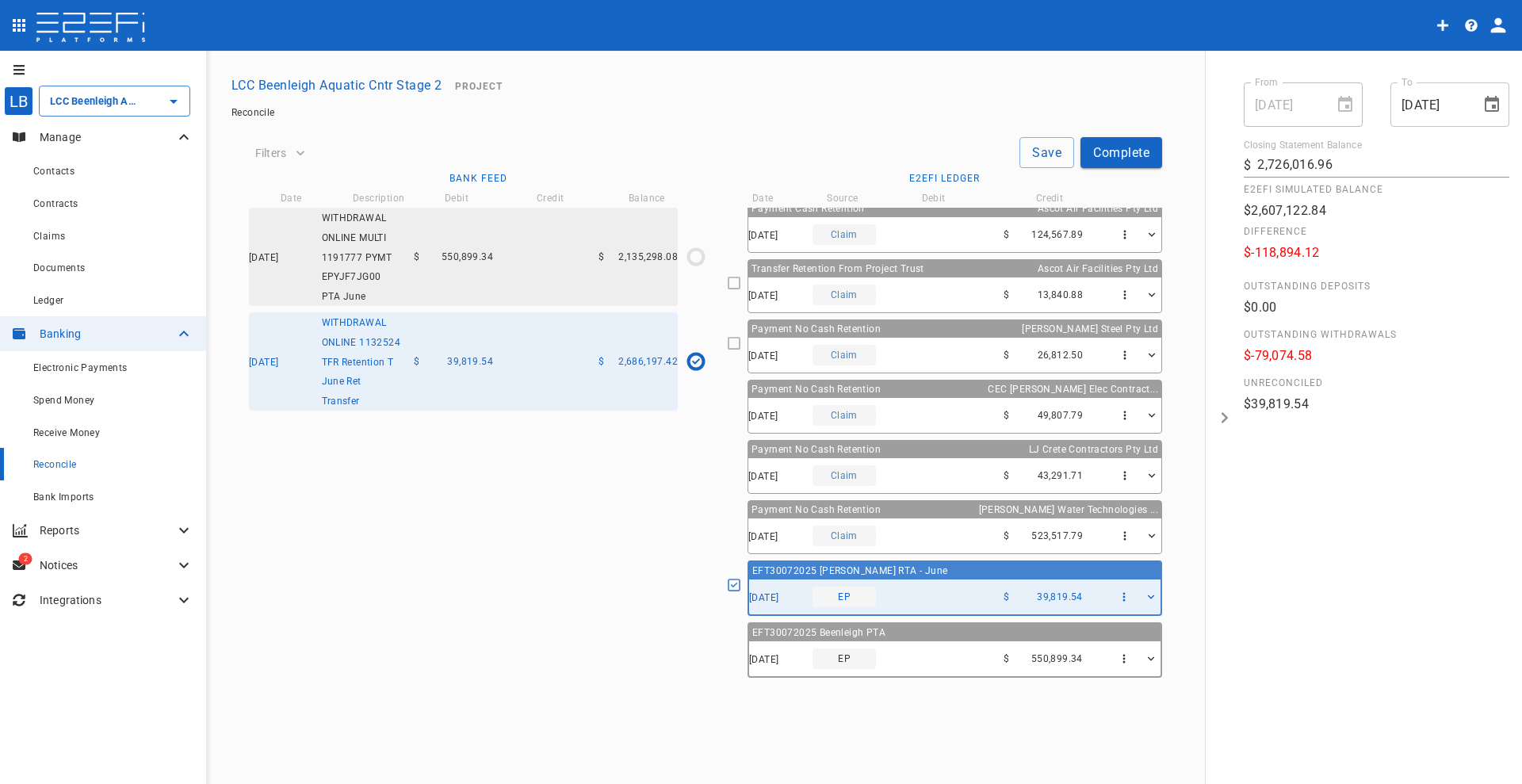 type on "30/07/2025" 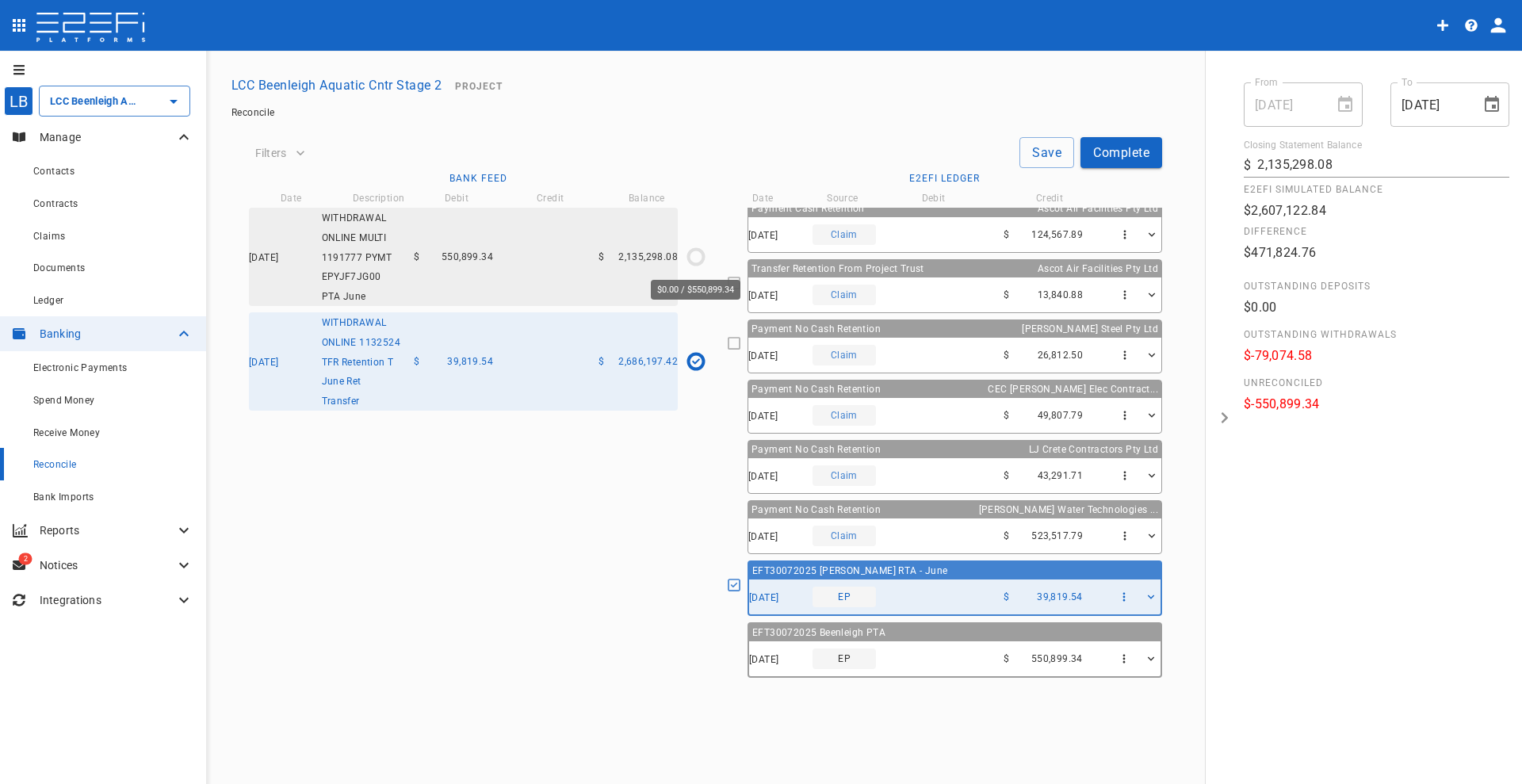 click 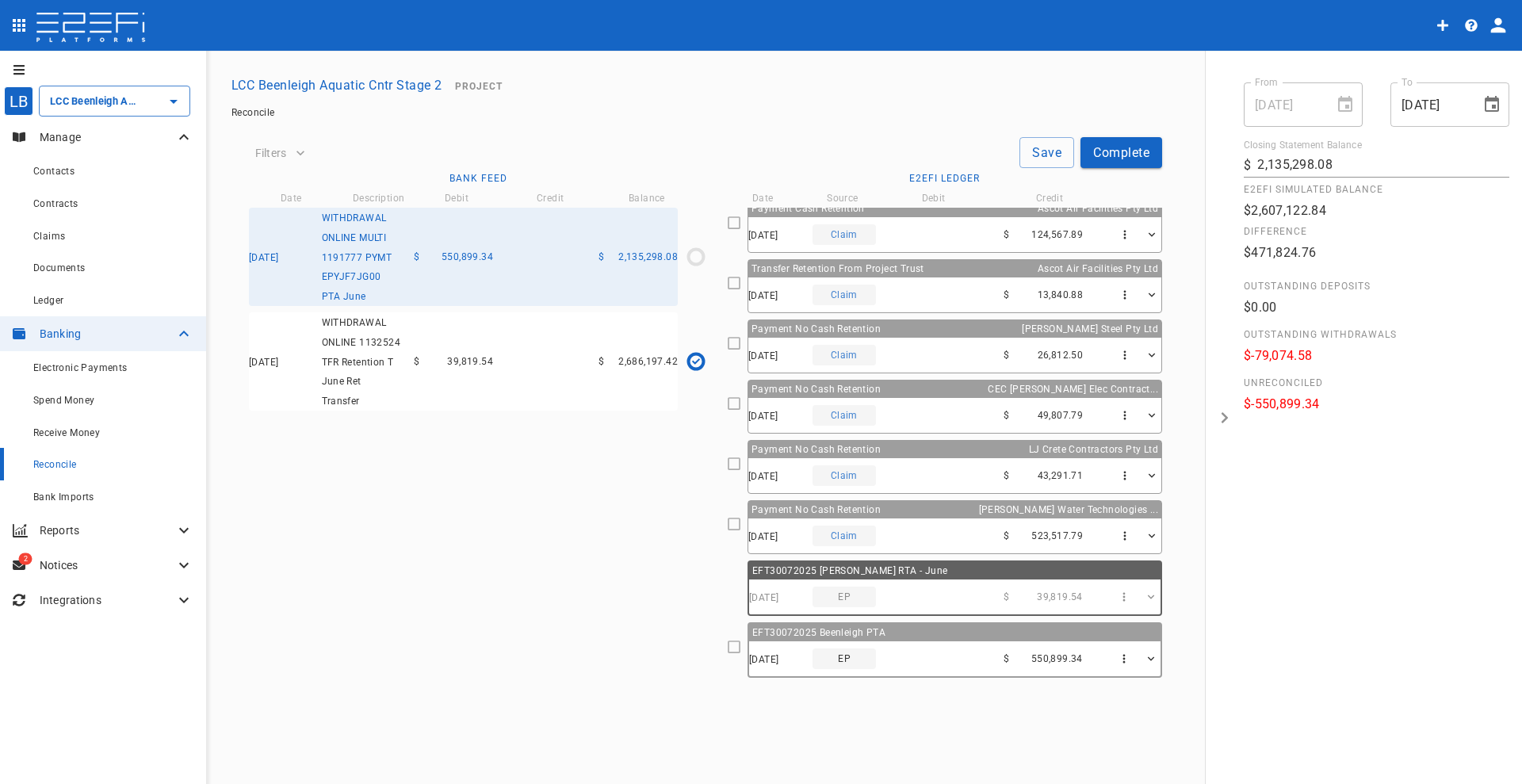 click on "EFT30072025 Beenleigh PTA 30/07/2025 EP $ 550,899.34 Electronic Payment is comprised of Payment No Cash Retention   Watkins Steel Pty Ltd 30/07/2025 Claim $ 65,997.80 Payment to Watkins Steel Pty Ltd for claim 27265 Payee Watkins Steel Pty Ltd Liability affected Watkins Steel Pty Ltd Payment Cash Retention   Ascot Air Facilities Pty Ltd 23/07/2025 Claim $ 23,125.21 Payment to Ascot Air Facilities Pty Ltd for claim 2571-1 Payee Ascot Air Facilities Pty Ltd Liability affected Ascot Air Facilities Pty Ltd Payment Cash Retention   S & C Parker Pty Ltd T/As P... 31/07/2025 Claim $ 166,812.52 Payment to S & C Parker Pty Ltd T/As Parker Precision for claim 24010 - 4 Parker Payee S & C Parker Pty Ltd T/As Parker Precision Liability affected S & C Parker Pty Ltd T/As Parker Precision Payment Cash Retention   NGA Windows Pty Ltd 31/07/2025 Claim $ 63,280.80 Payment to NGA Windows Pty Ltd for claim 4871 Payee NGA Windows Pty Ltd Liability affected NGA Windows Pty Ltd Payment Cash Retention   01/08/2025 Claim $ 51,364.13" at bounding box center (944, 650) 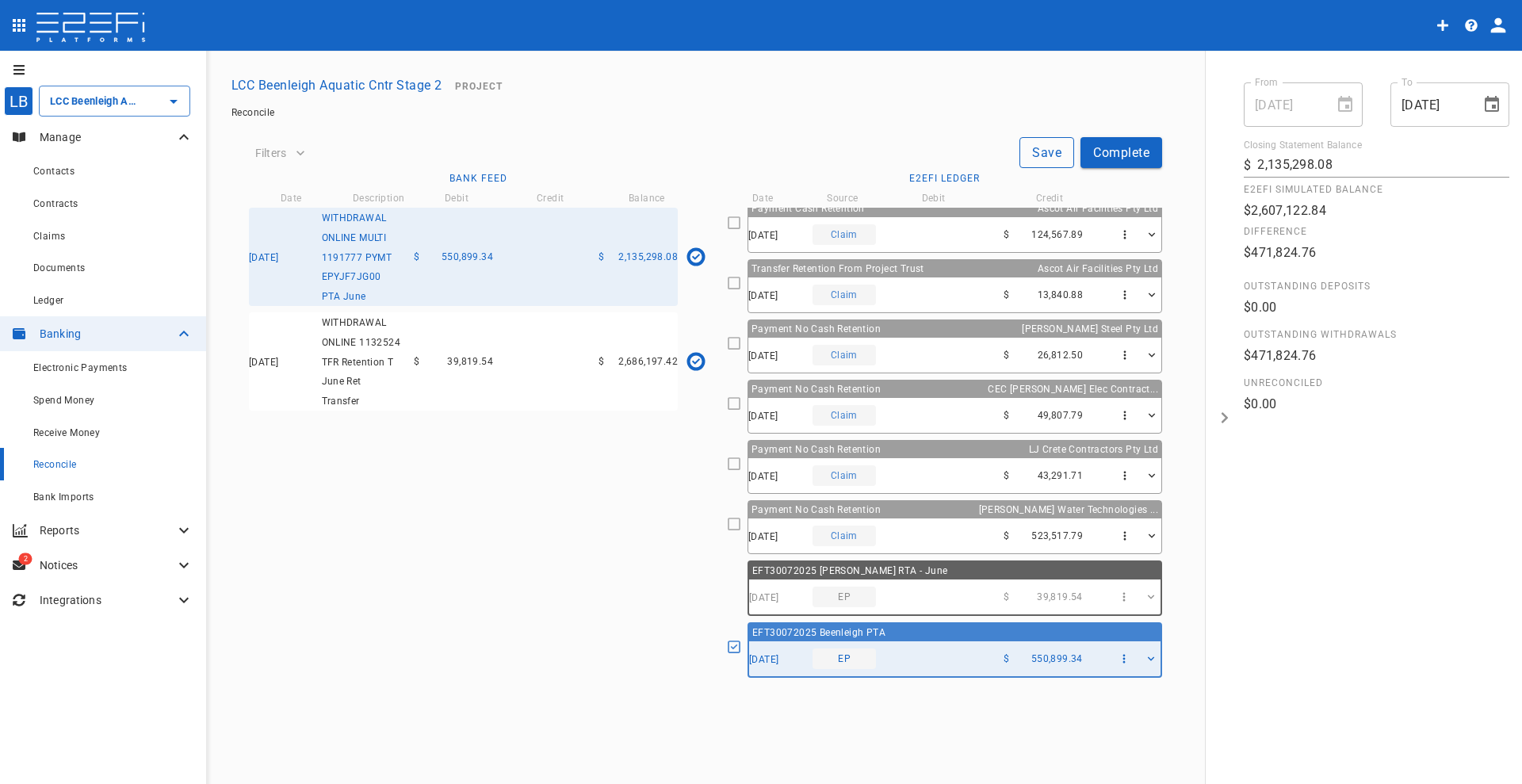 click on "Save" at bounding box center (1046, 152) 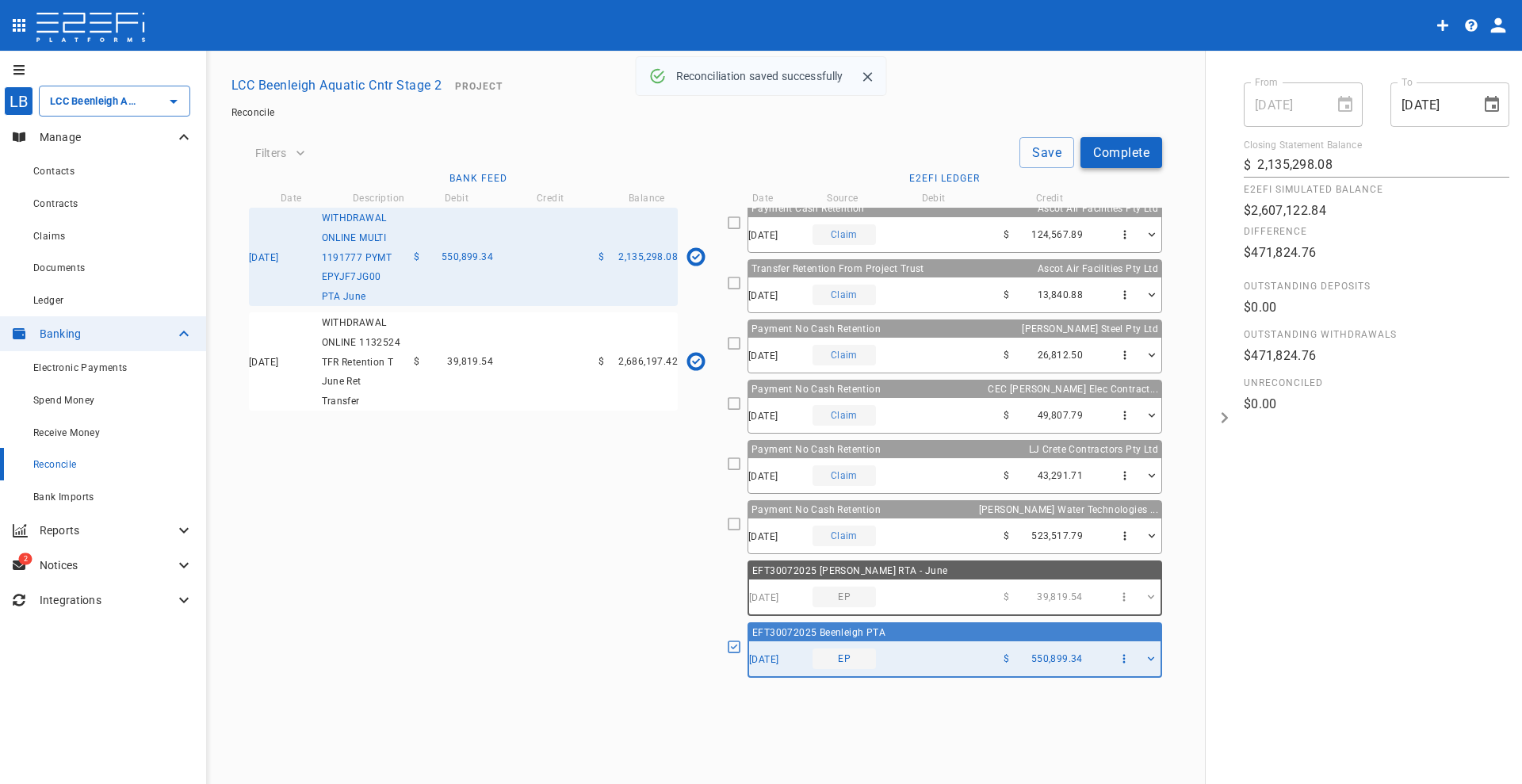 click on "Complete" at bounding box center (1121, 152) 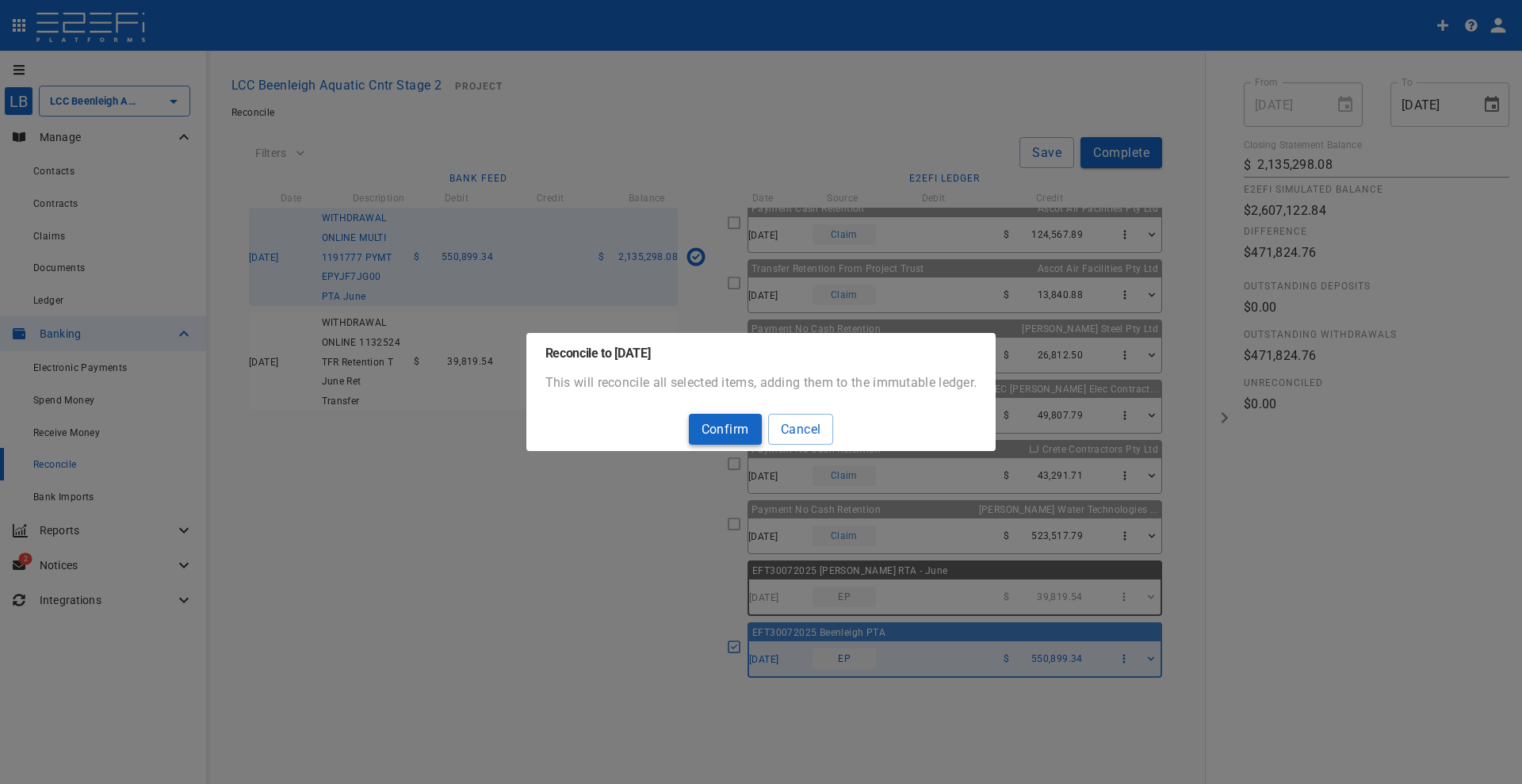 click on "Confirm" at bounding box center (725, 429) 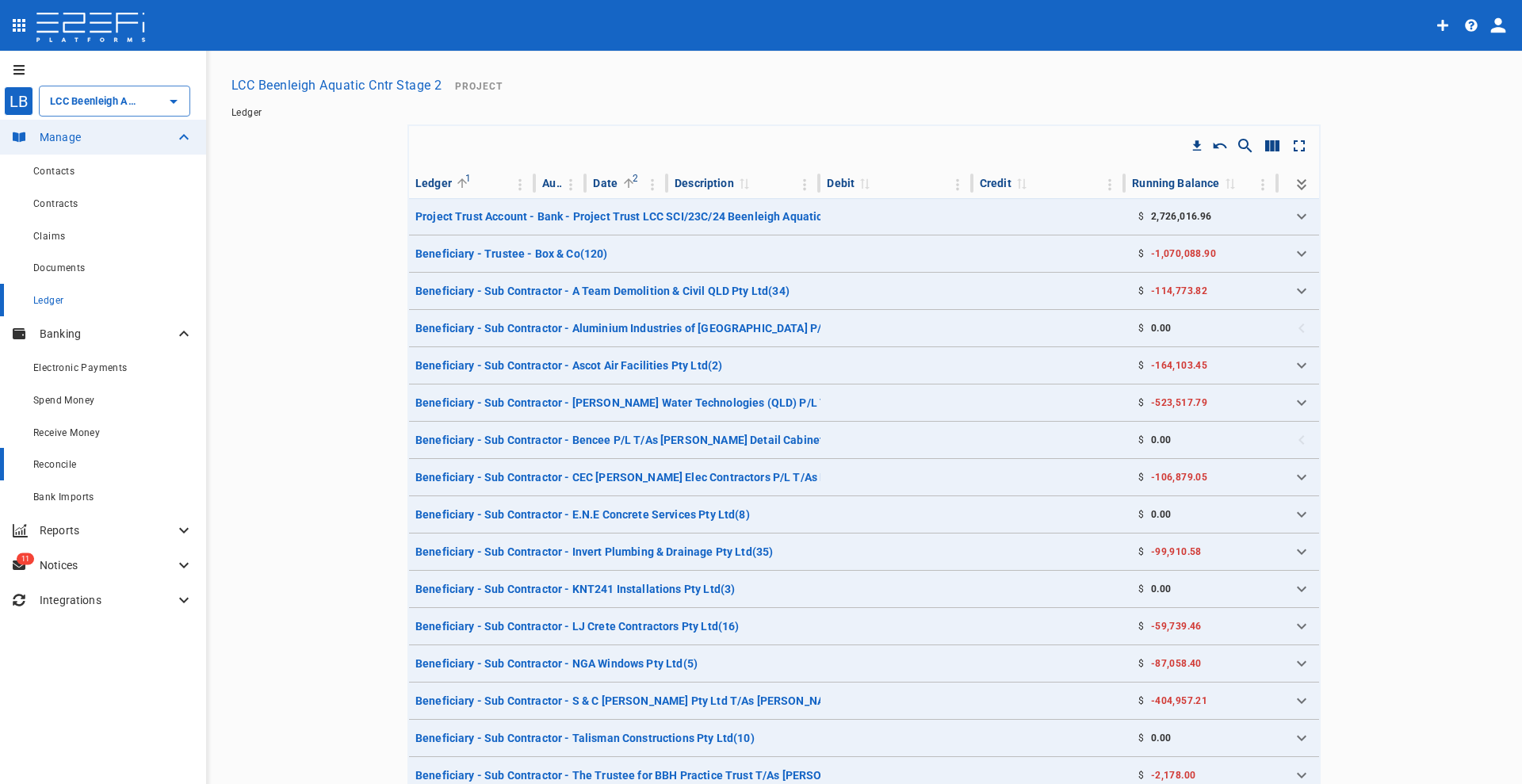 click on "Reconcile" at bounding box center [55, 465] 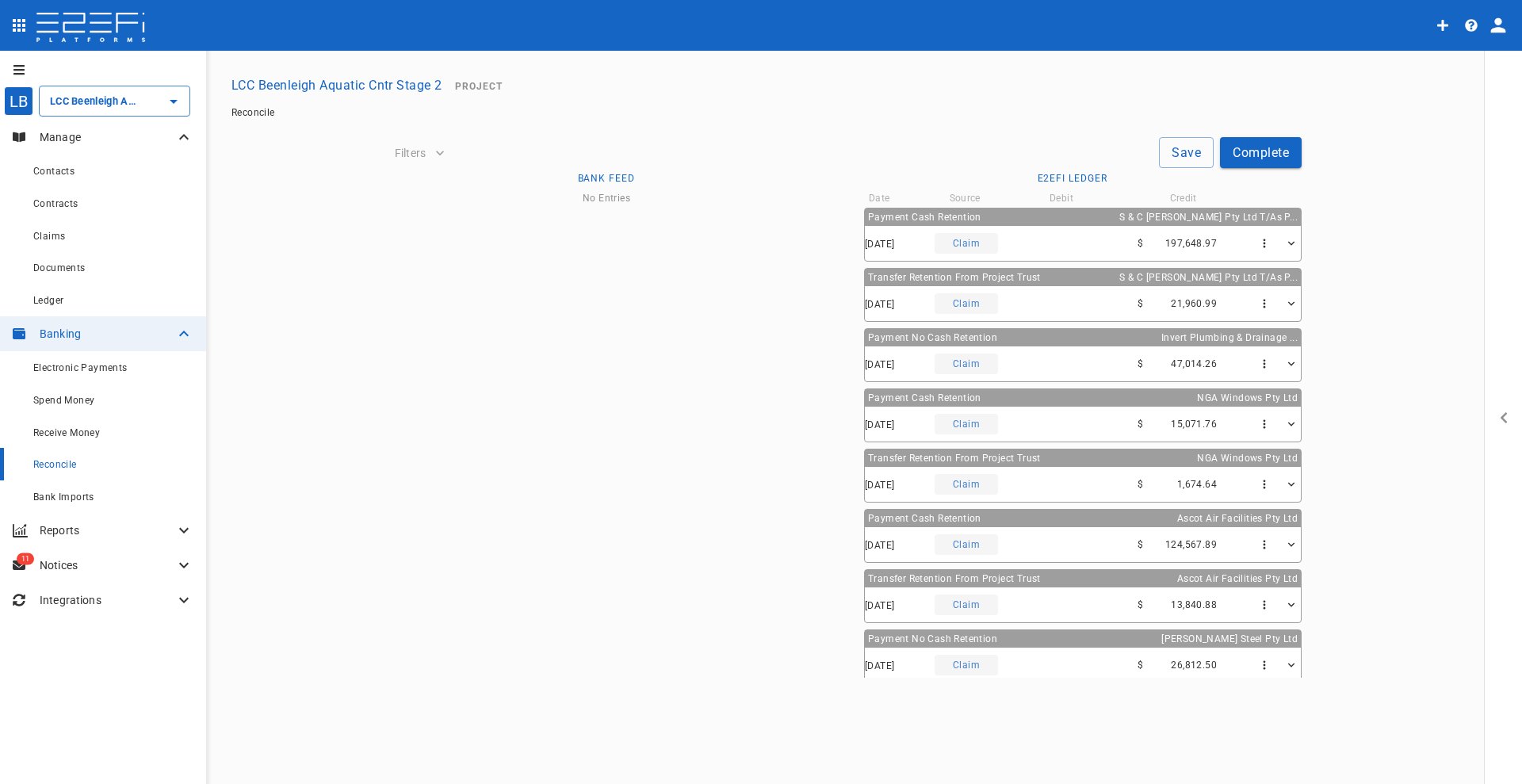 type on "31/07/2025" 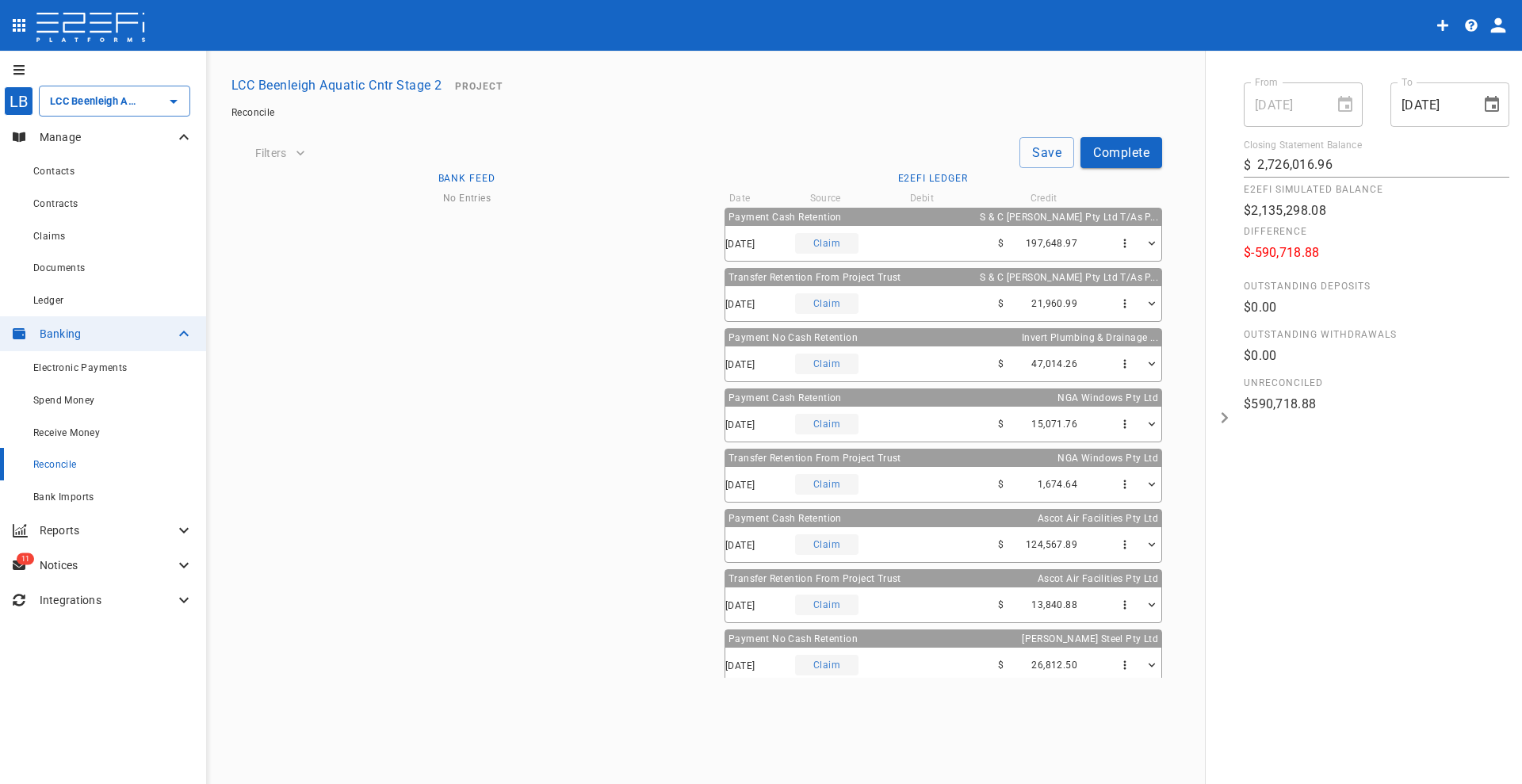 type on "2,135,298.08" 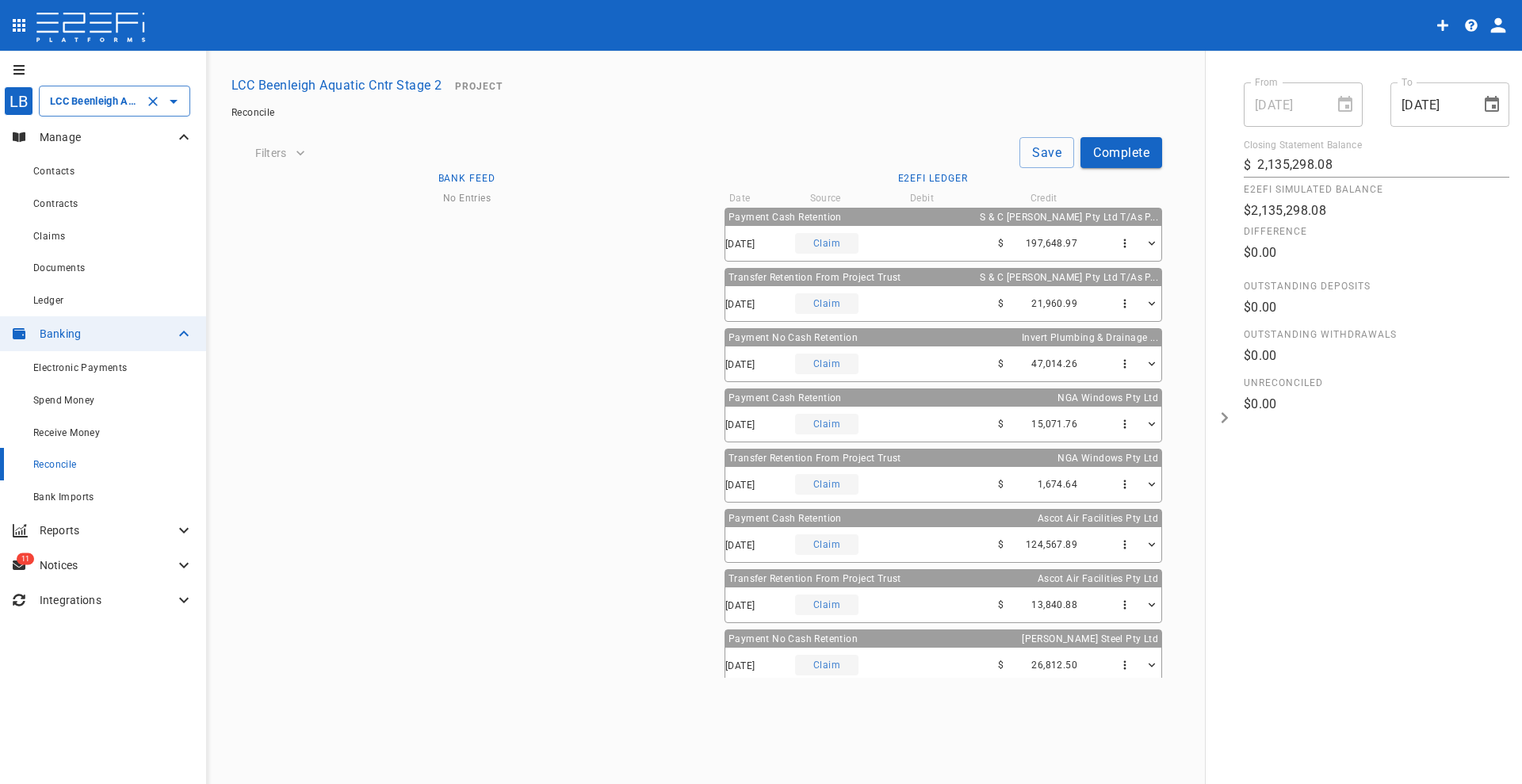 click on "LCC Beenleigh Aquatic Cntr Stage 2" at bounding box center (92, 101) 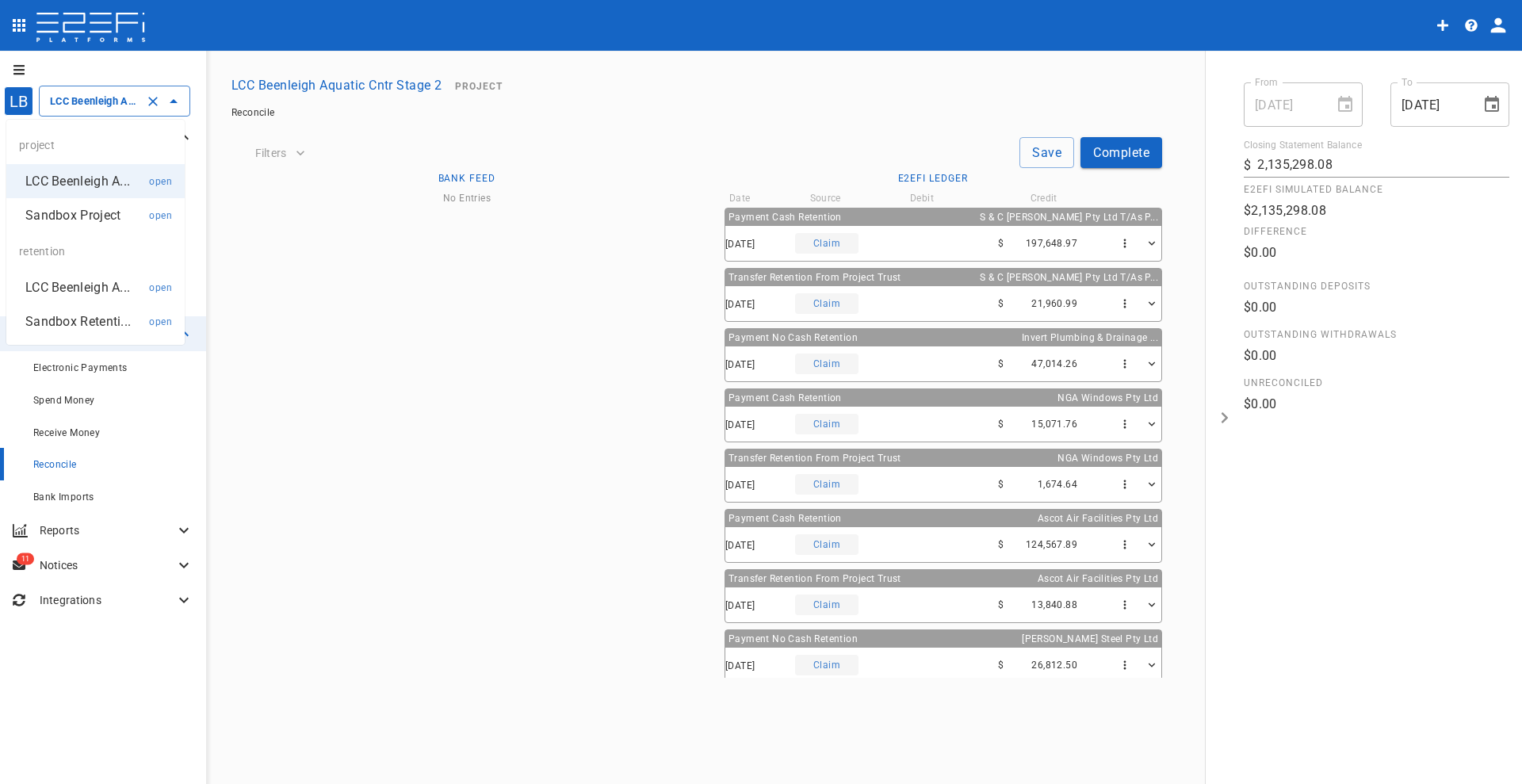 click on "LCC Beenleigh A..." at bounding box center [78, 287] 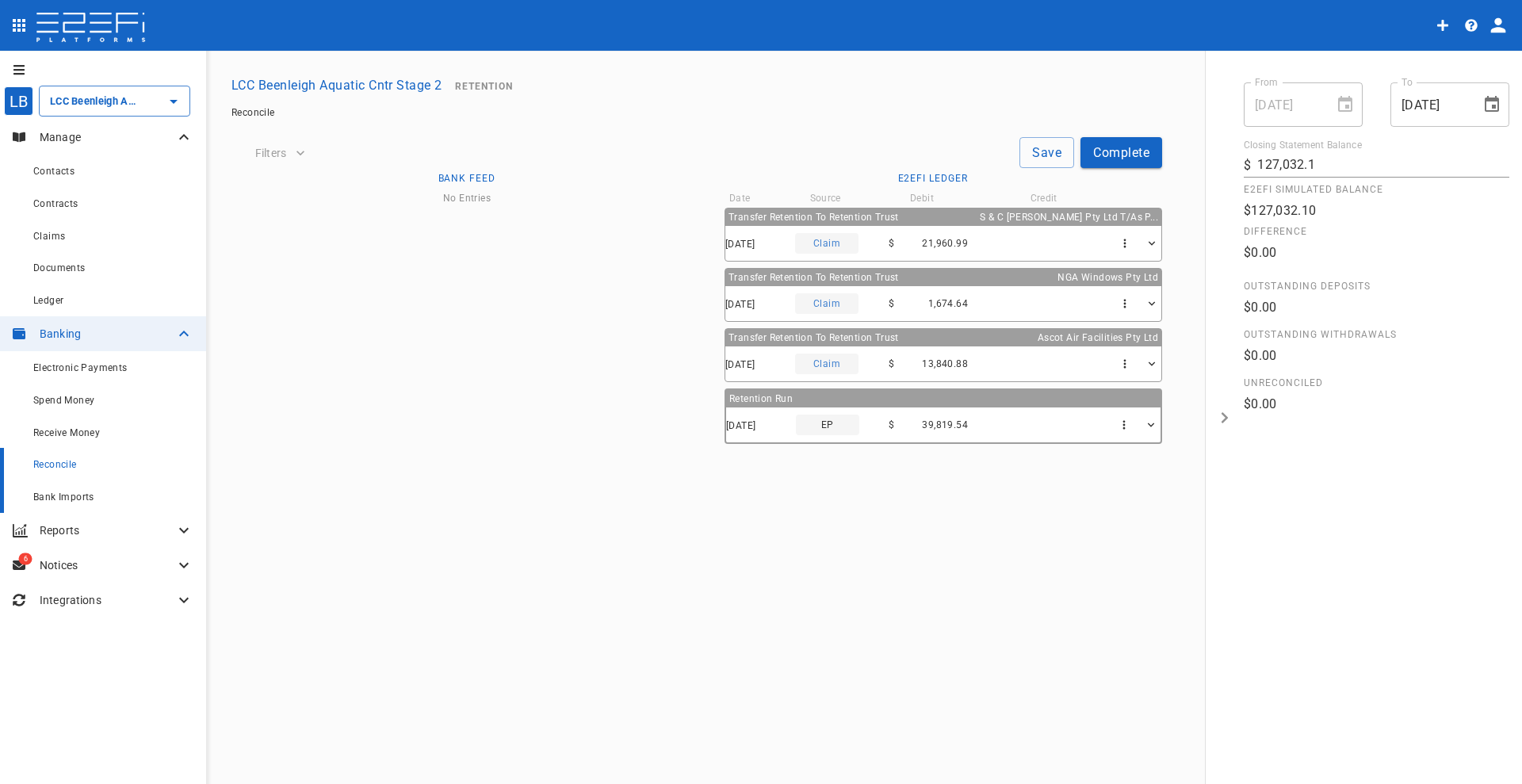 click on "Bank Imports" at bounding box center (63, 497) 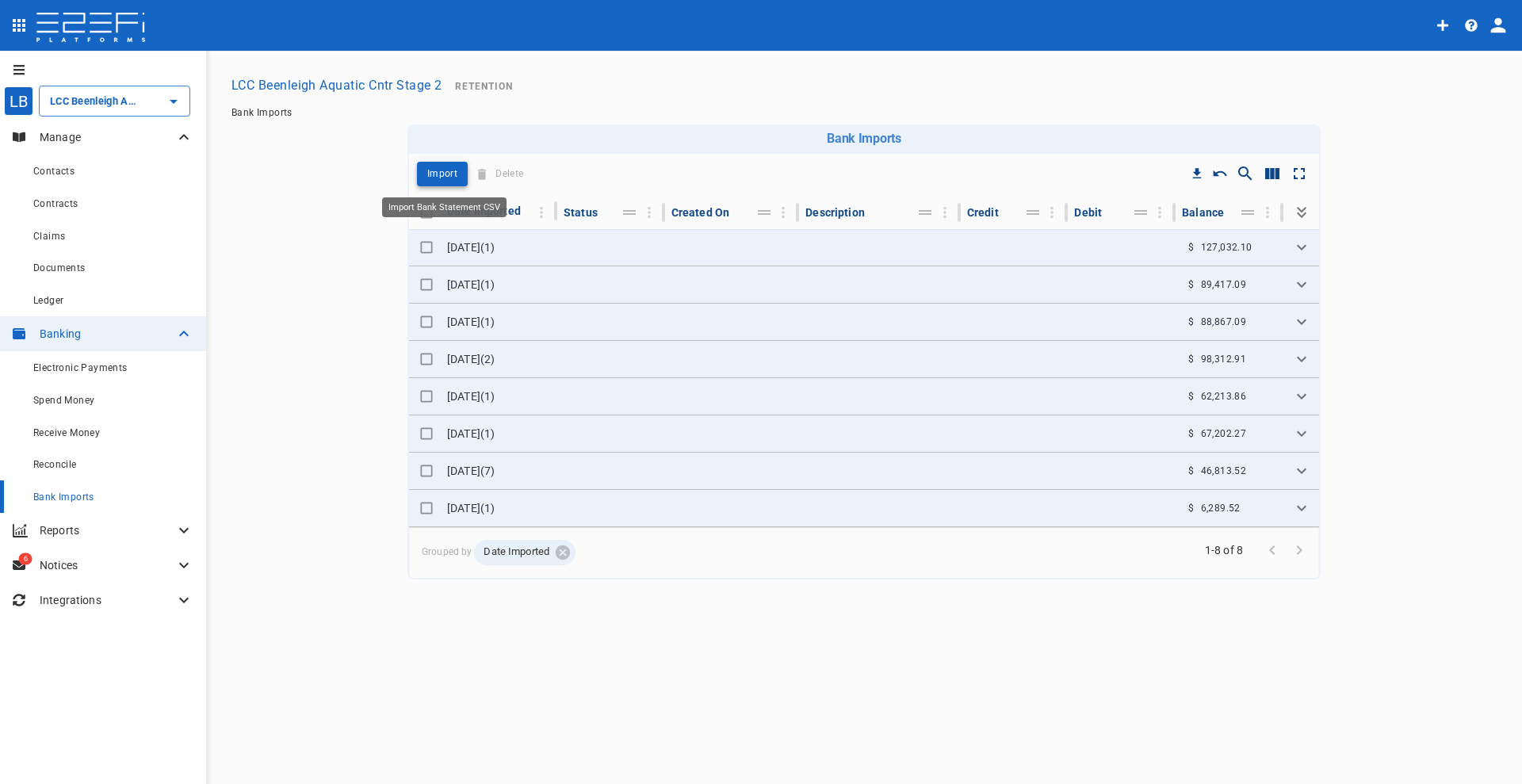 click on "Import" at bounding box center [442, 174] 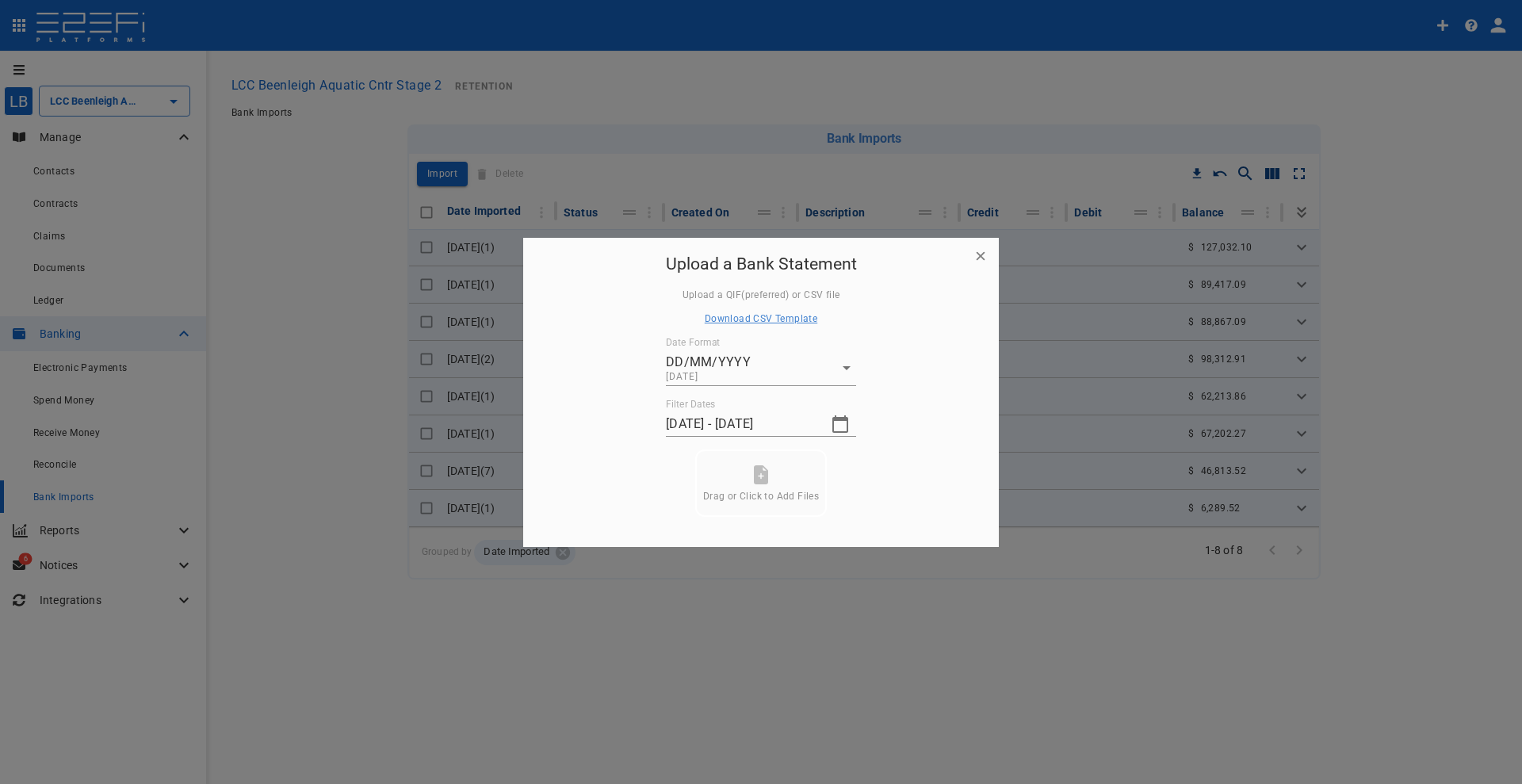 click 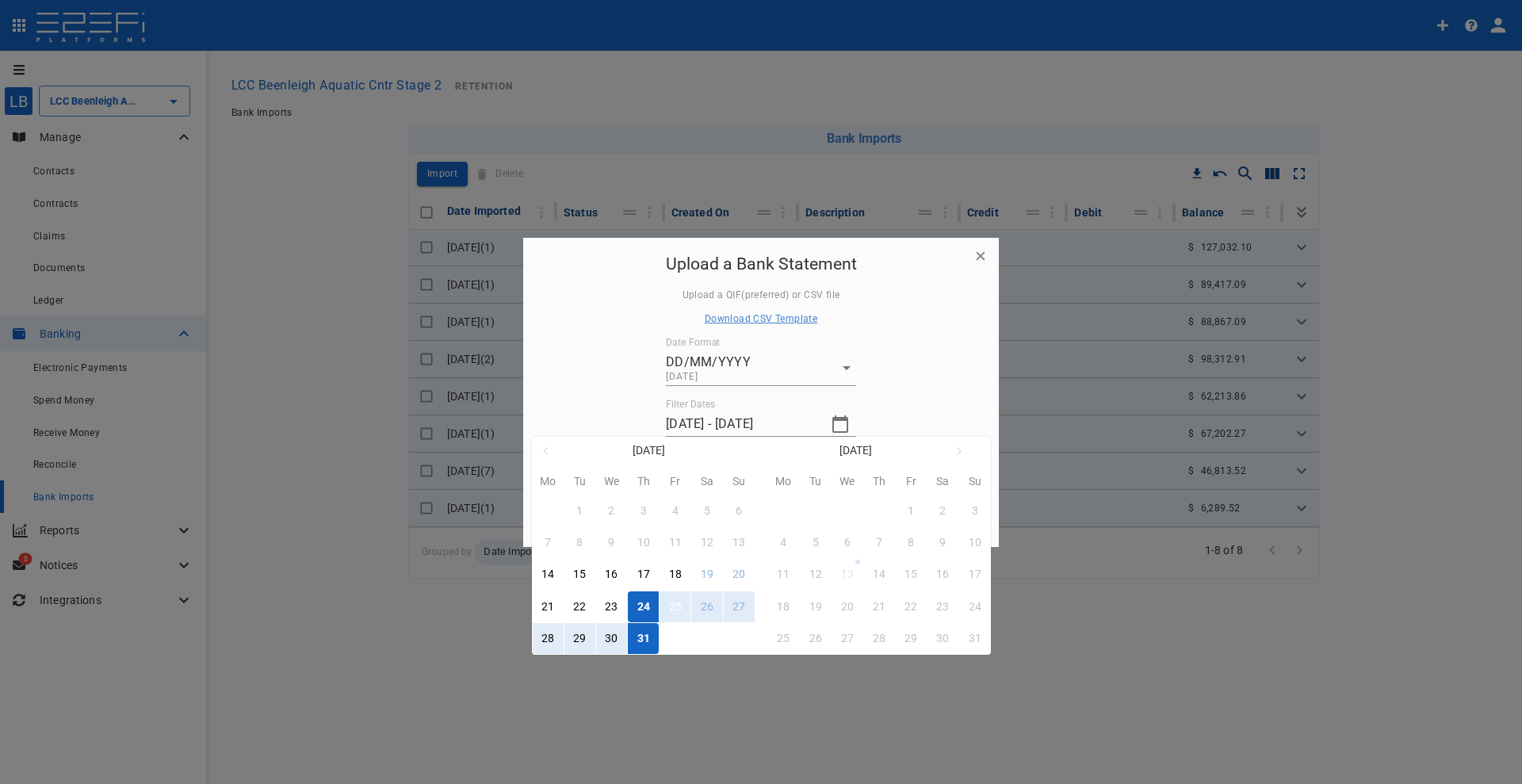 click on "25" at bounding box center (675, 607) 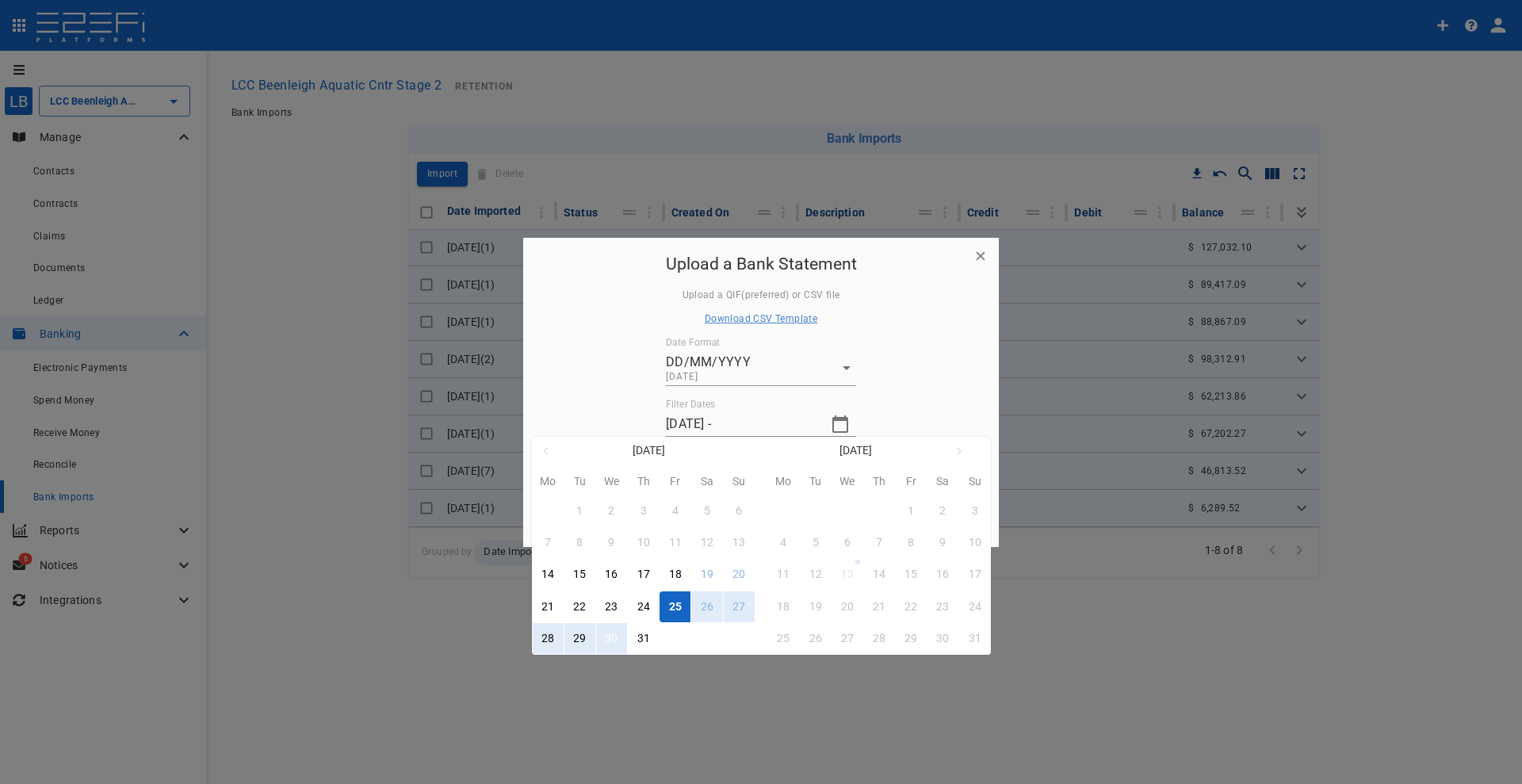 click on "30" at bounding box center [611, 639] 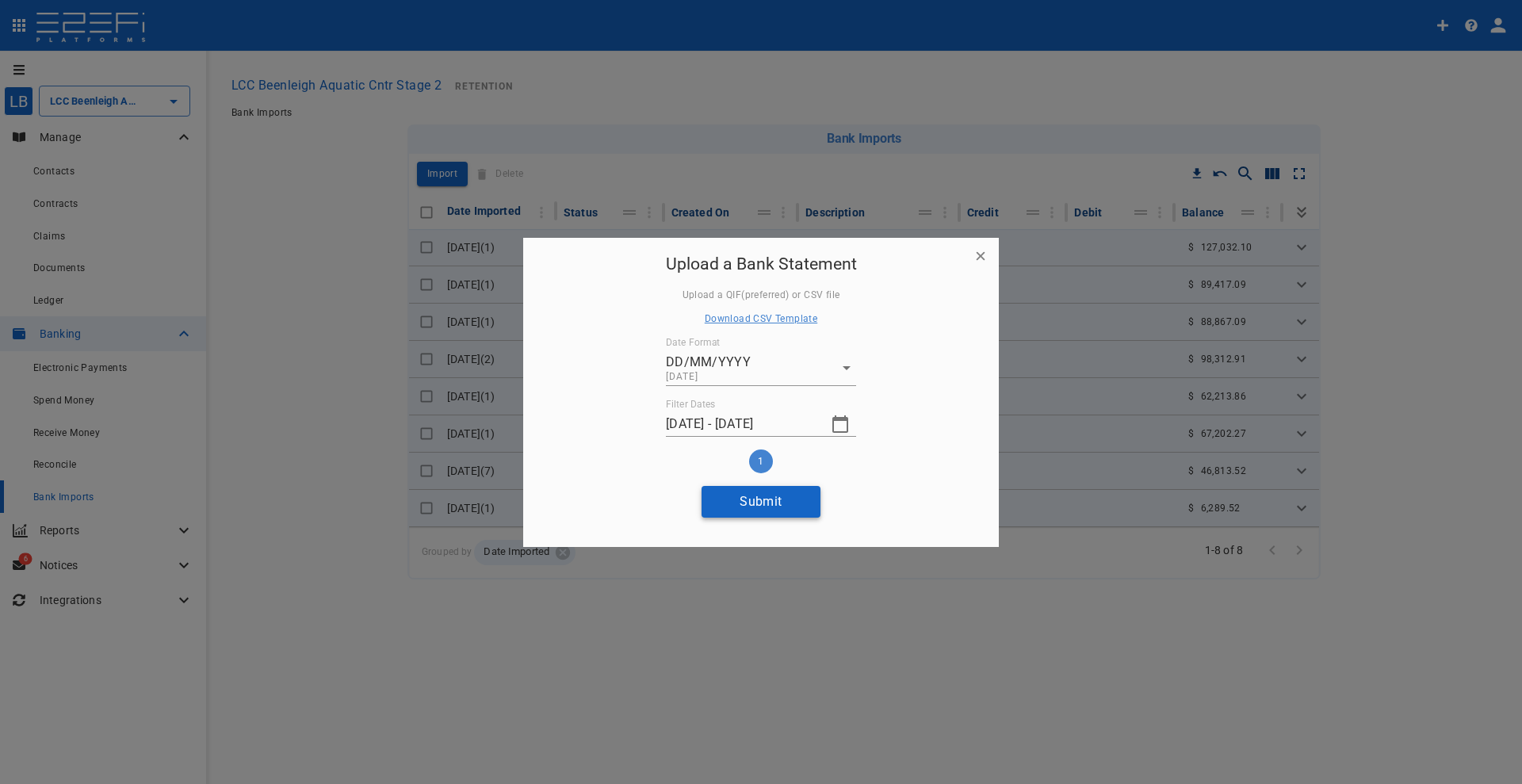 click on "Submit" at bounding box center (761, 501) 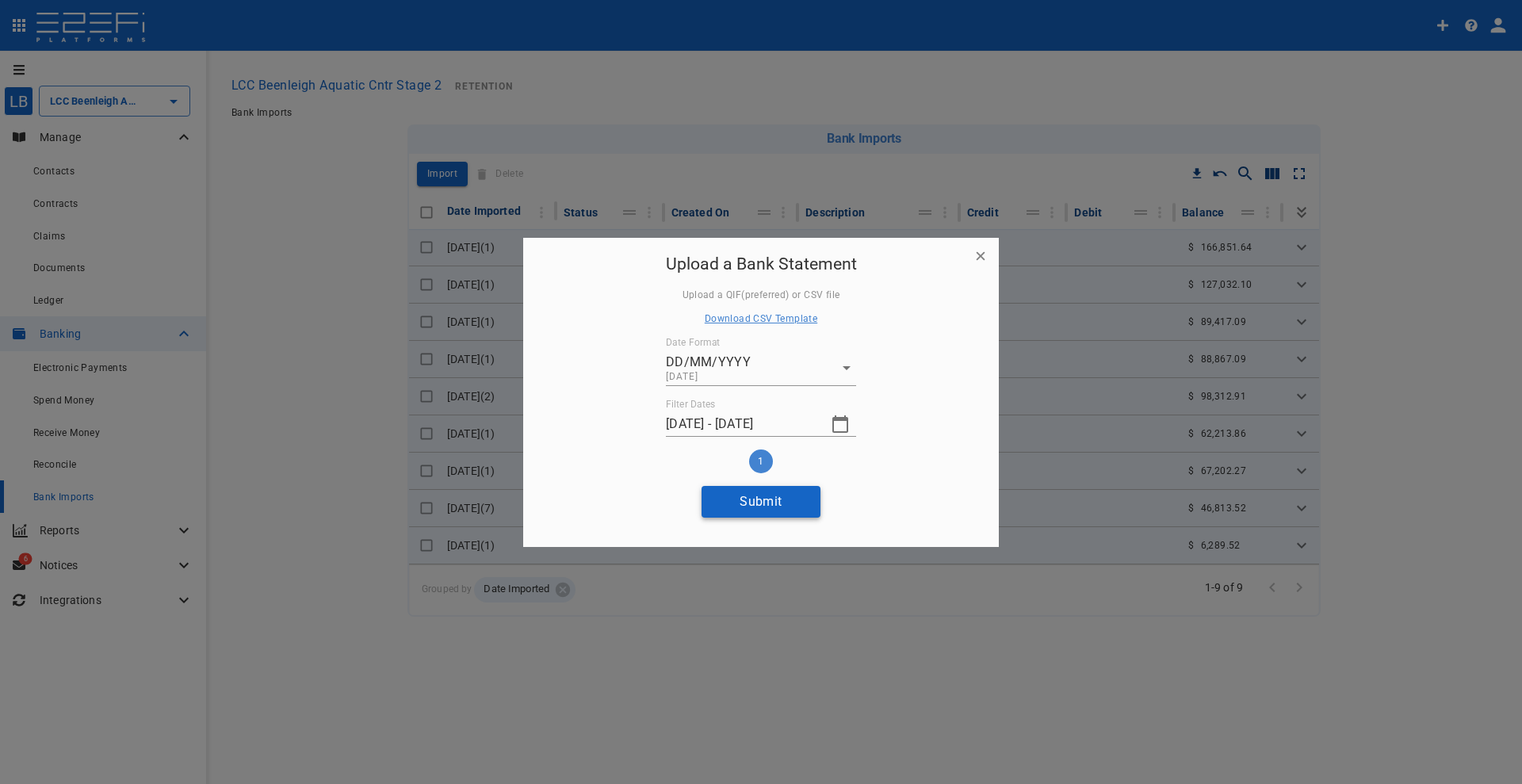 type on "31/07/2025 - 31/07/2025" 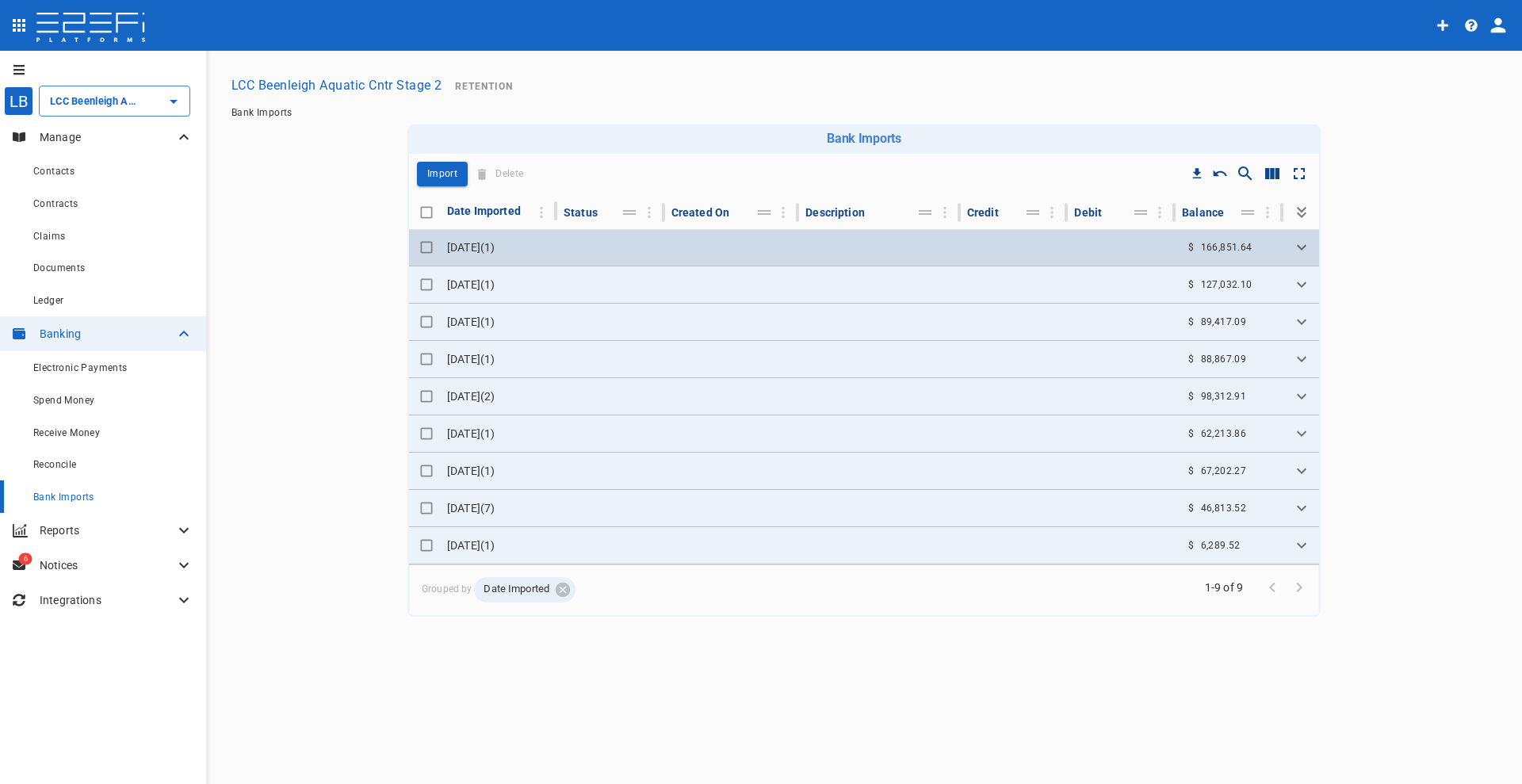click 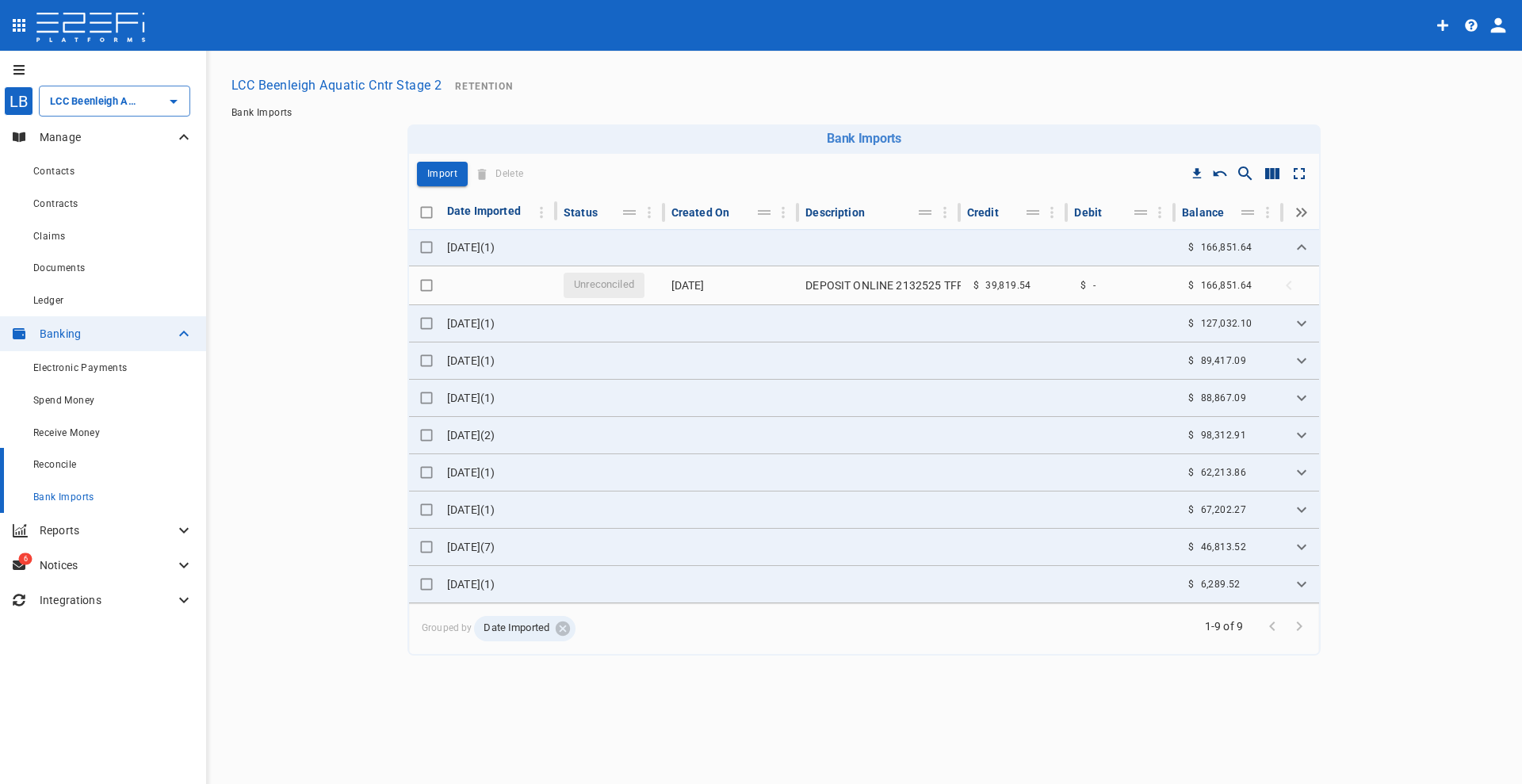 click on "Reconcile" at bounding box center (55, 465) 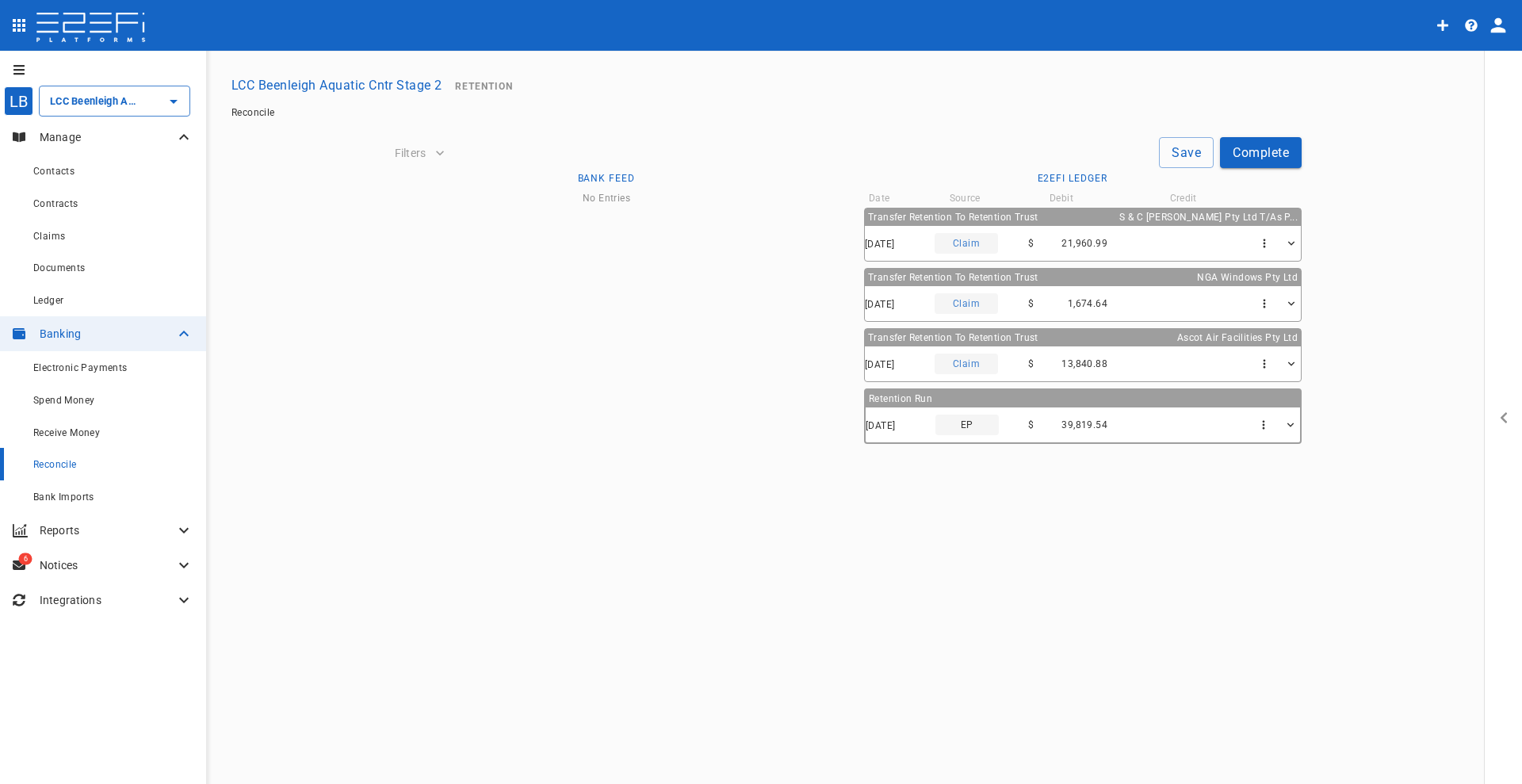 type on "LCC Beenleigh Aquatic Cntr Stage 2" 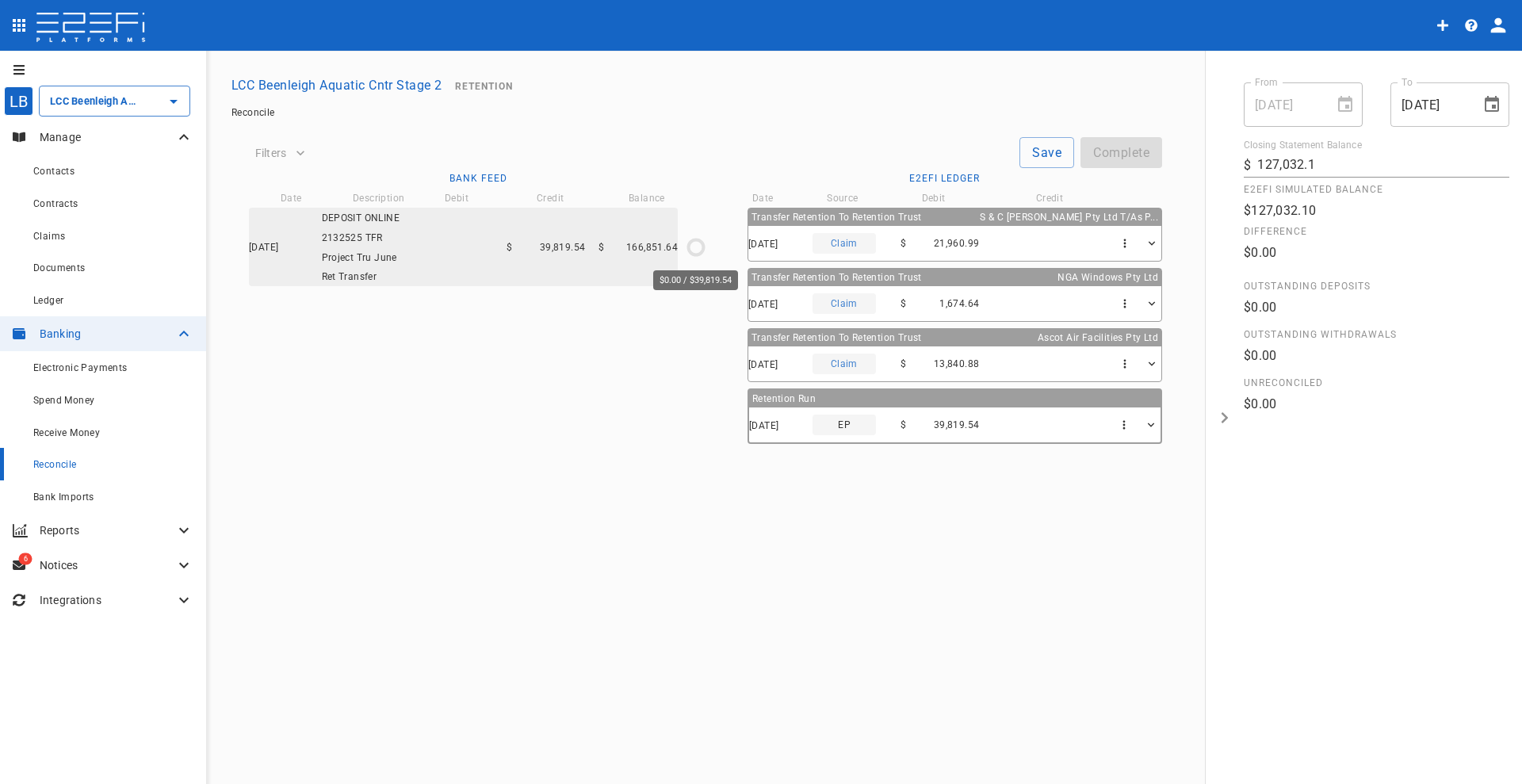 click 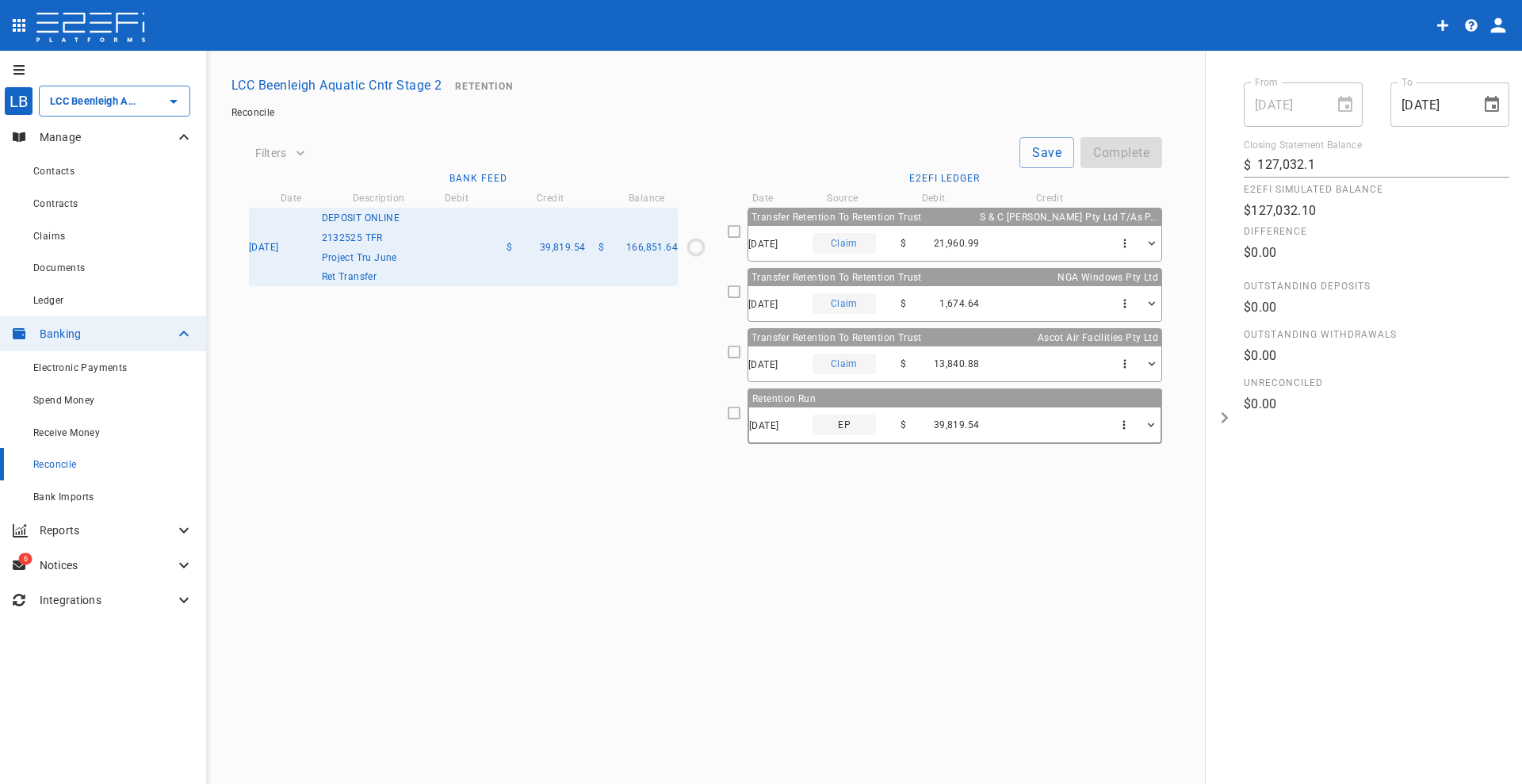 click 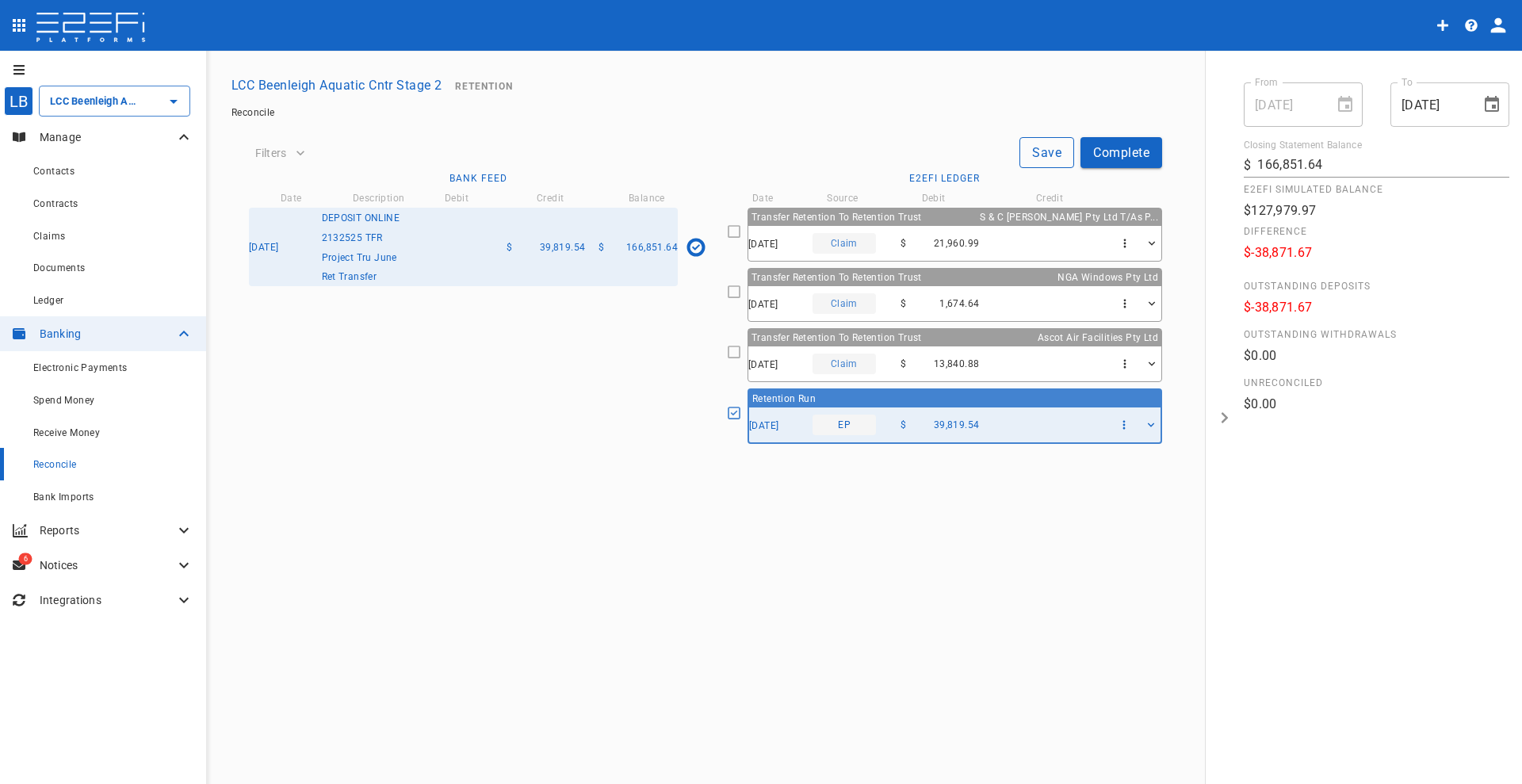 click on "Save" at bounding box center (1046, 152) 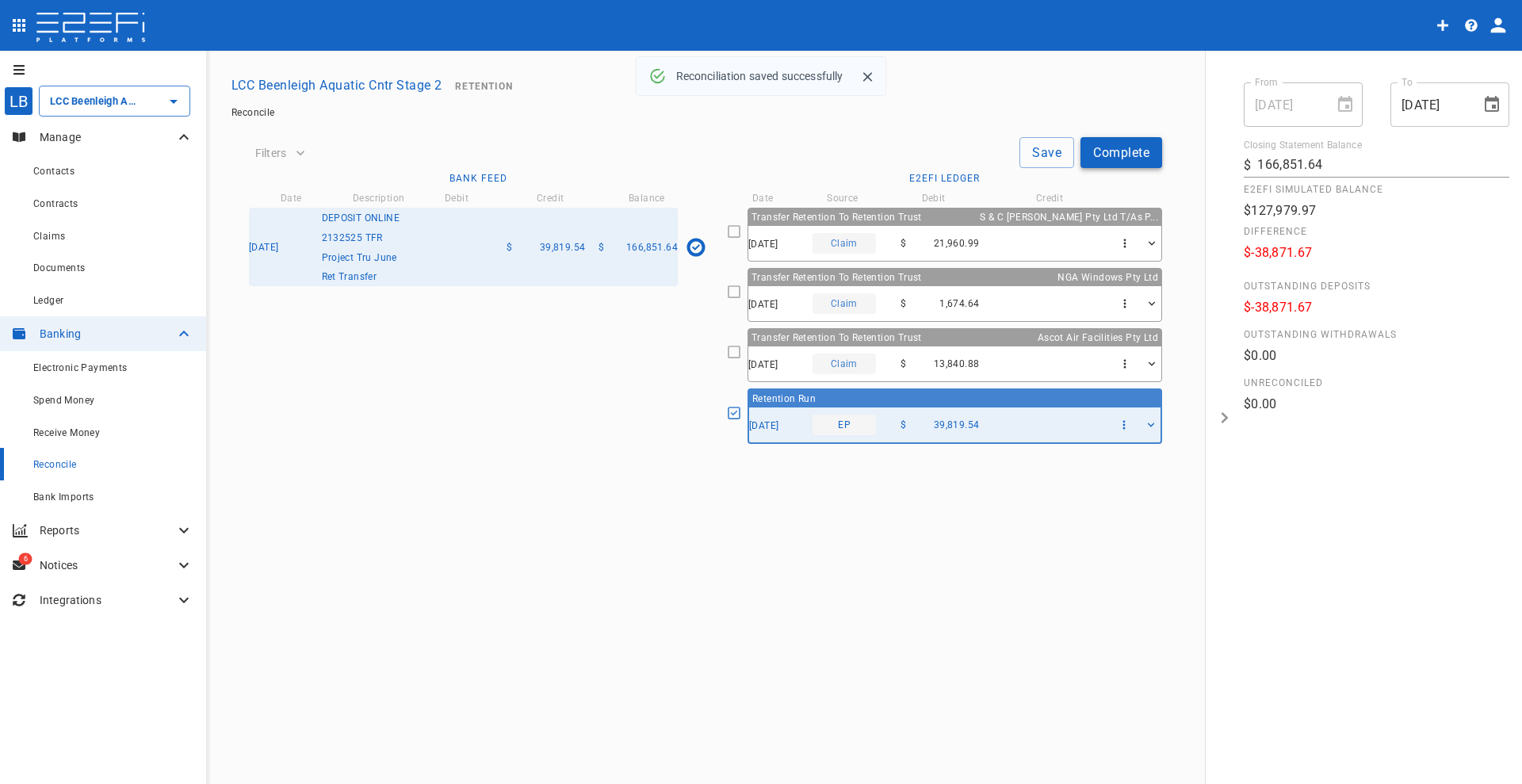 click on "Complete" at bounding box center (1121, 152) 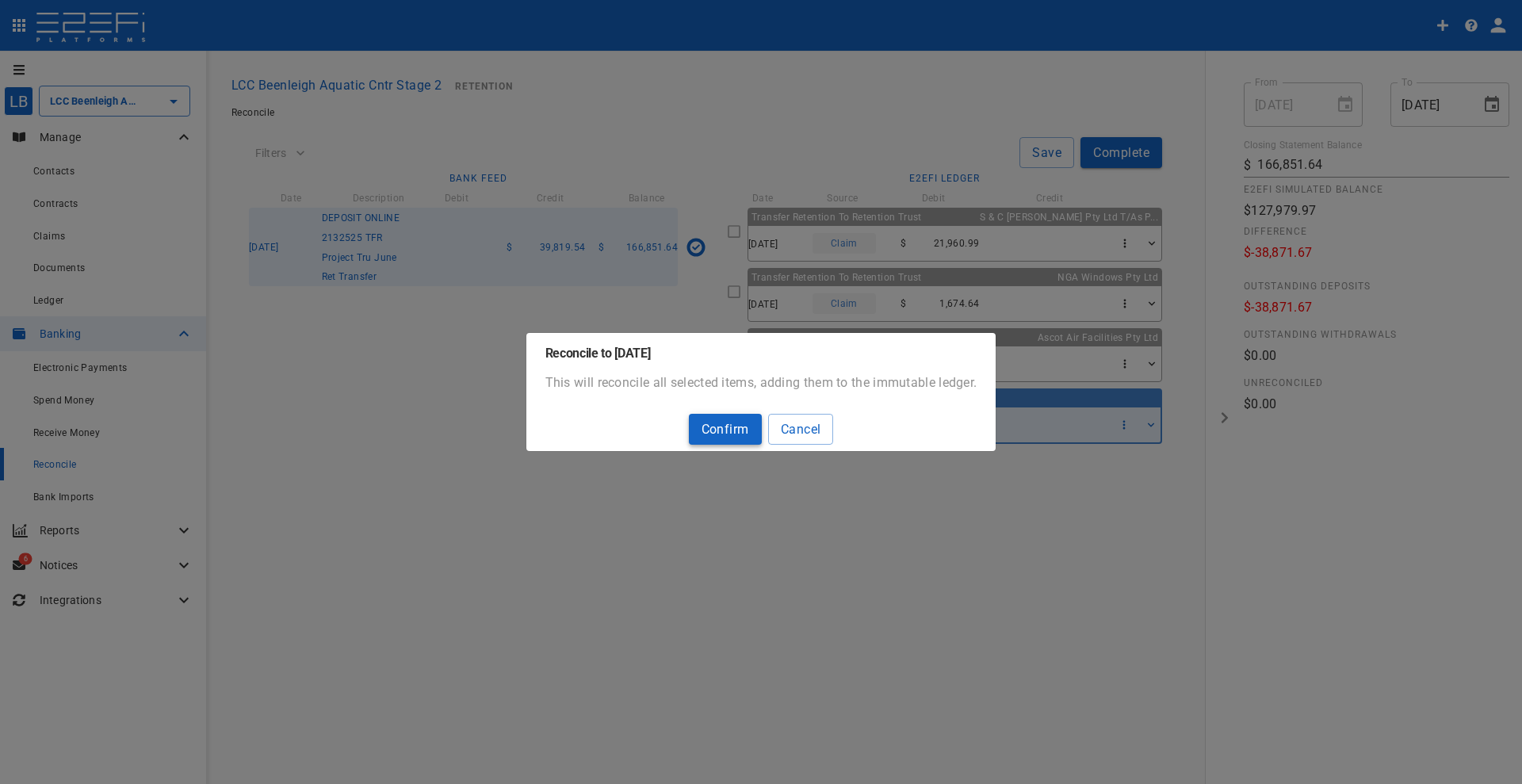 click on "Confirm" at bounding box center [725, 429] 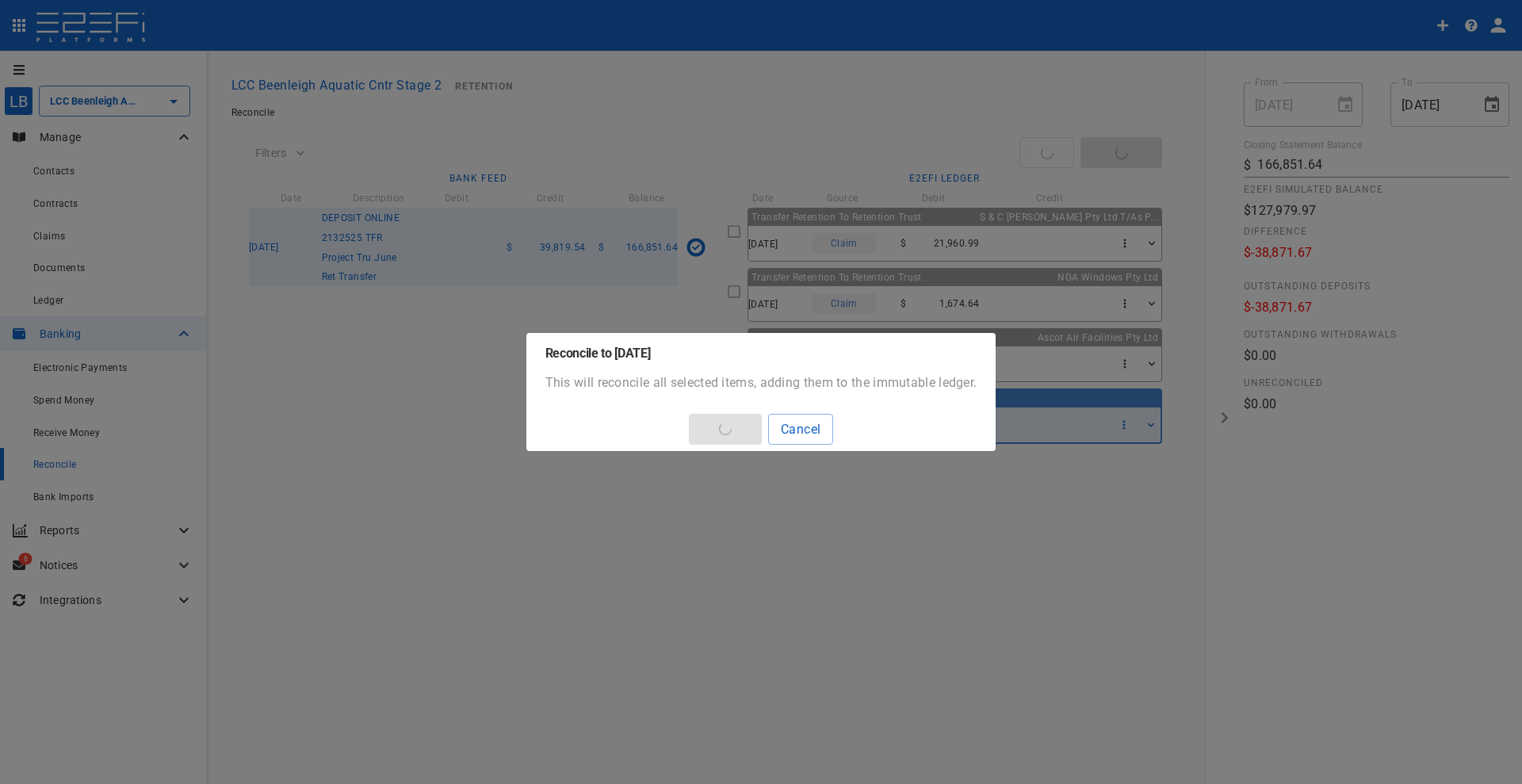 type on "127,032.1" 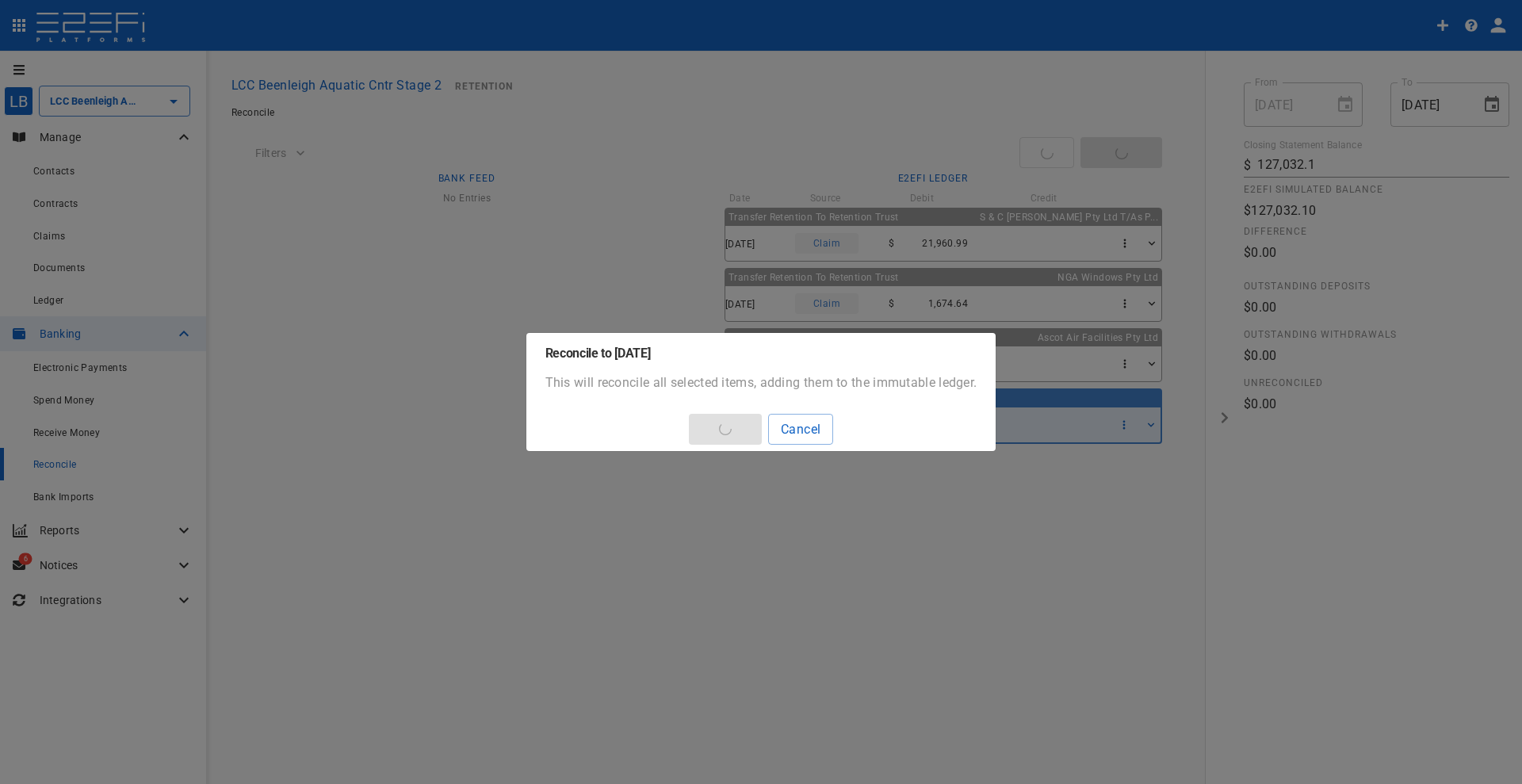type on "31/07/2025" 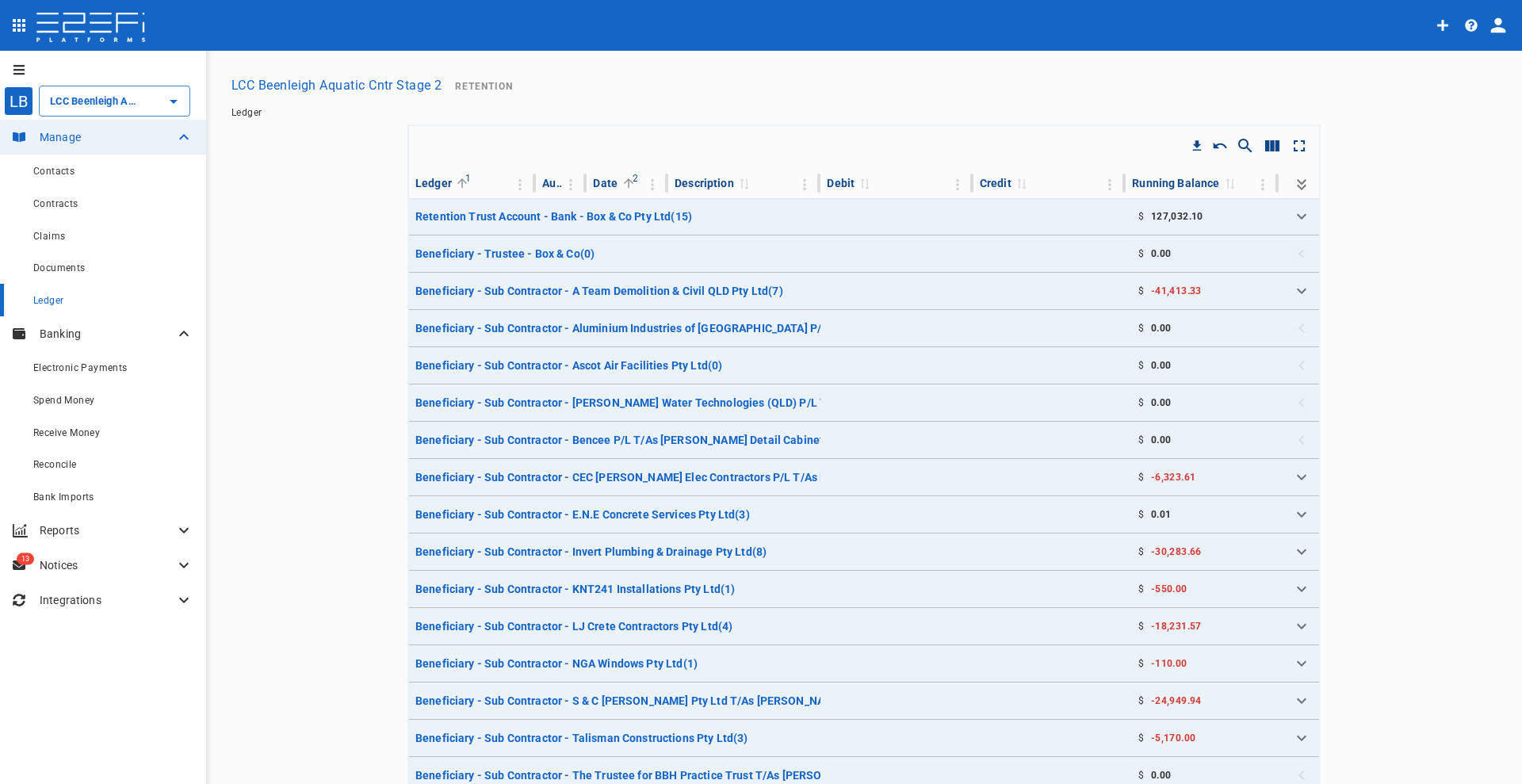type on "LCC Beenleigh Aquatic Cntr Stage 2" 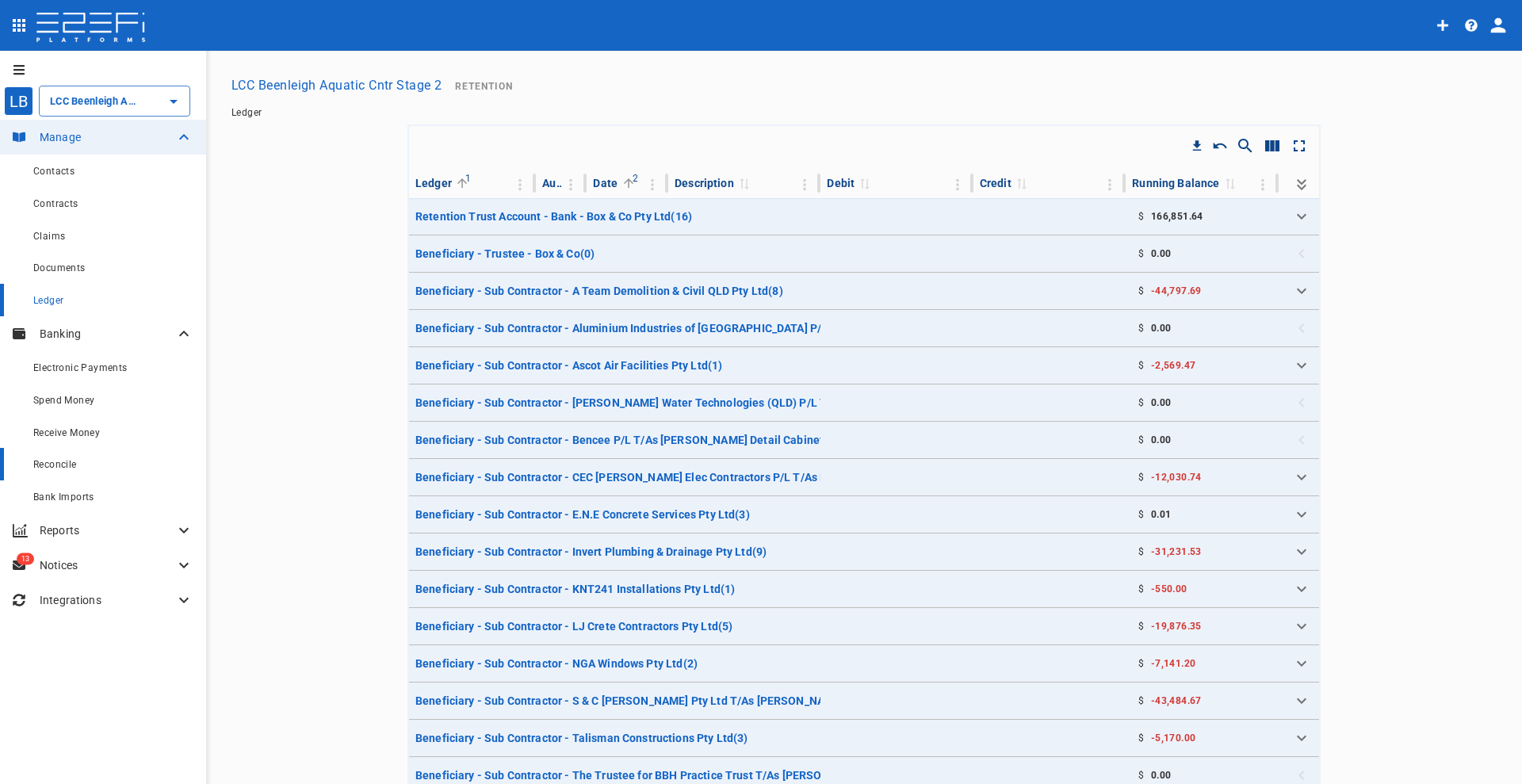 click on "Reconcile" at bounding box center [55, 465] 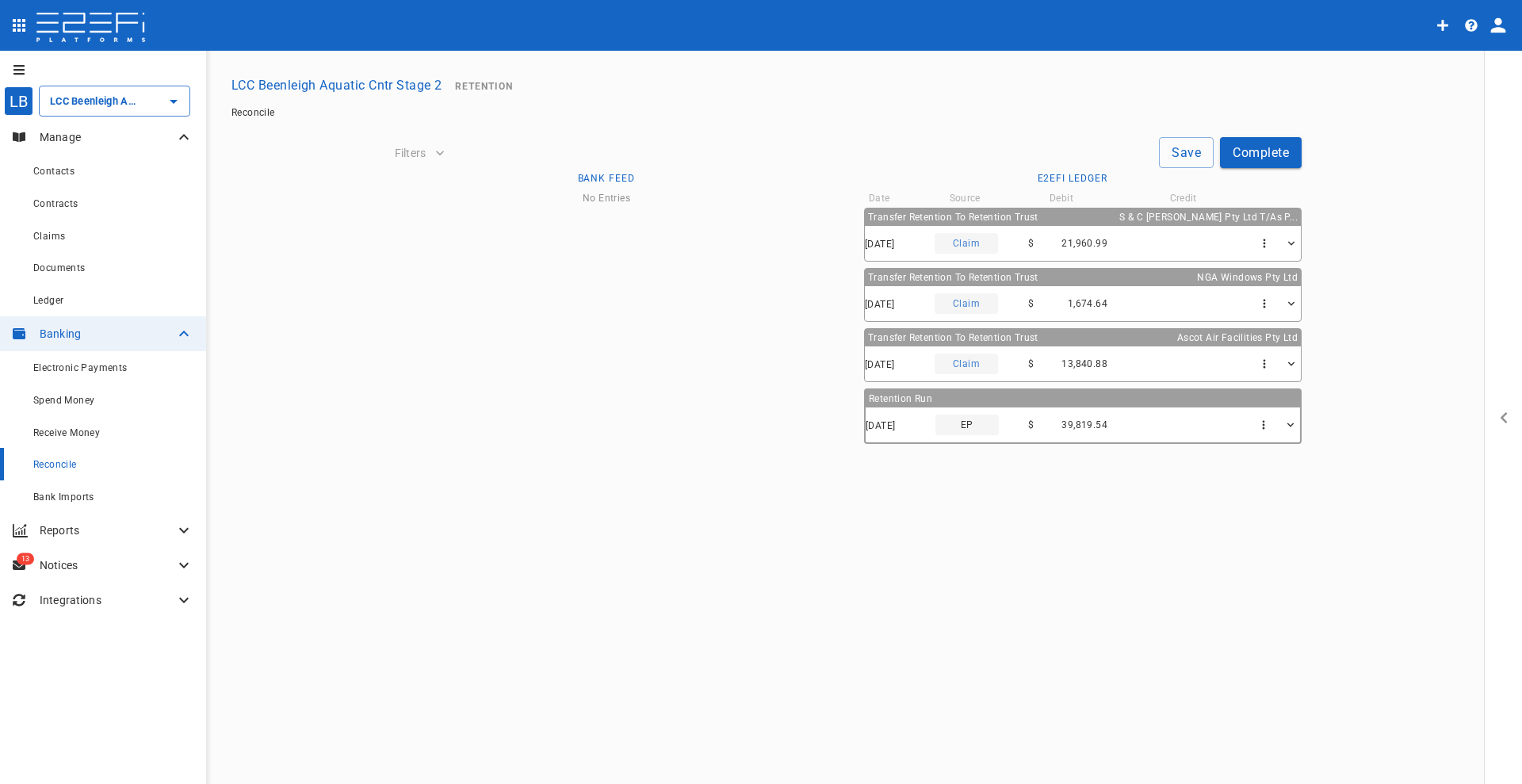 type on "31/07/2025" 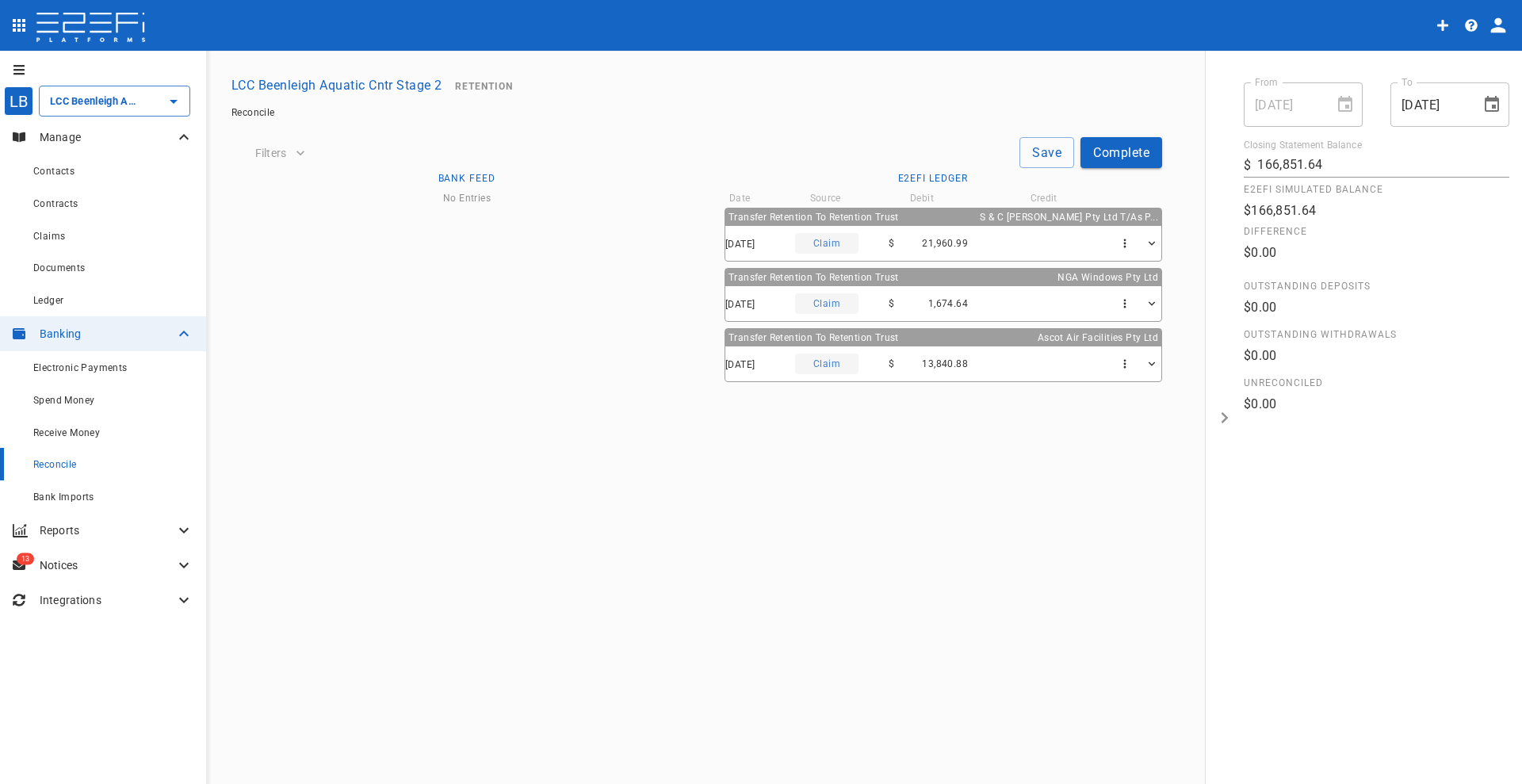 click on "Notices" at bounding box center [107, 565] 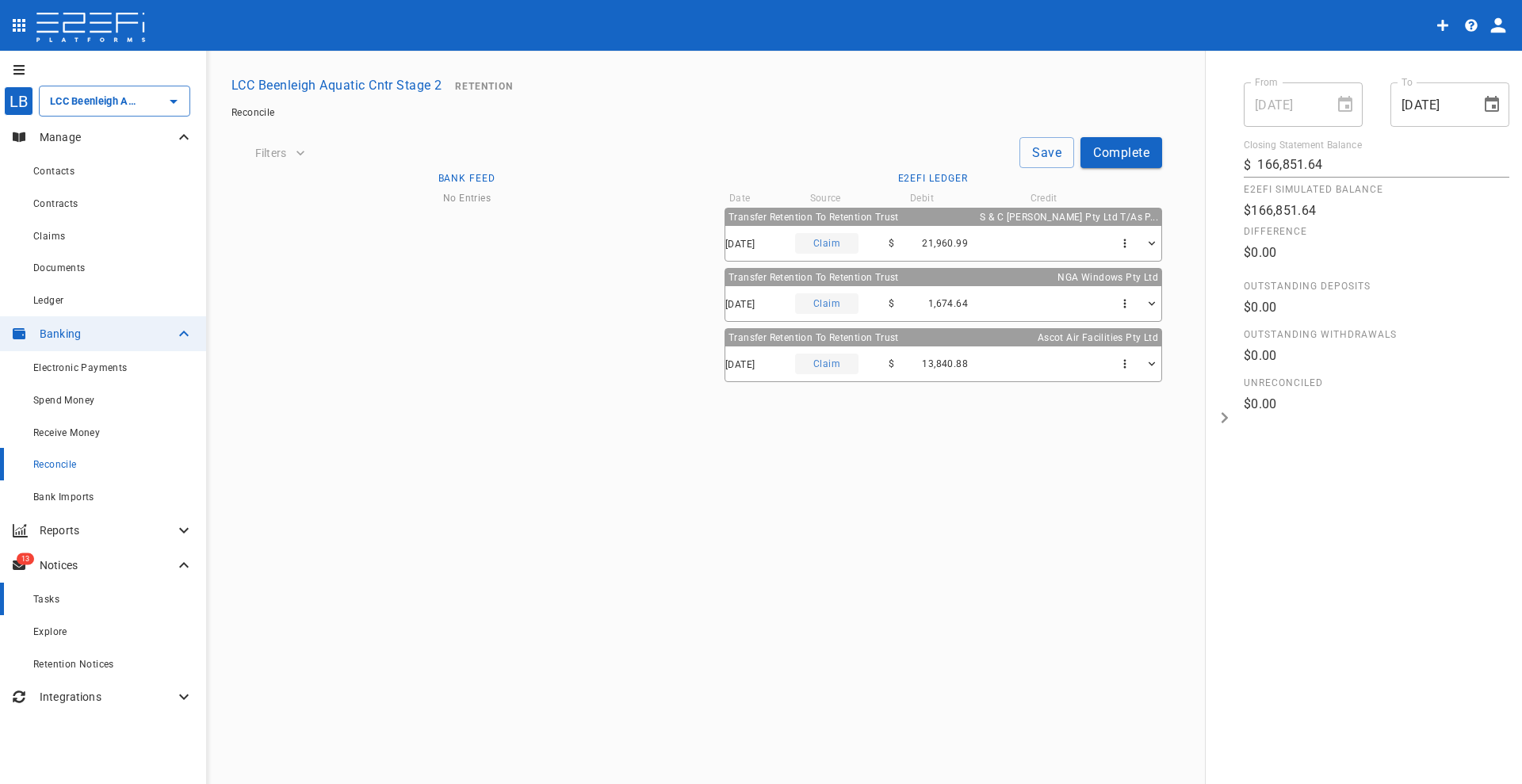 click on "Tasks" at bounding box center (113, 599) 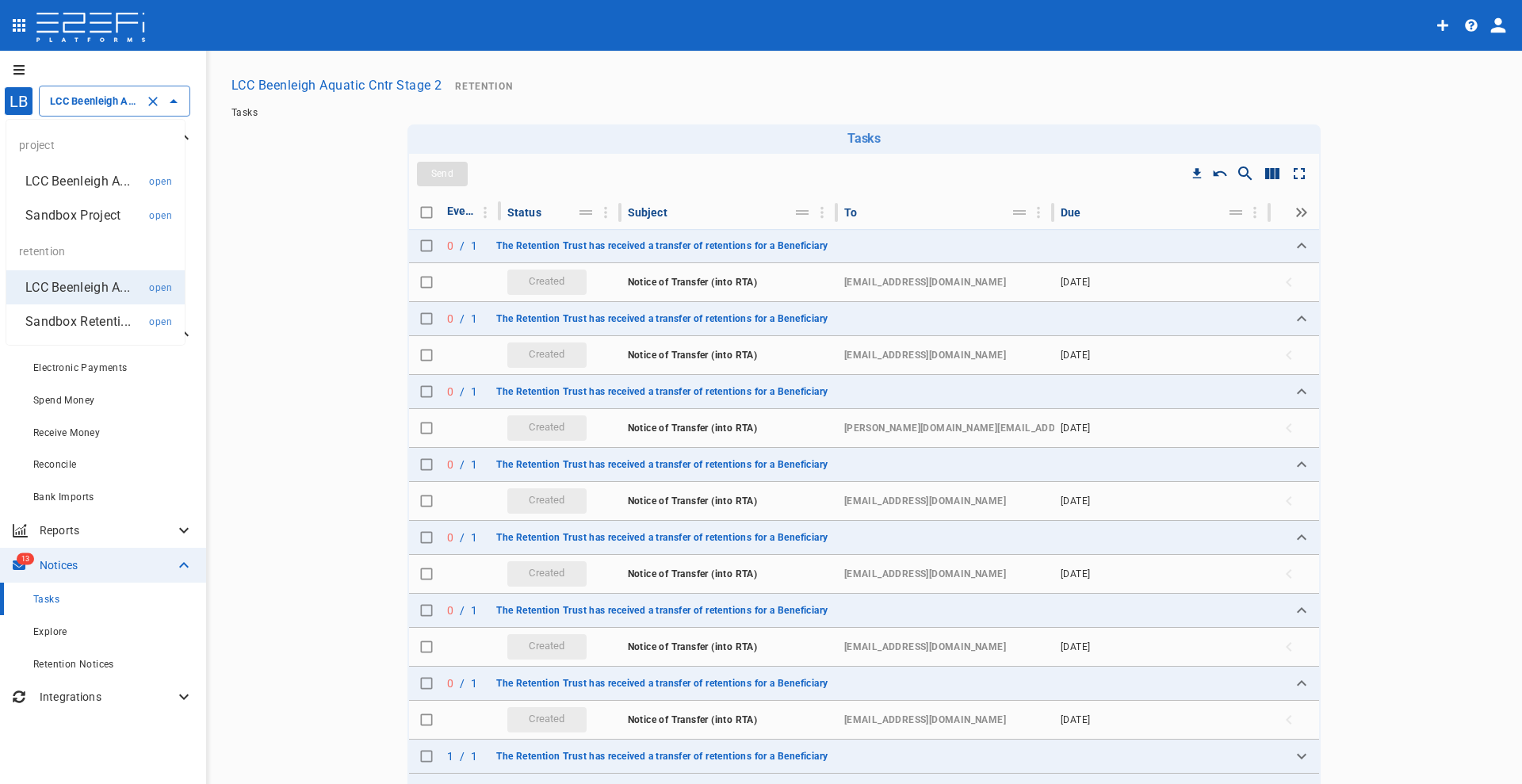 click on "LCC Beenleigh Aquatic Cntr Stage 2" at bounding box center (92, 101) 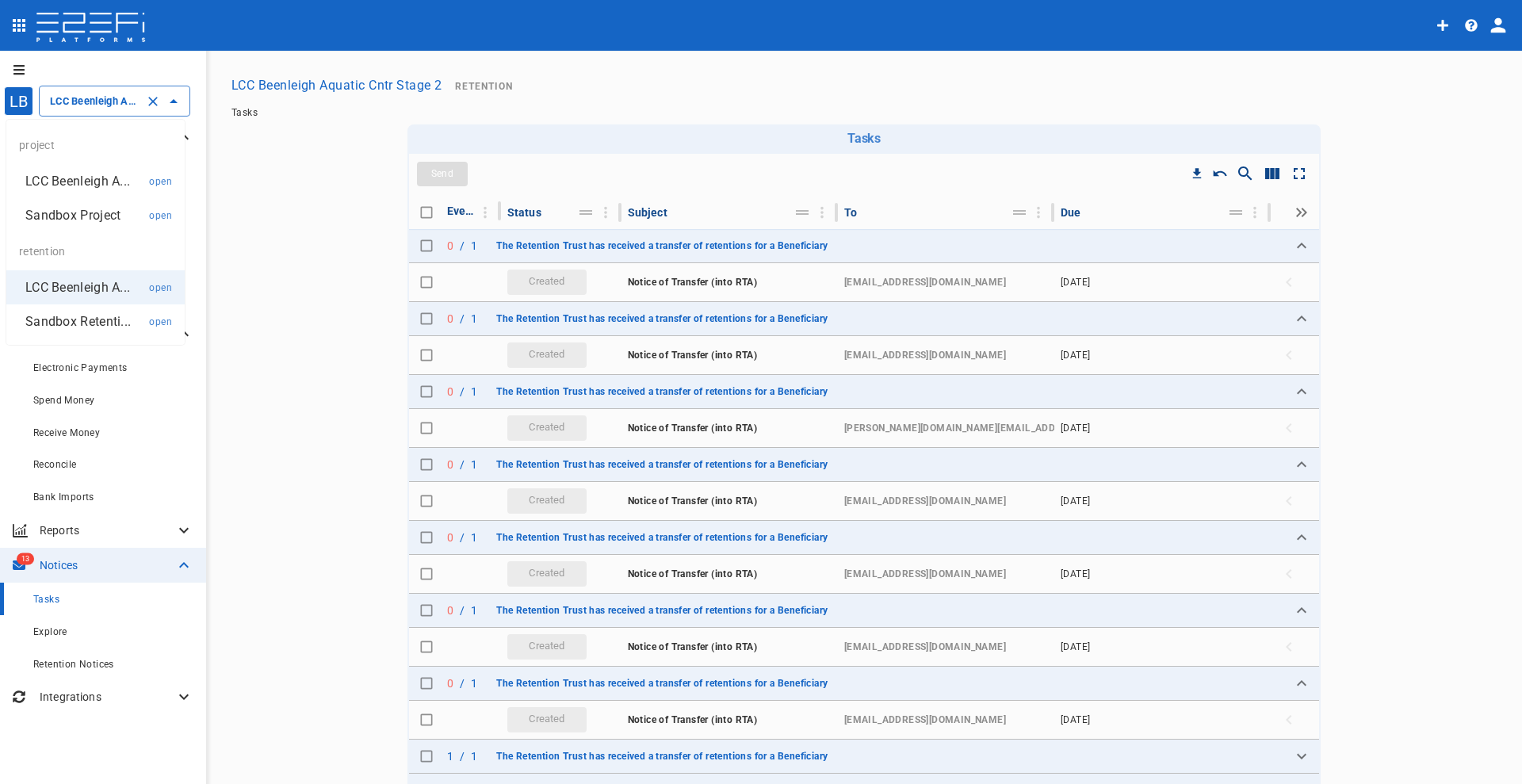 click on "LCC Beenleigh A..." at bounding box center [78, 181] 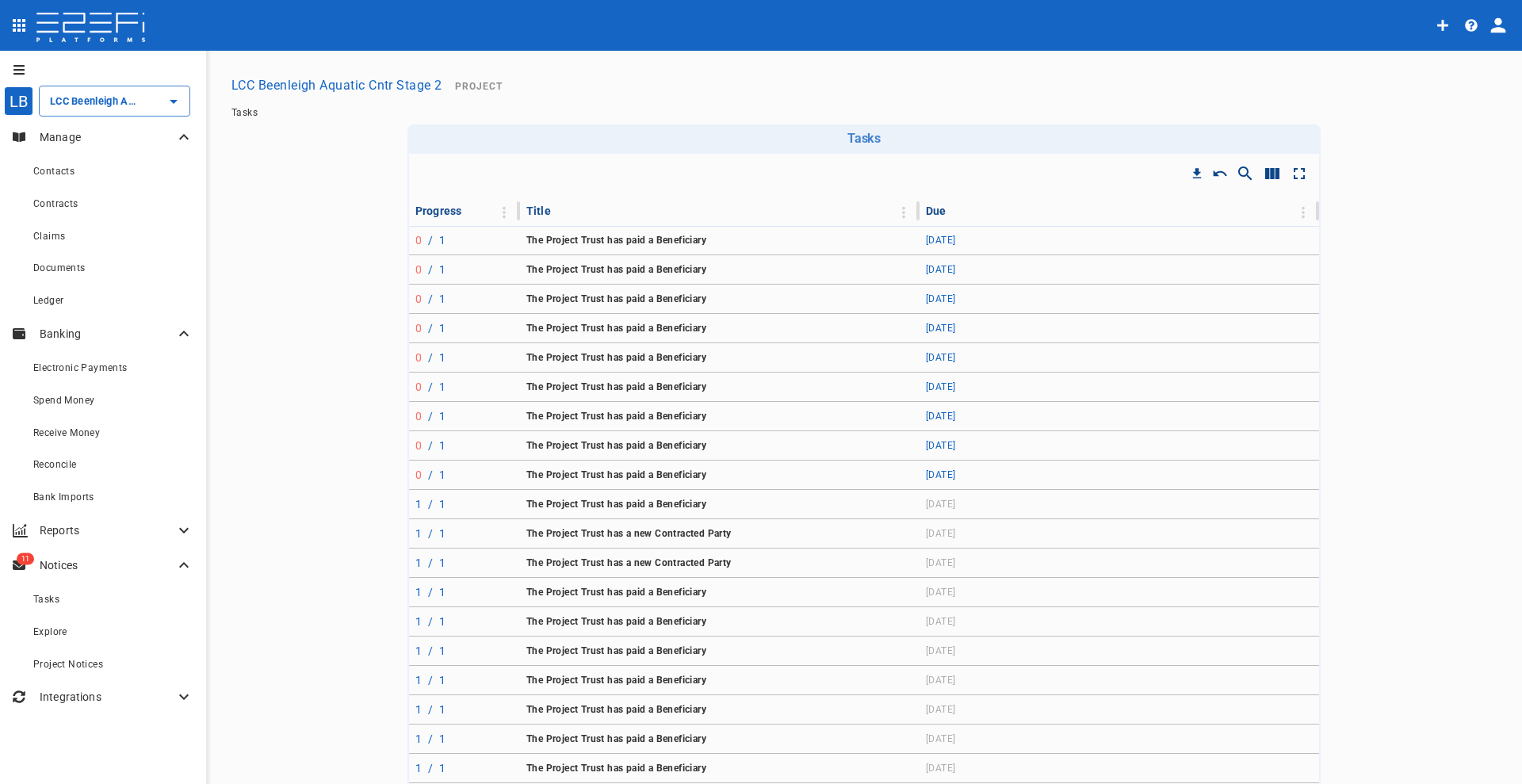 click on "Notices" at bounding box center [107, 565] 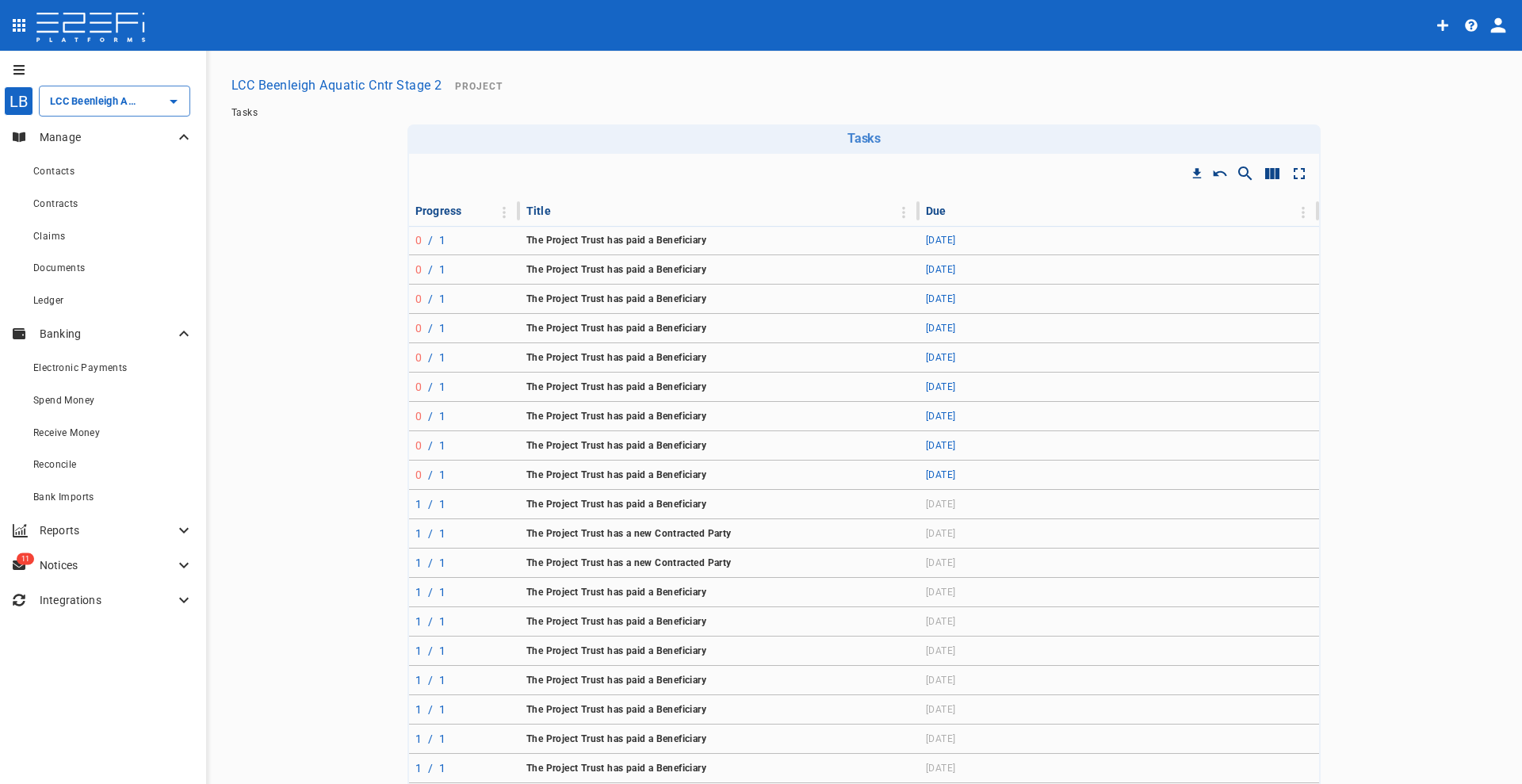 click on "Notices" at bounding box center (107, 565) 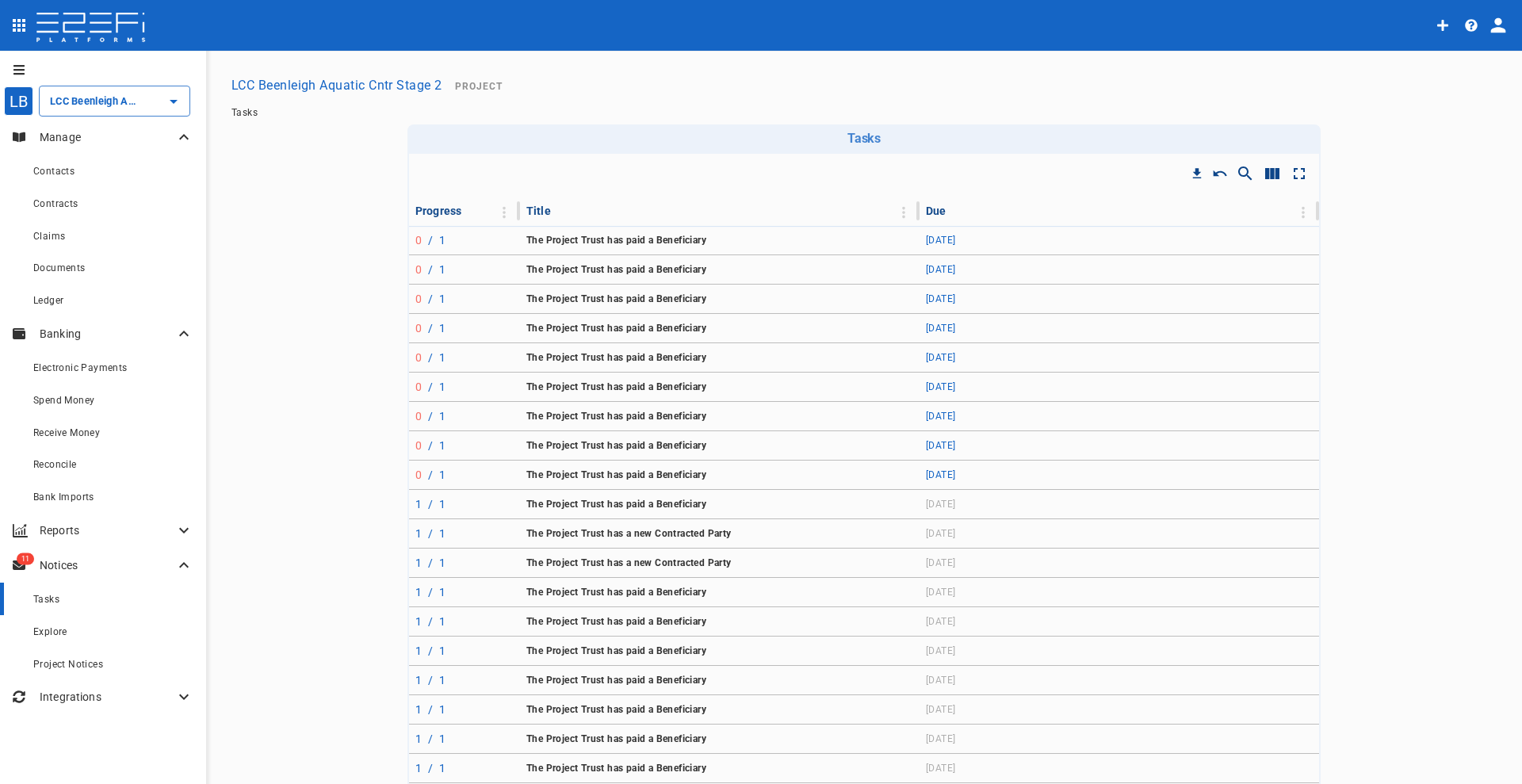 click on "Tasks" at bounding box center (113, 599) 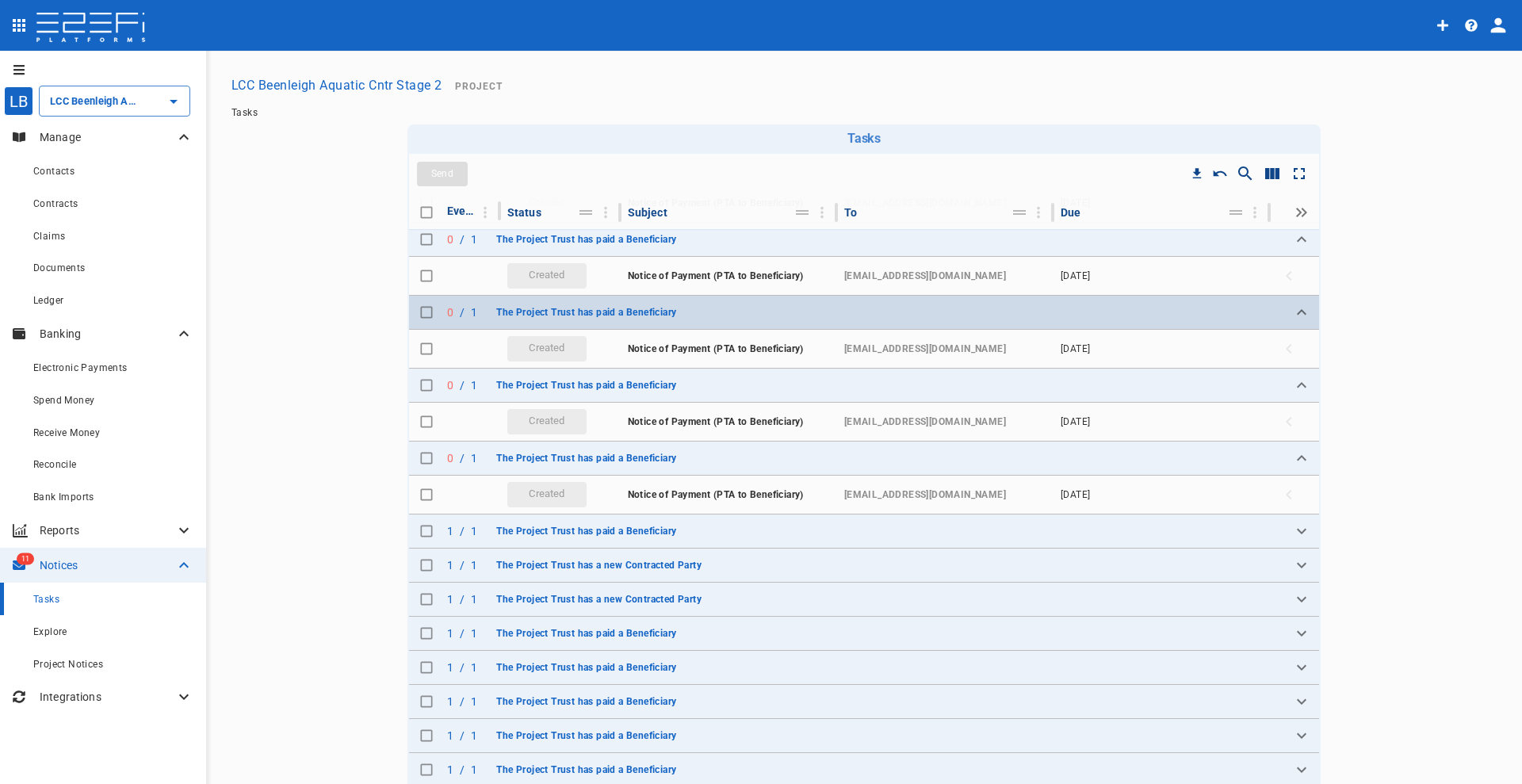 scroll, scrollTop: 373, scrollLeft: 0, axis: vertical 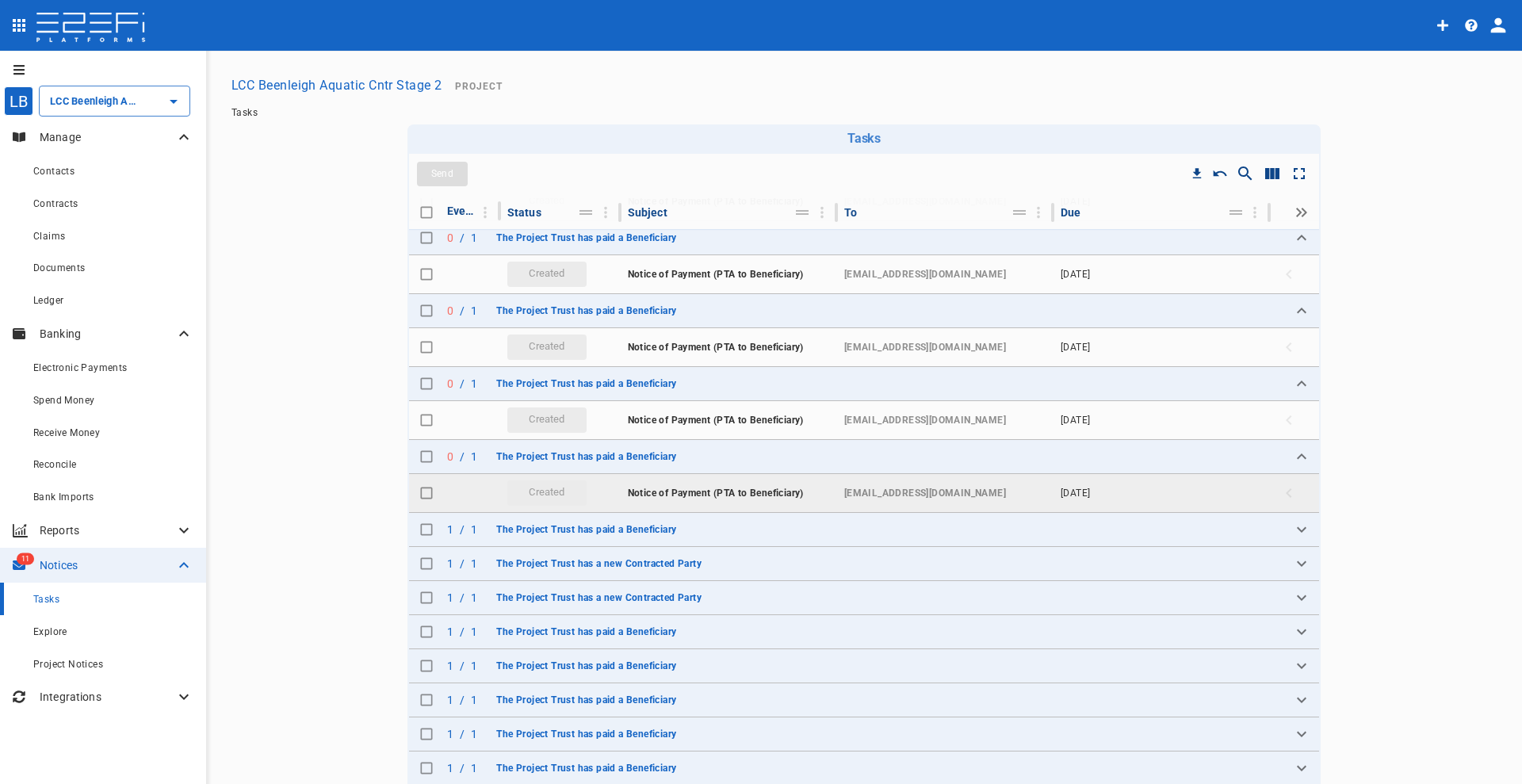 click at bounding box center [426, 493] 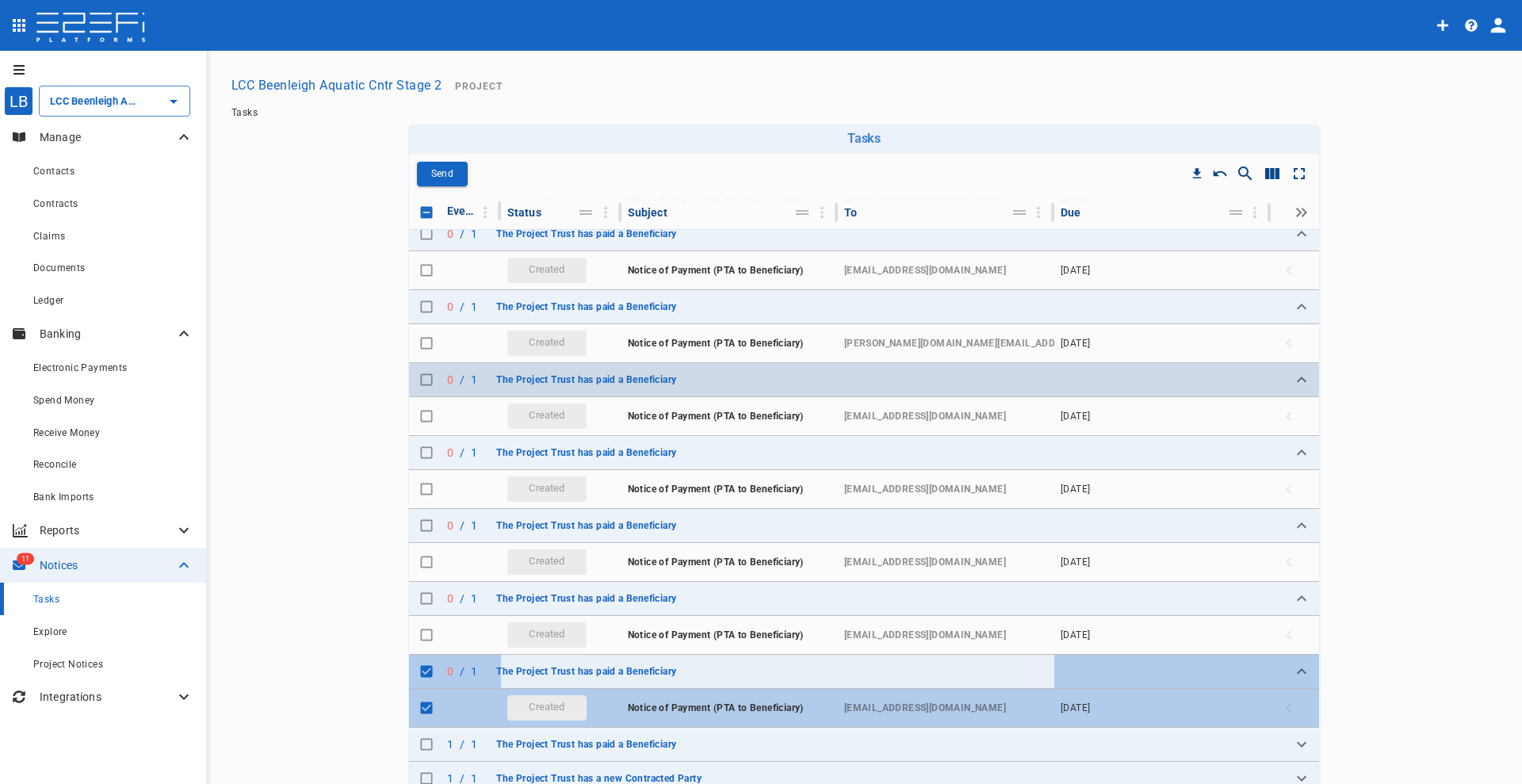 scroll, scrollTop: 396, scrollLeft: 0, axis: vertical 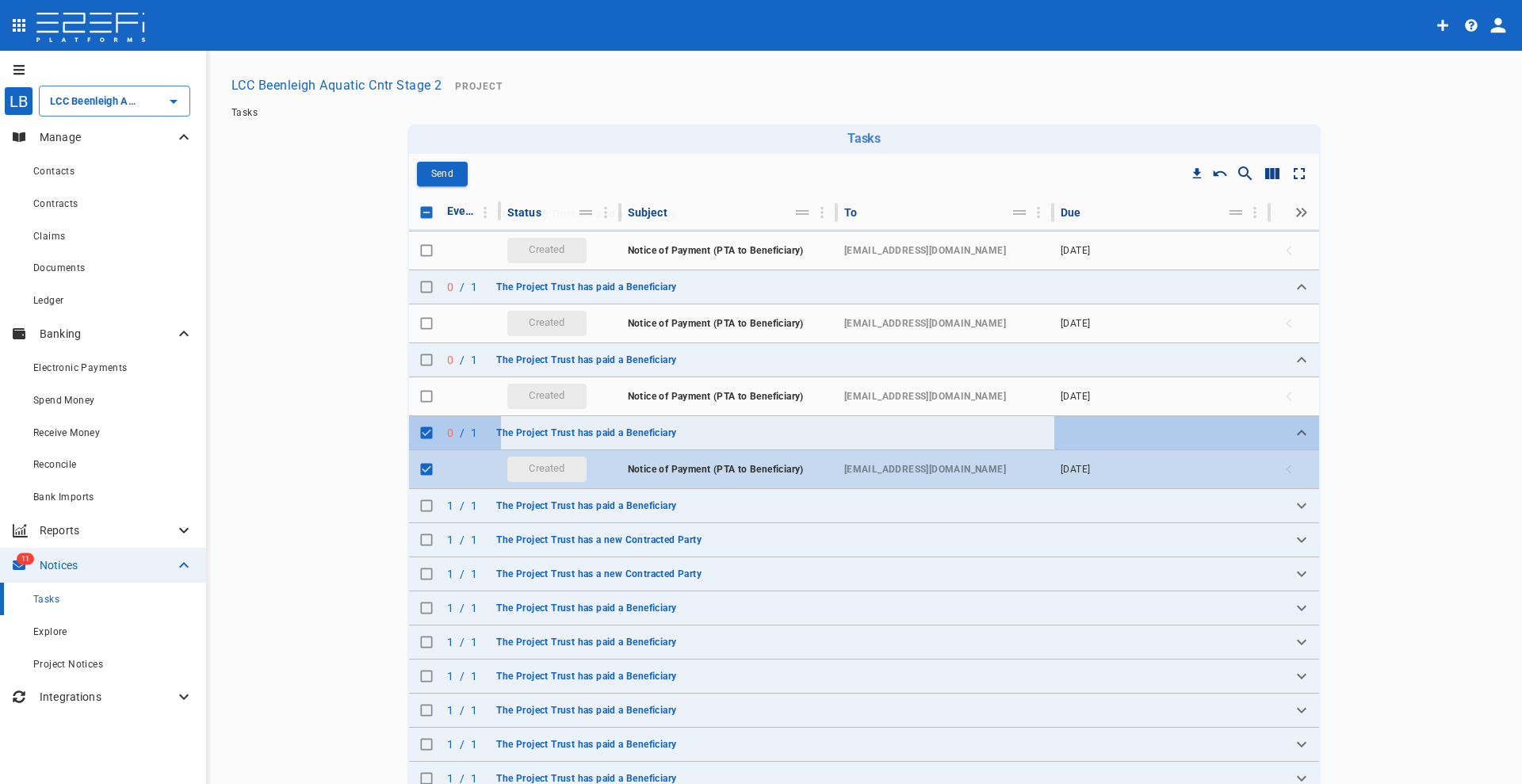 click on "Notice of Payment (PTA to Beneficiary)" at bounding box center [716, 469] 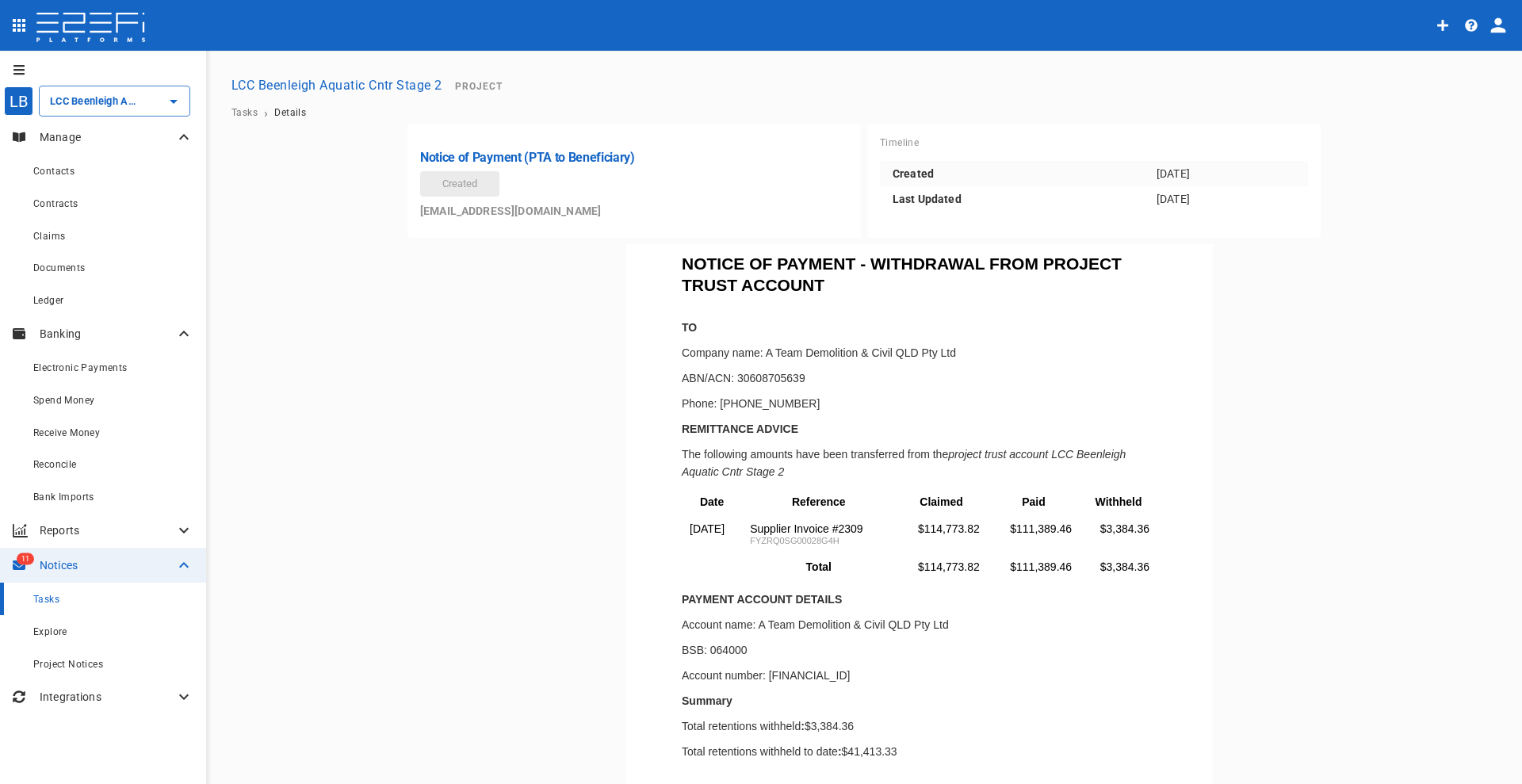 scroll, scrollTop: 0, scrollLeft: 0, axis: both 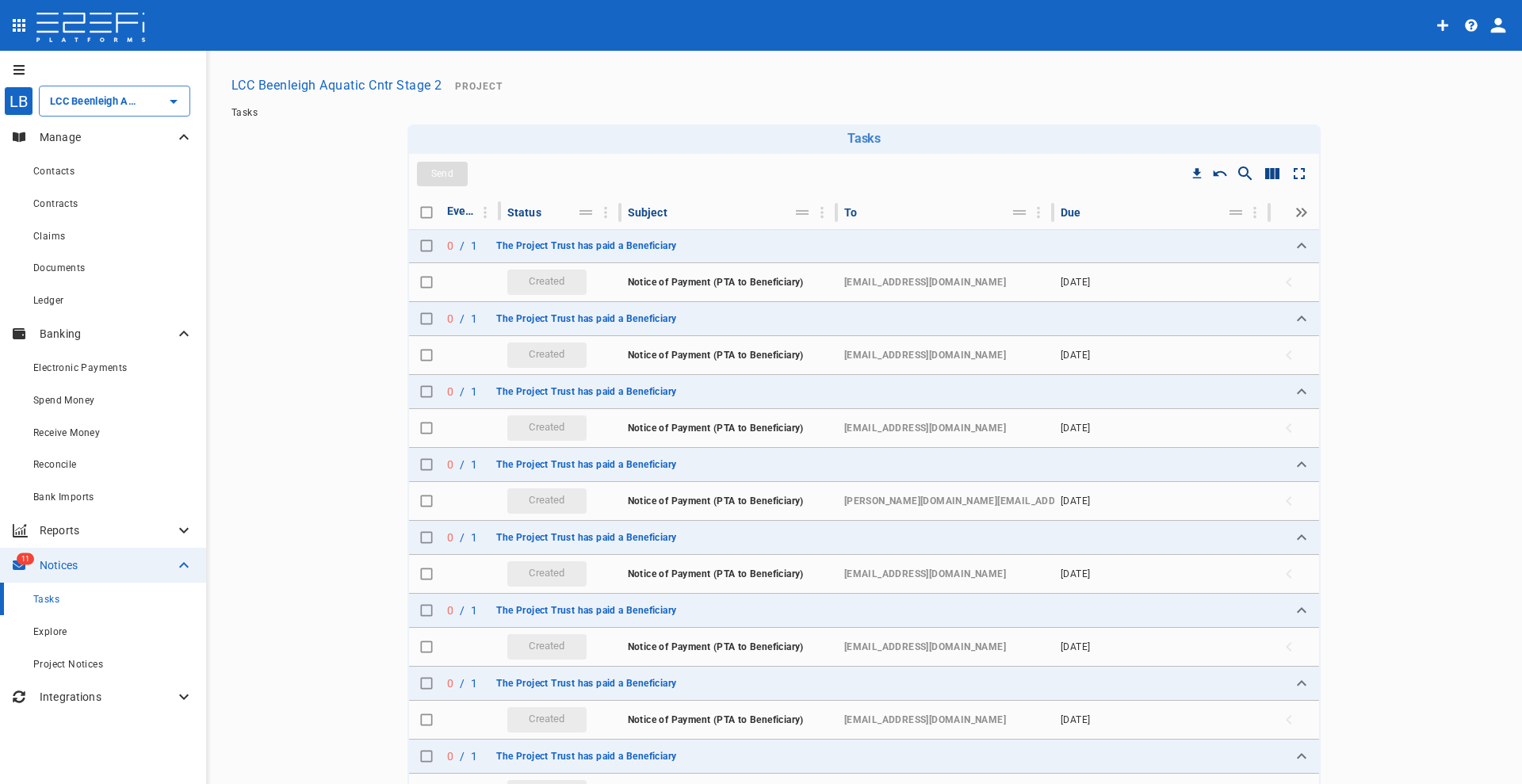 type on "LCC Beenleigh Aquatic Cntr Stage 2" 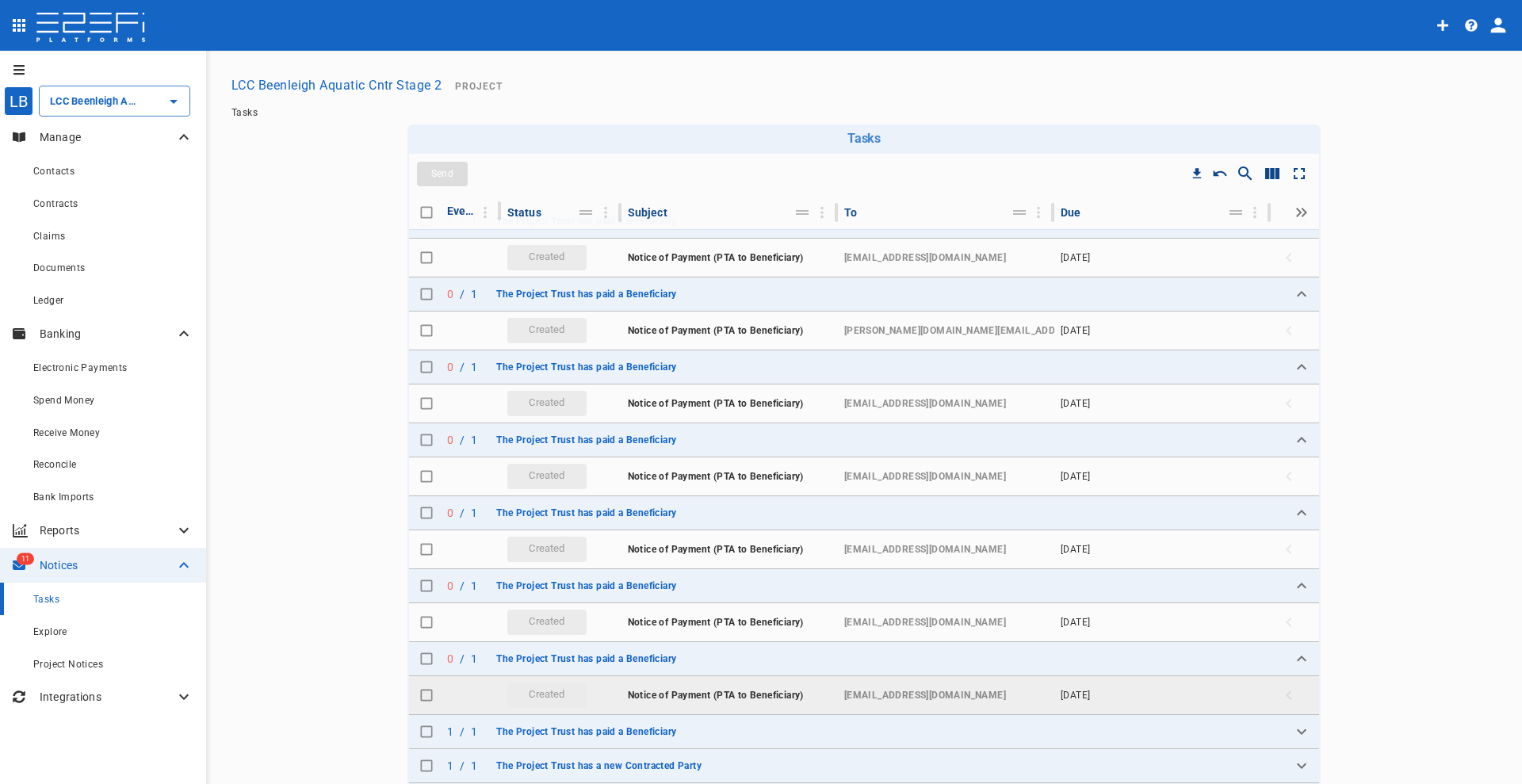 scroll, scrollTop: 373, scrollLeft: 0, axis: vertical 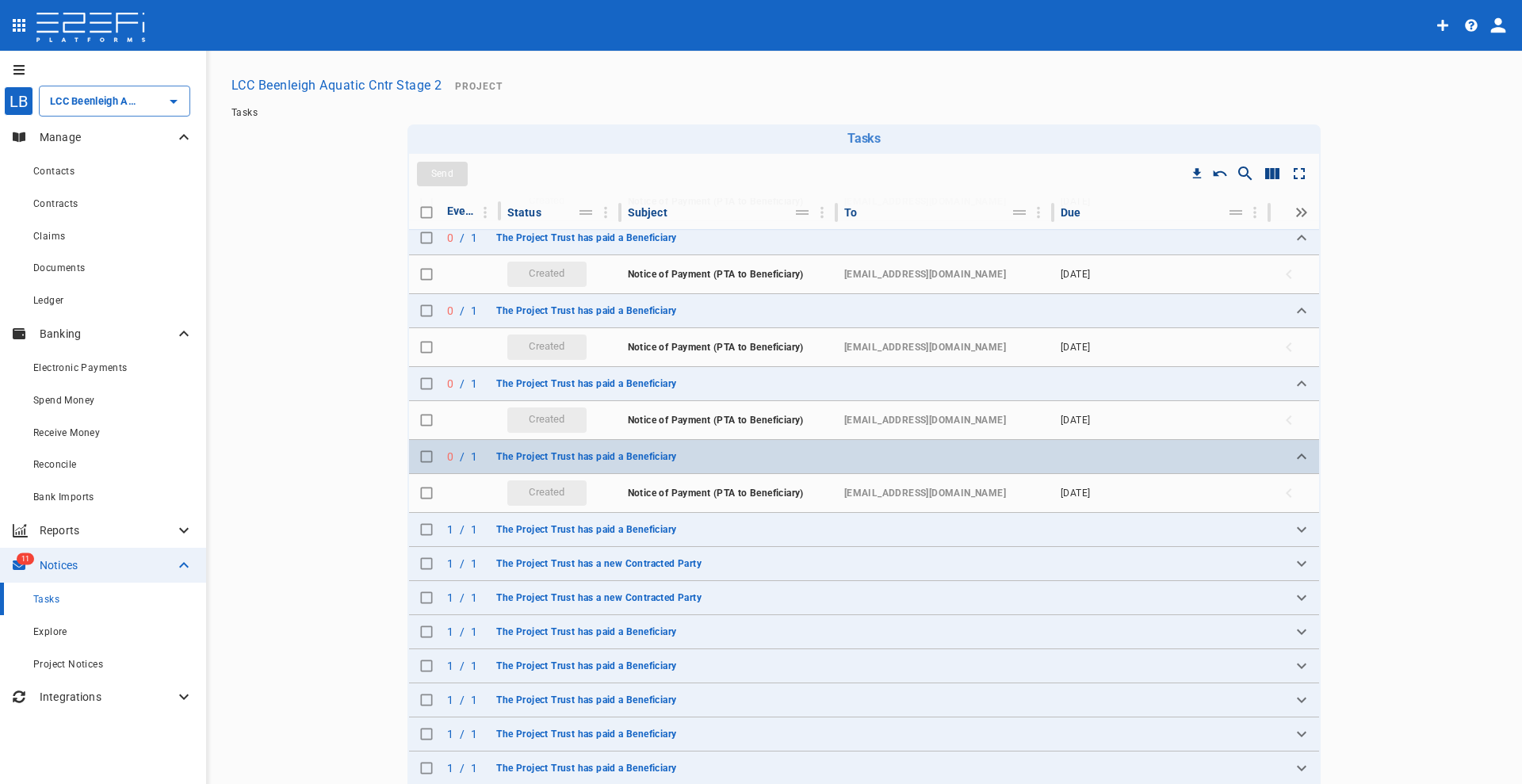 click at bounding box center [426, 457] 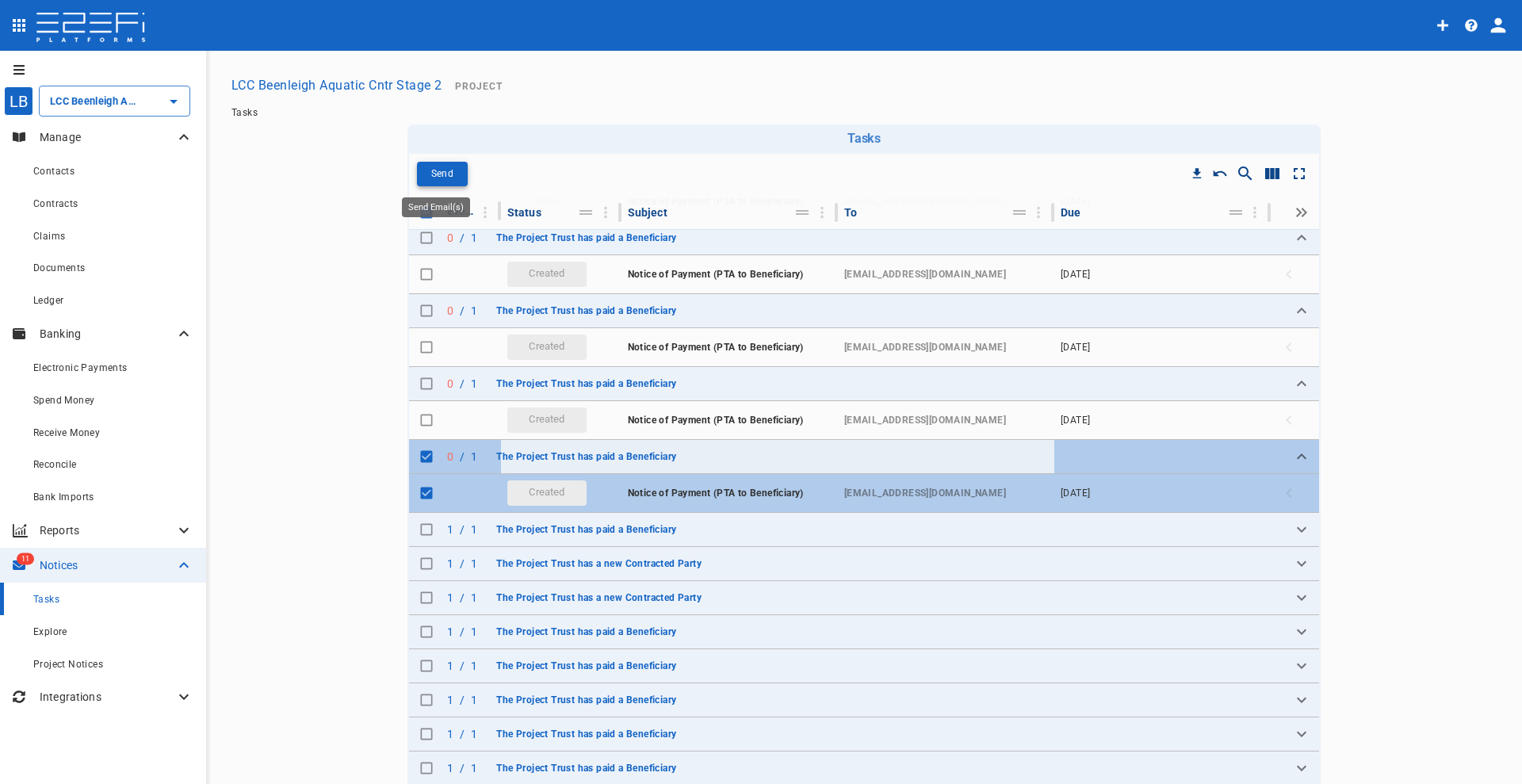 click on "Send" at bounding box center (442, 174) 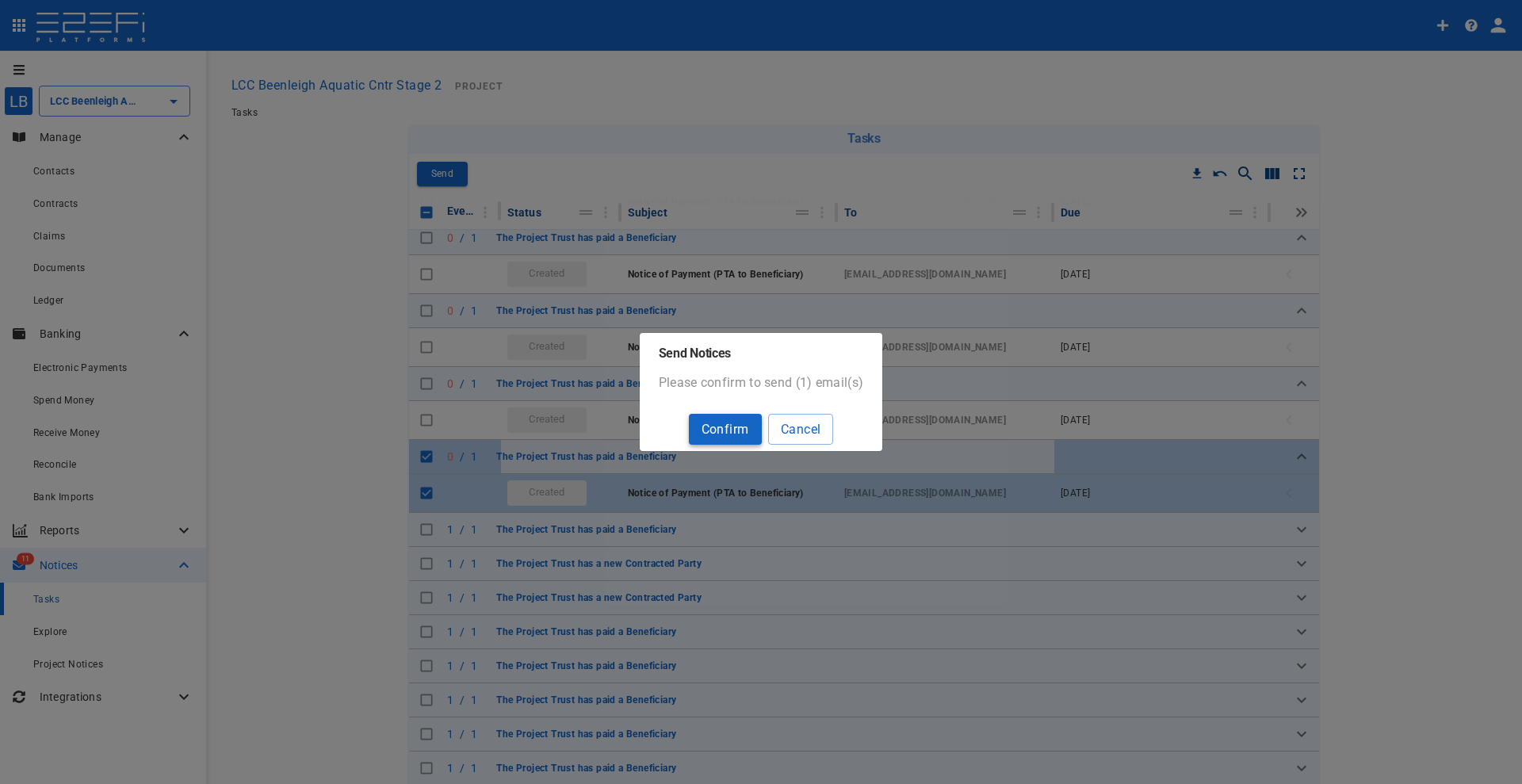 click on "Confirm" at bounding box center [725, 429] 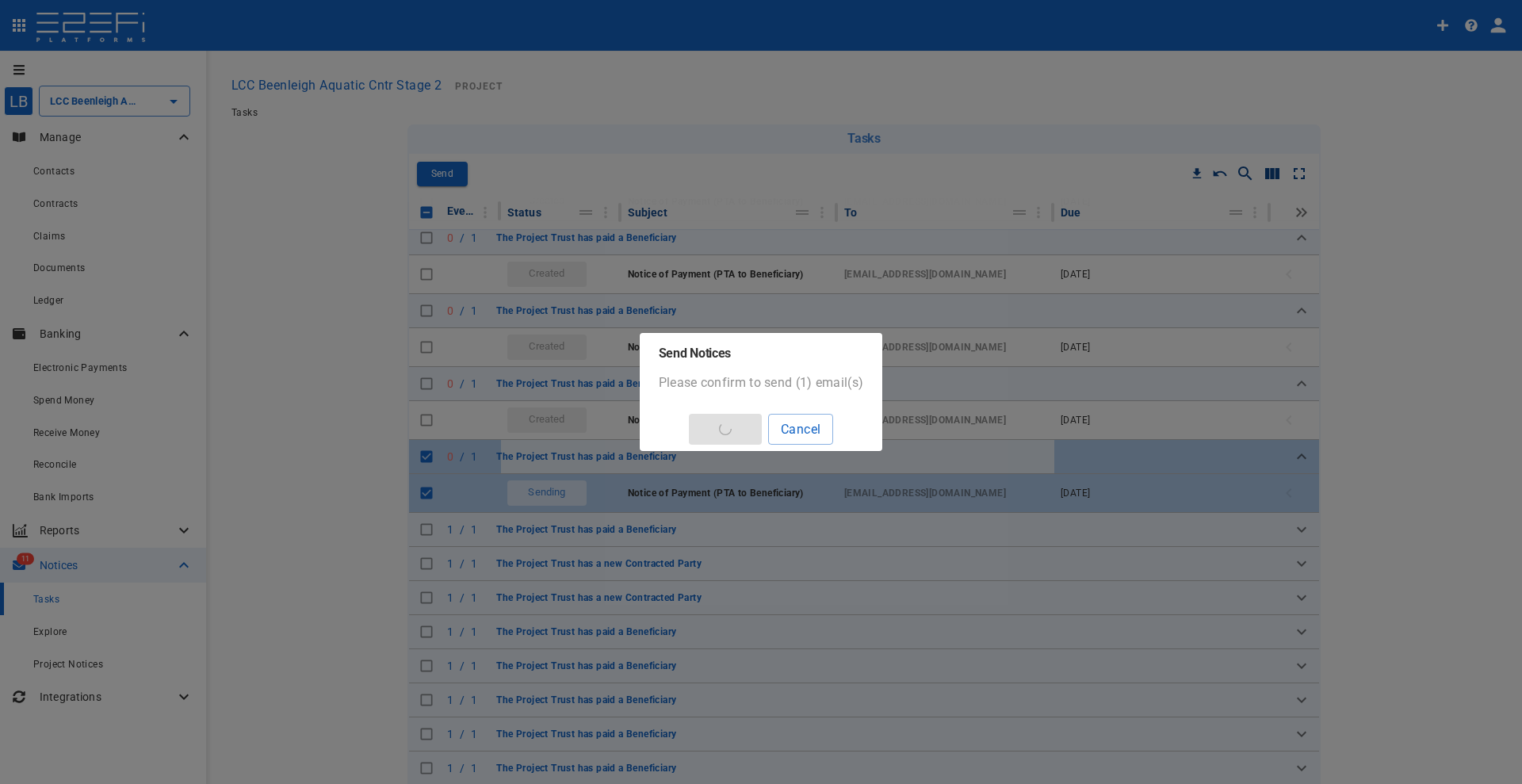 checkbox on "false" 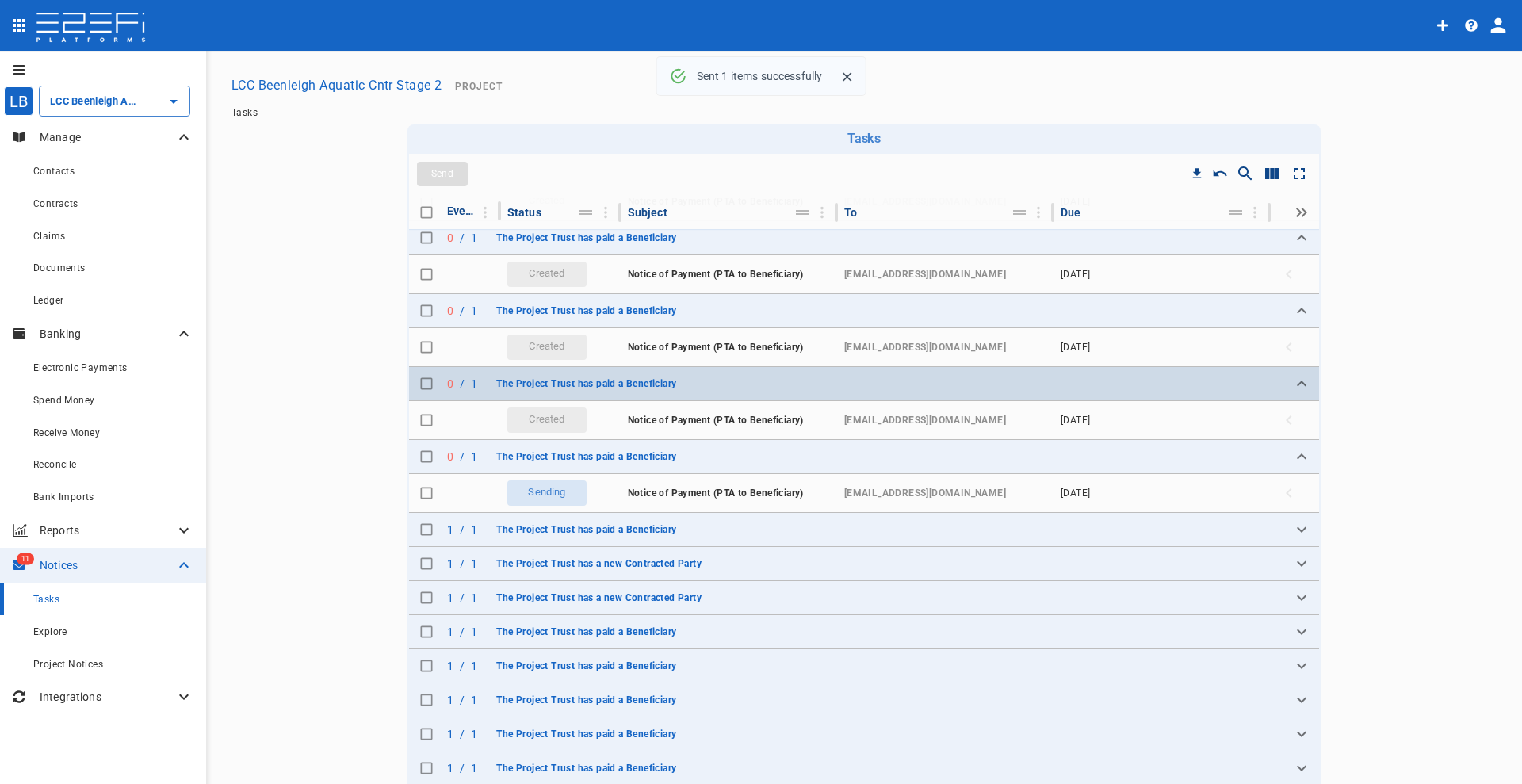 click at bounding box center (426, 384) 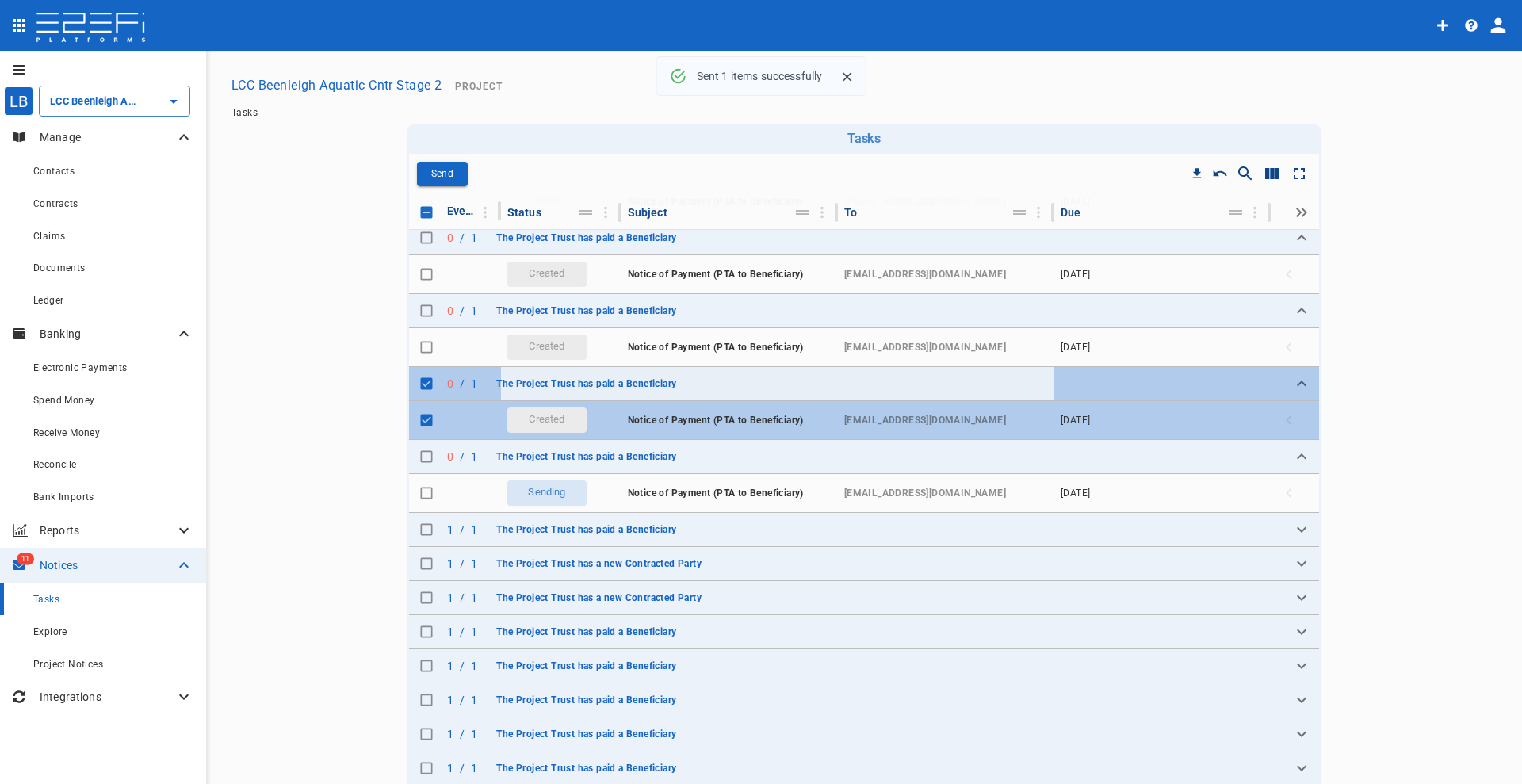 checkbox on "false" 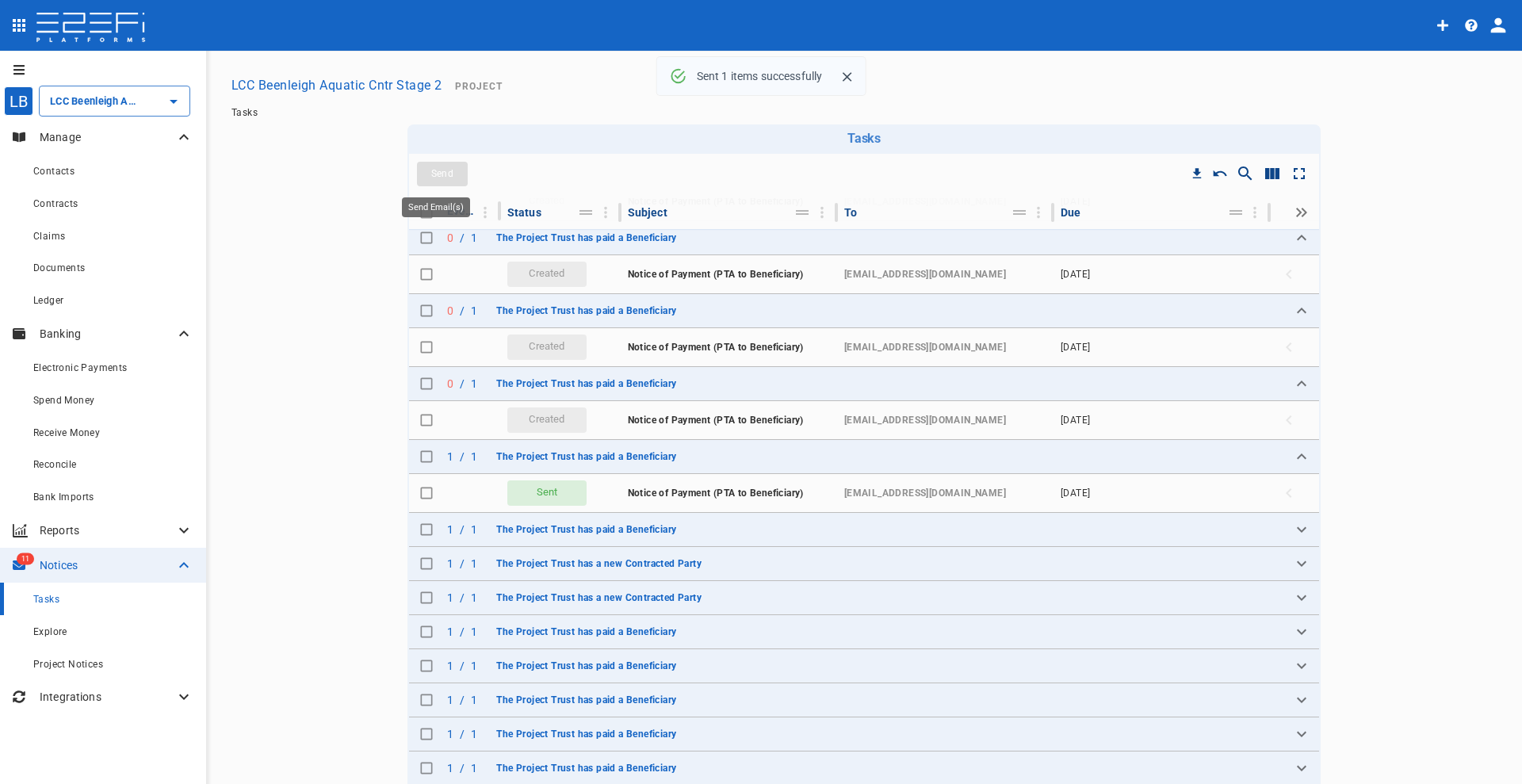 click on "Send" at bounding box center (442, 174) 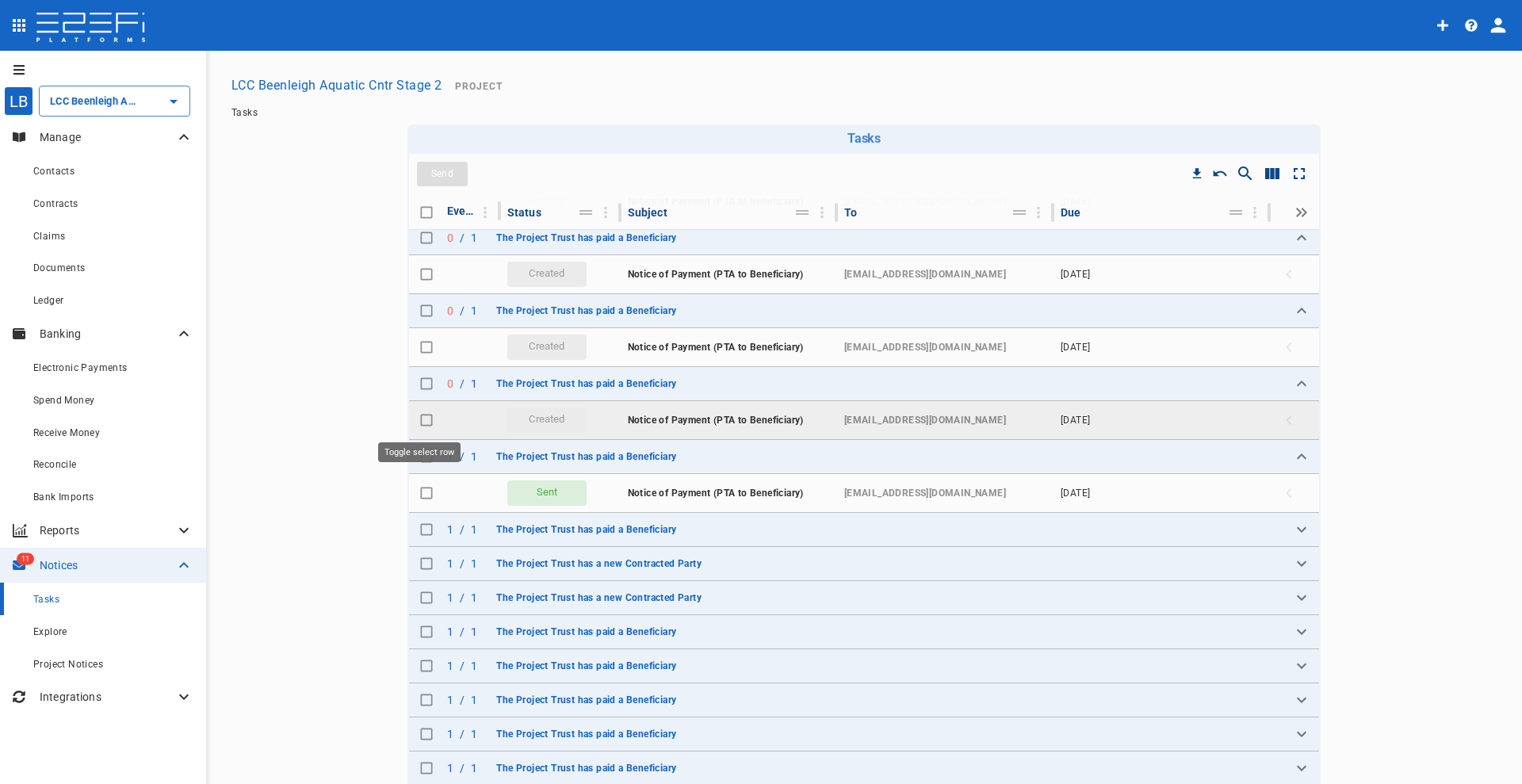 click at bounding box center [426, 420] 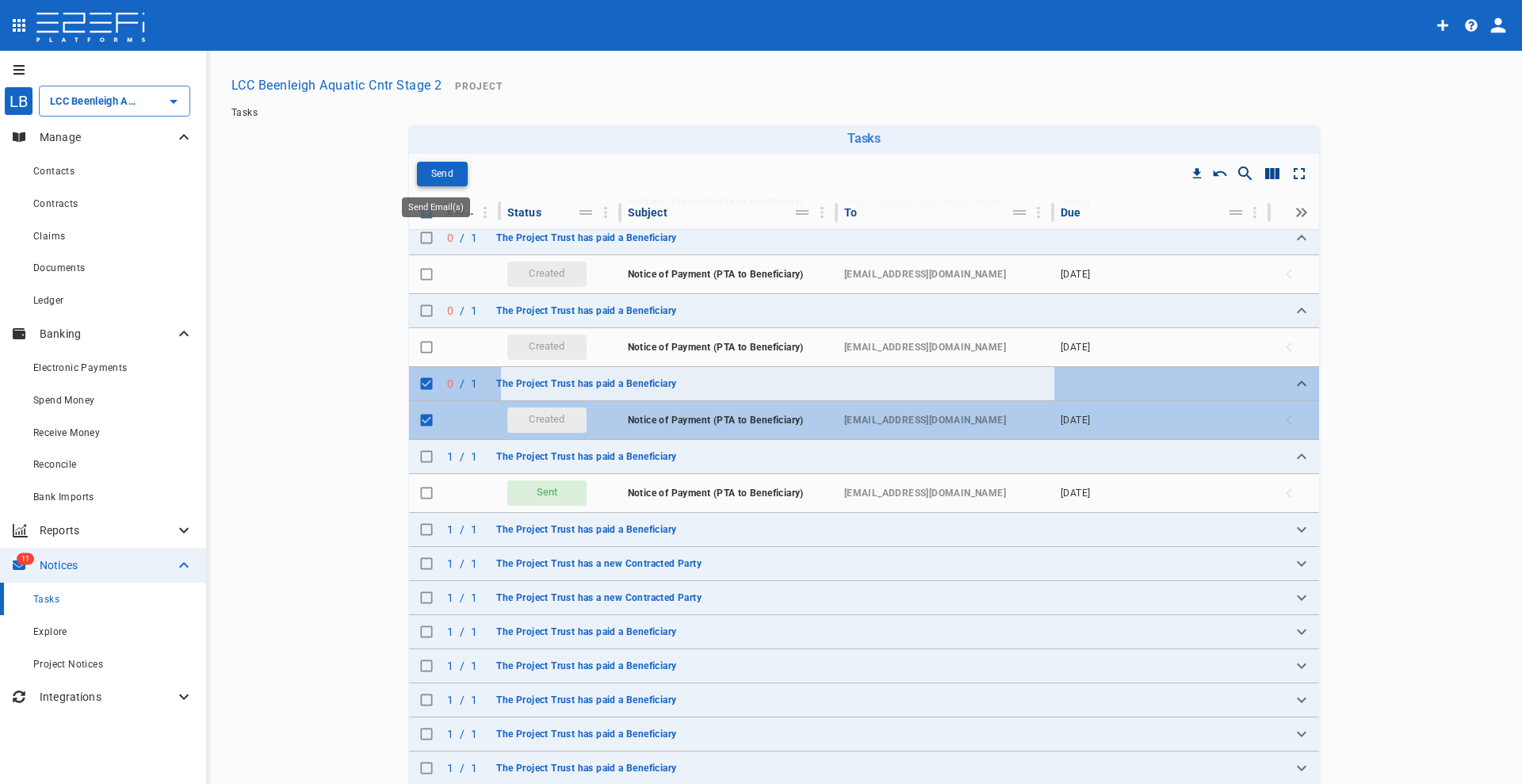 click on "Send" at bounding box center [442, 174] 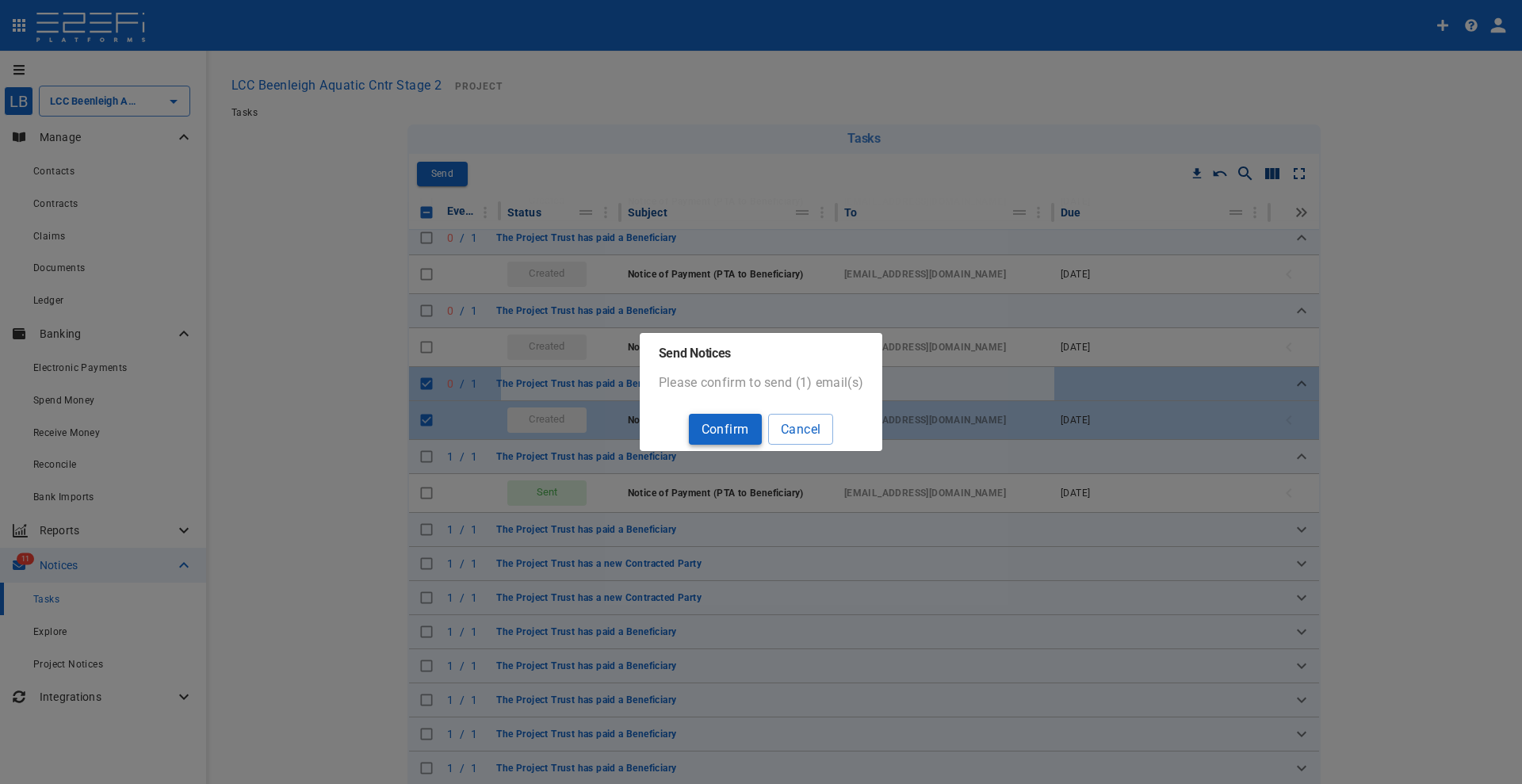 click on "Confirm" at bounding box center [725, 429] 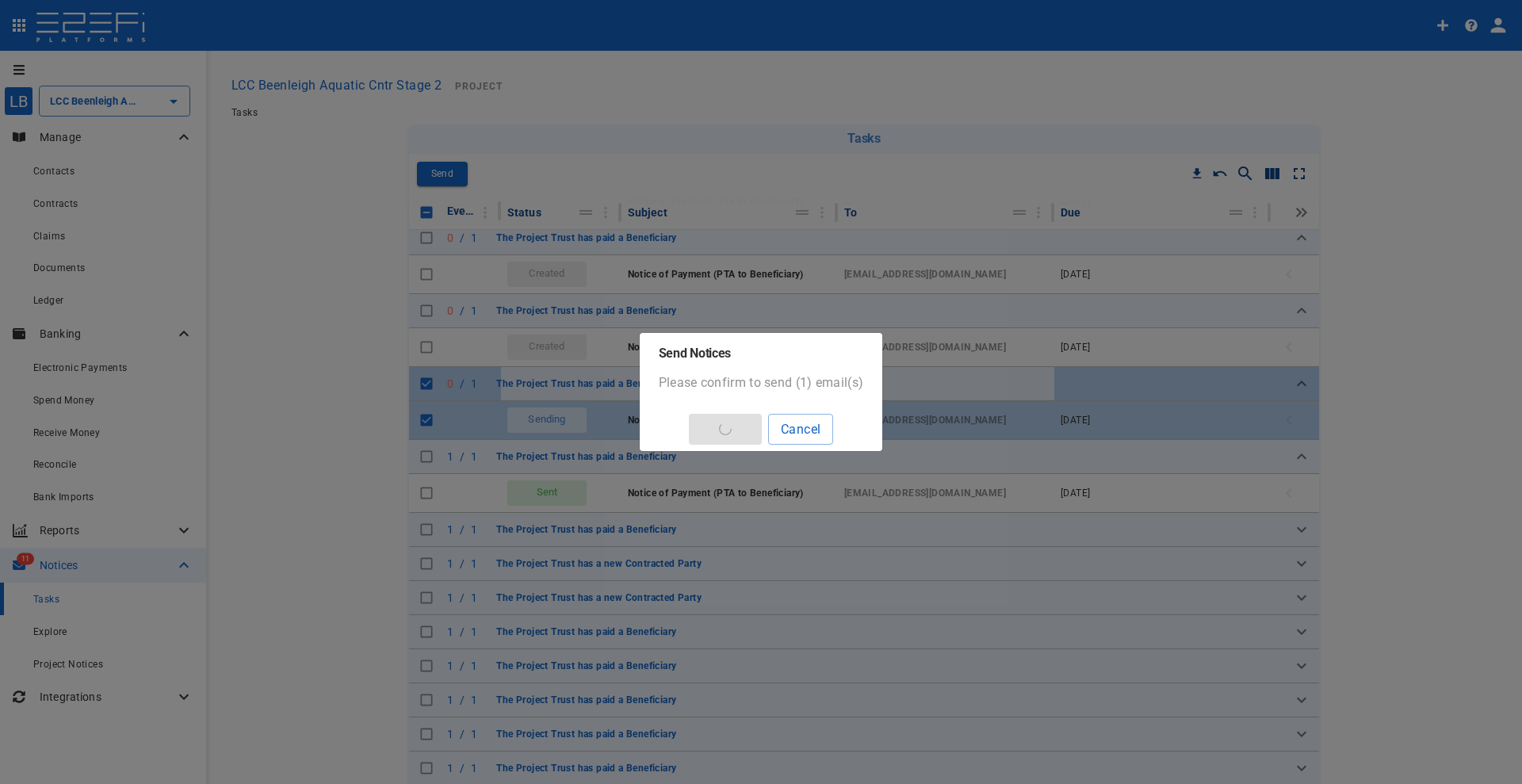 checkbox on "false" 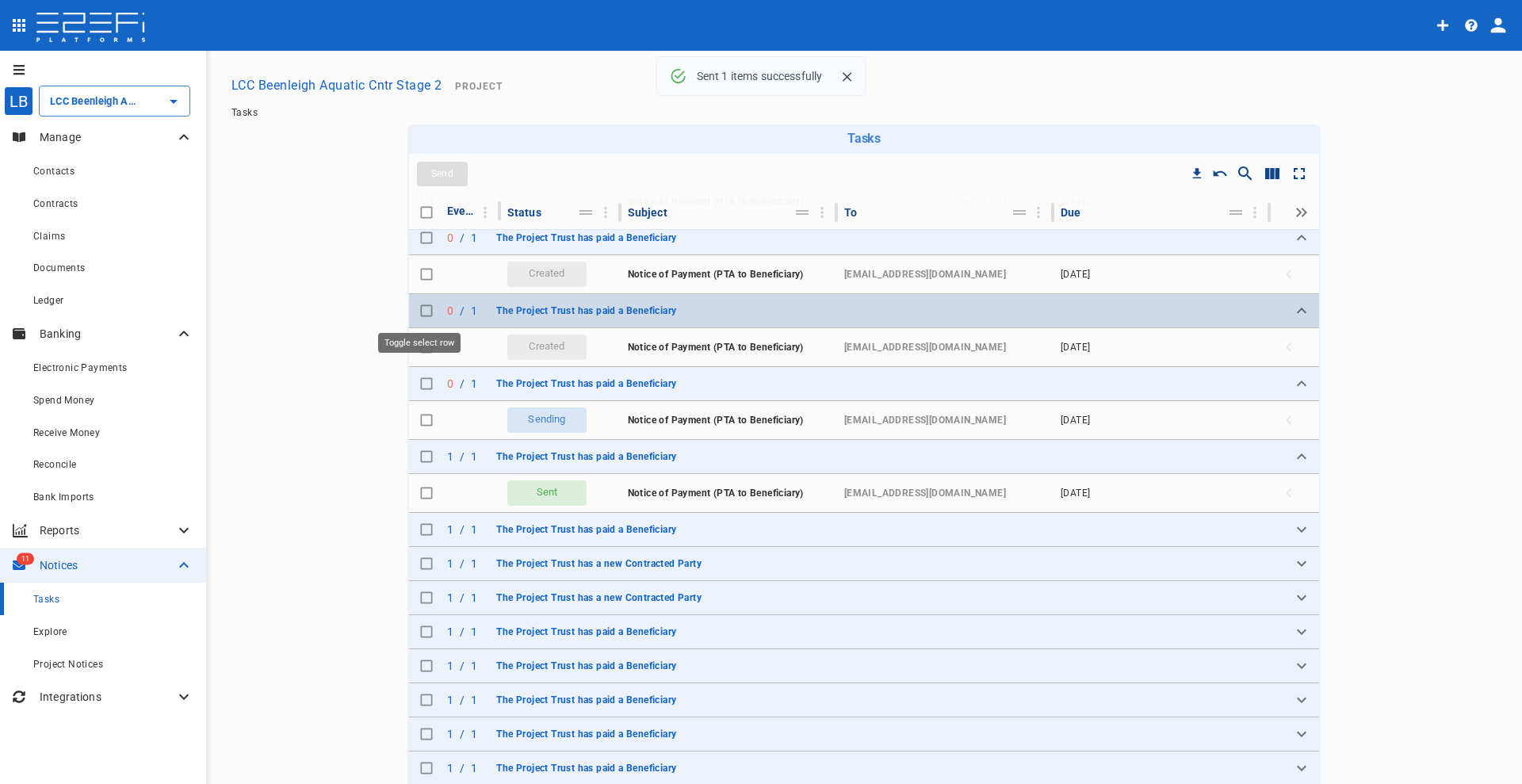 click at bounding box center [426, 311] 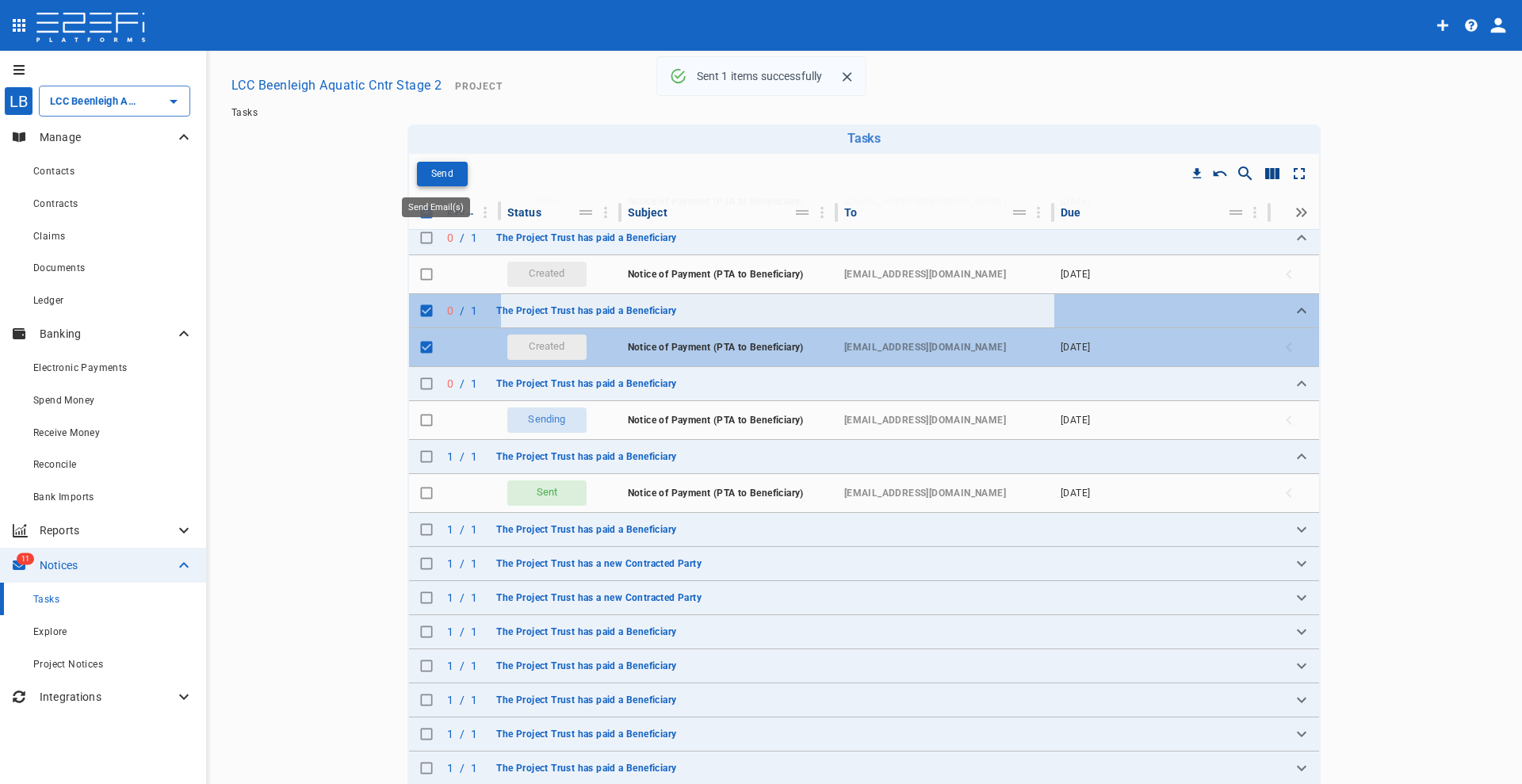 click on "Send" at bounding box center [442, 174] 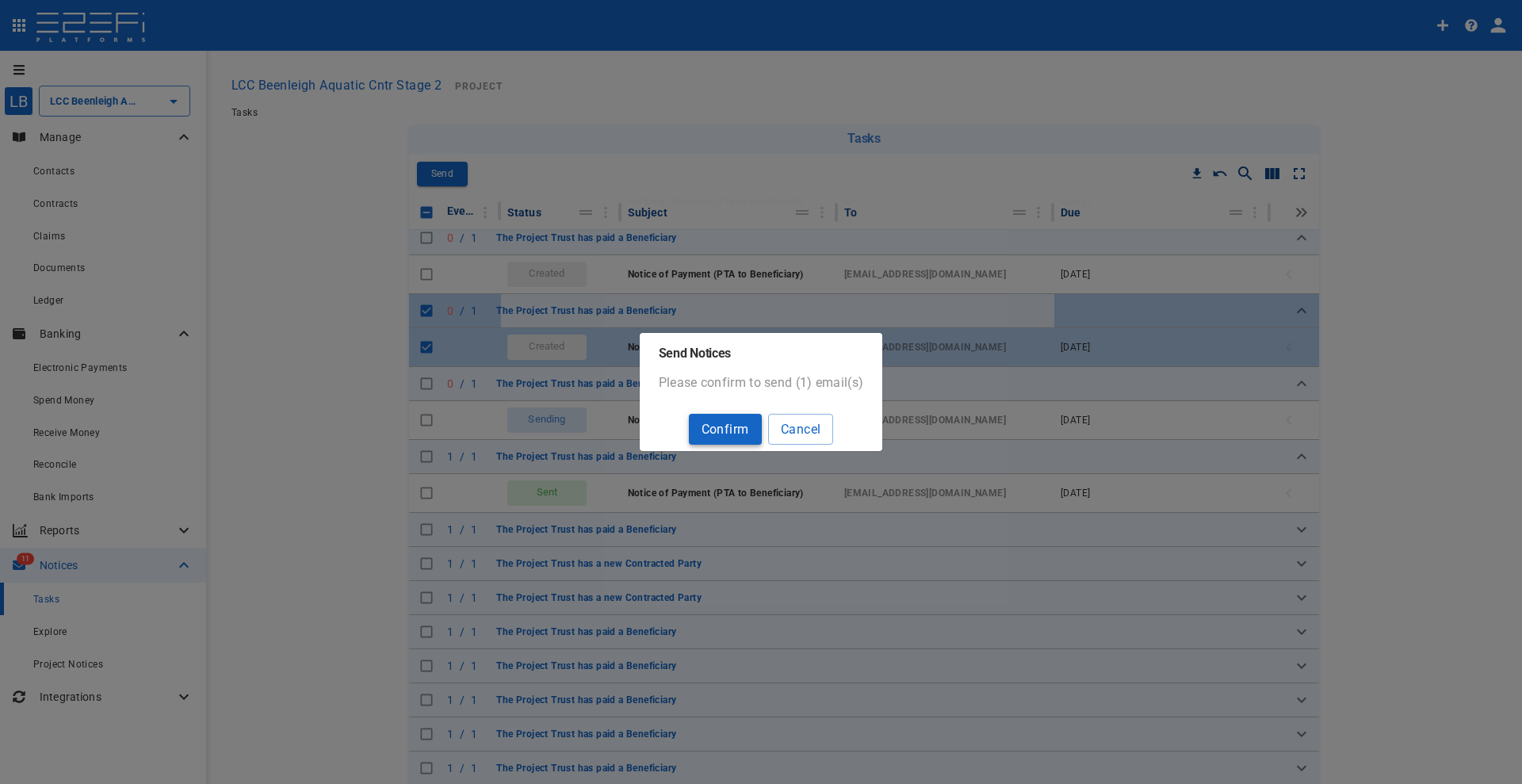 click on "Confirm" at bounding box center [725, 429] 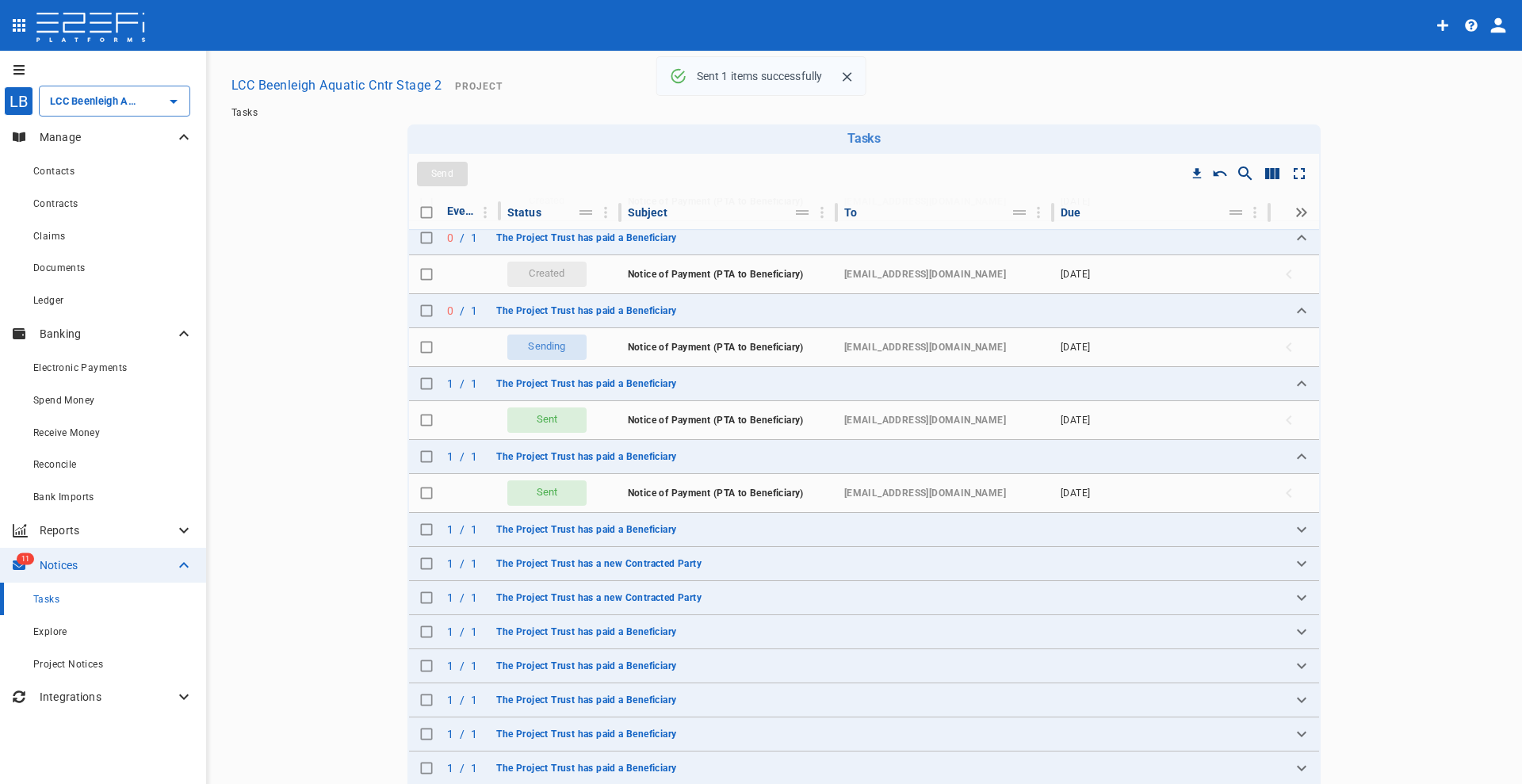 checkbox on "false" 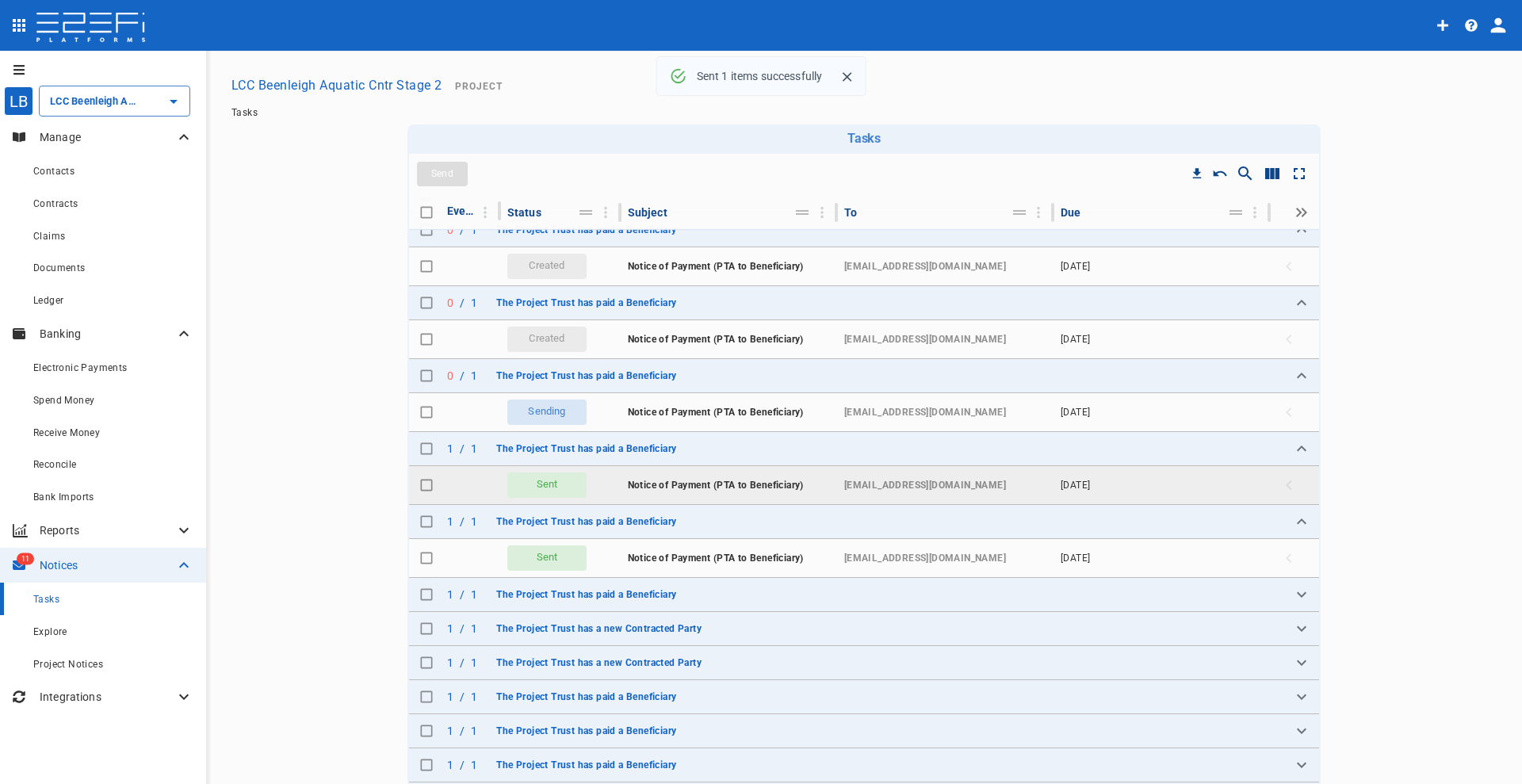 scroll, scrollTop: 273, scrollLeft: 0, axis: vertical 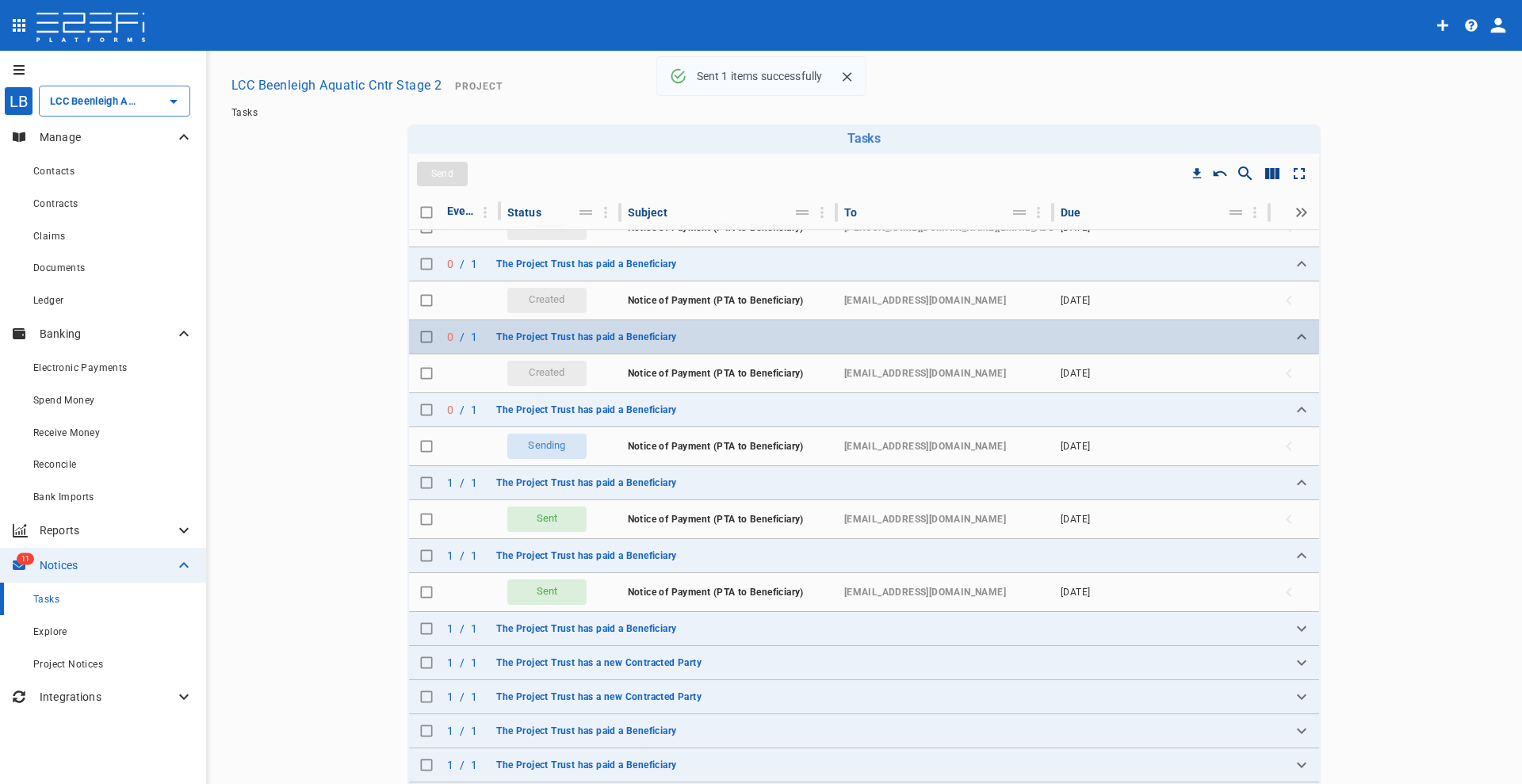 click at bounding box center [426, 337] 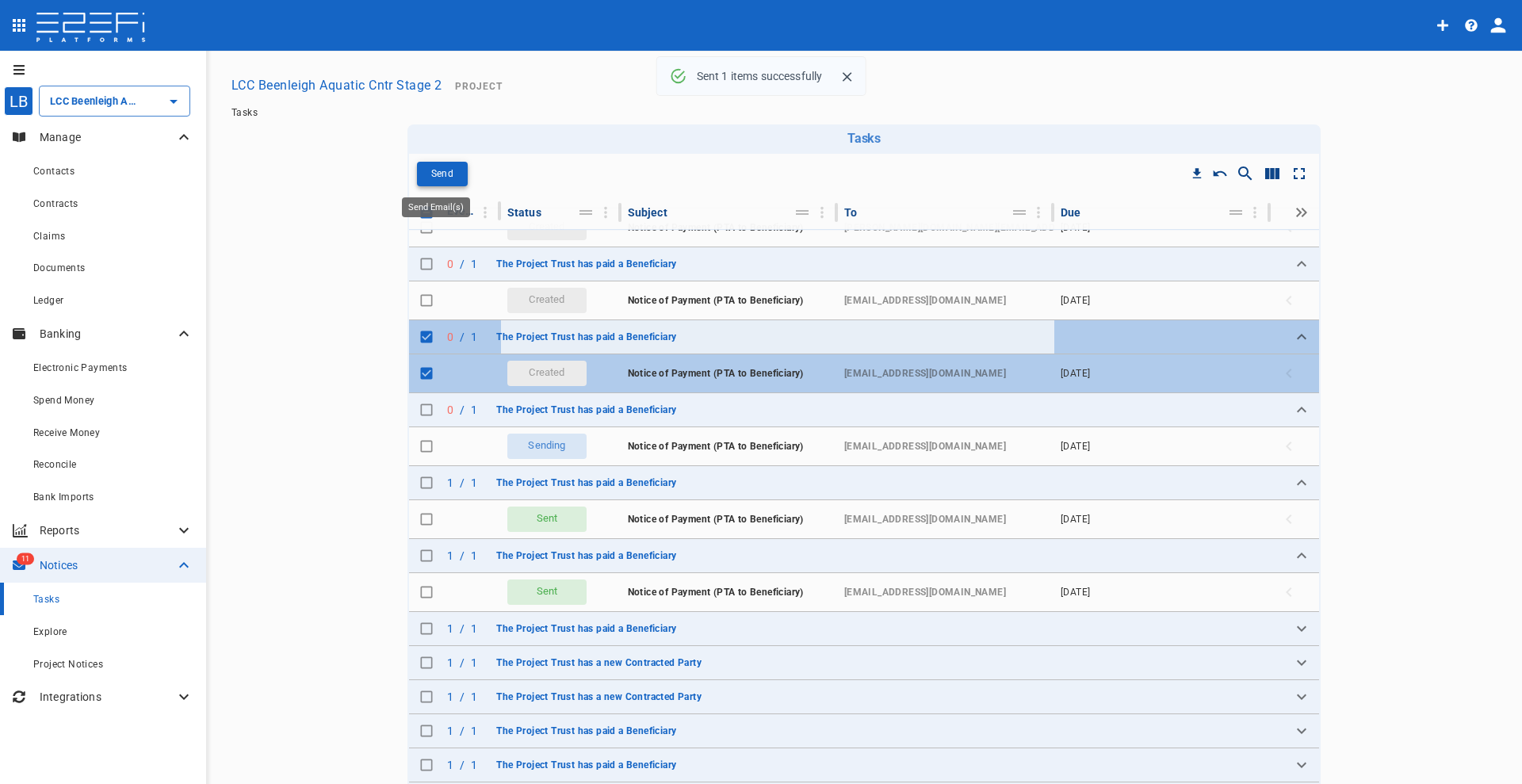 click on "Send" at bounding box center [442, 174] 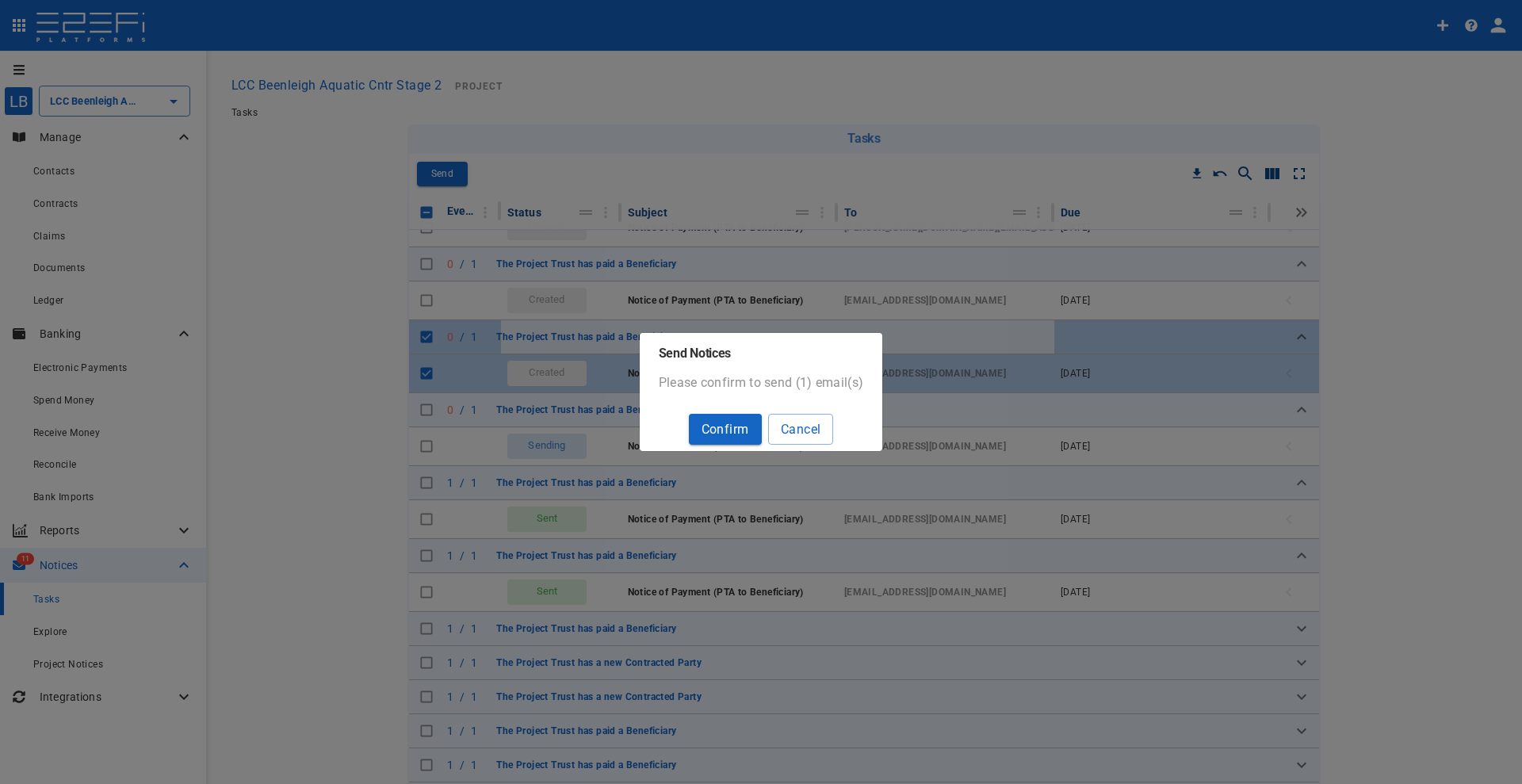 click on "Confirm" at bounding box center (725, 429) 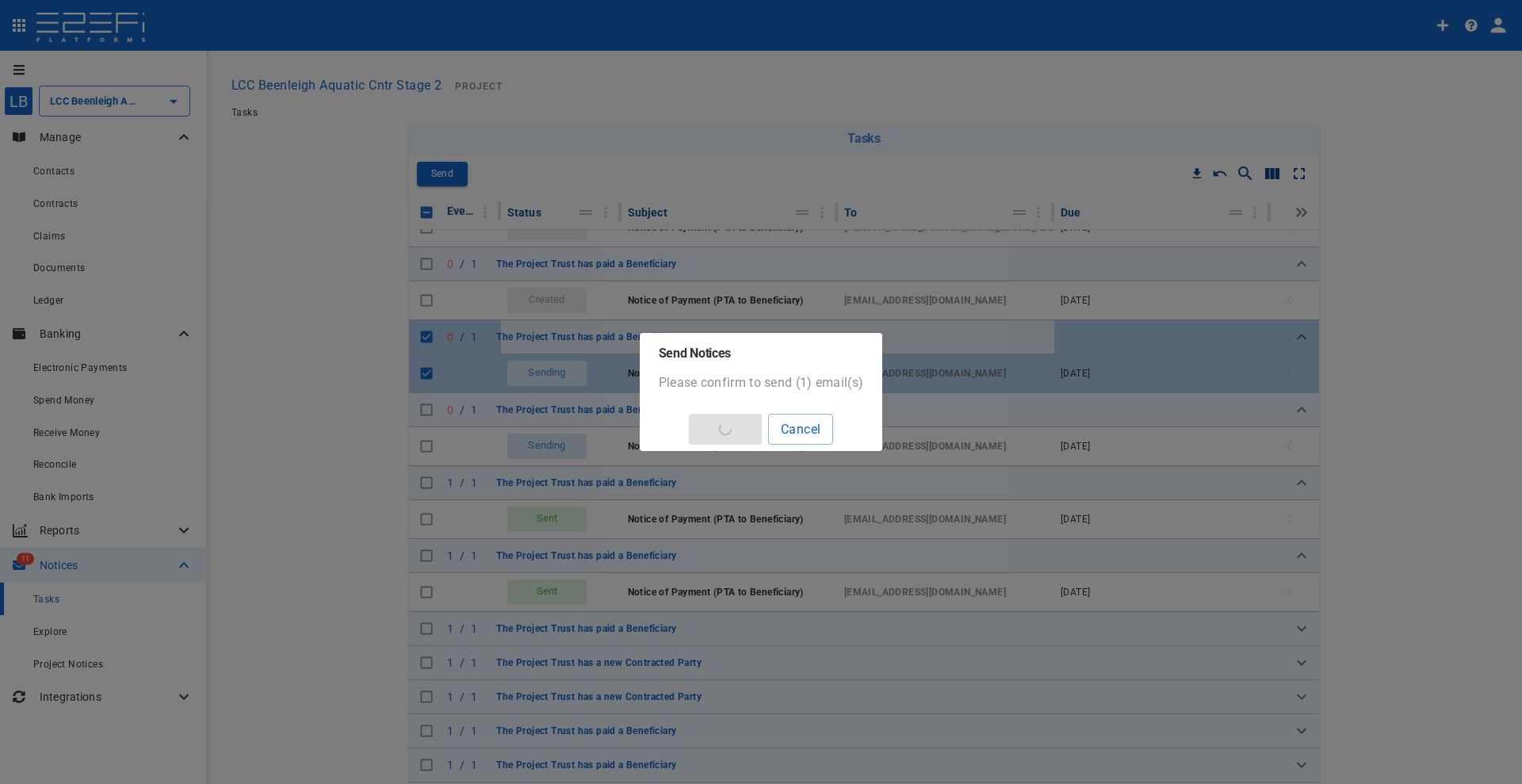 checkbox on "false" 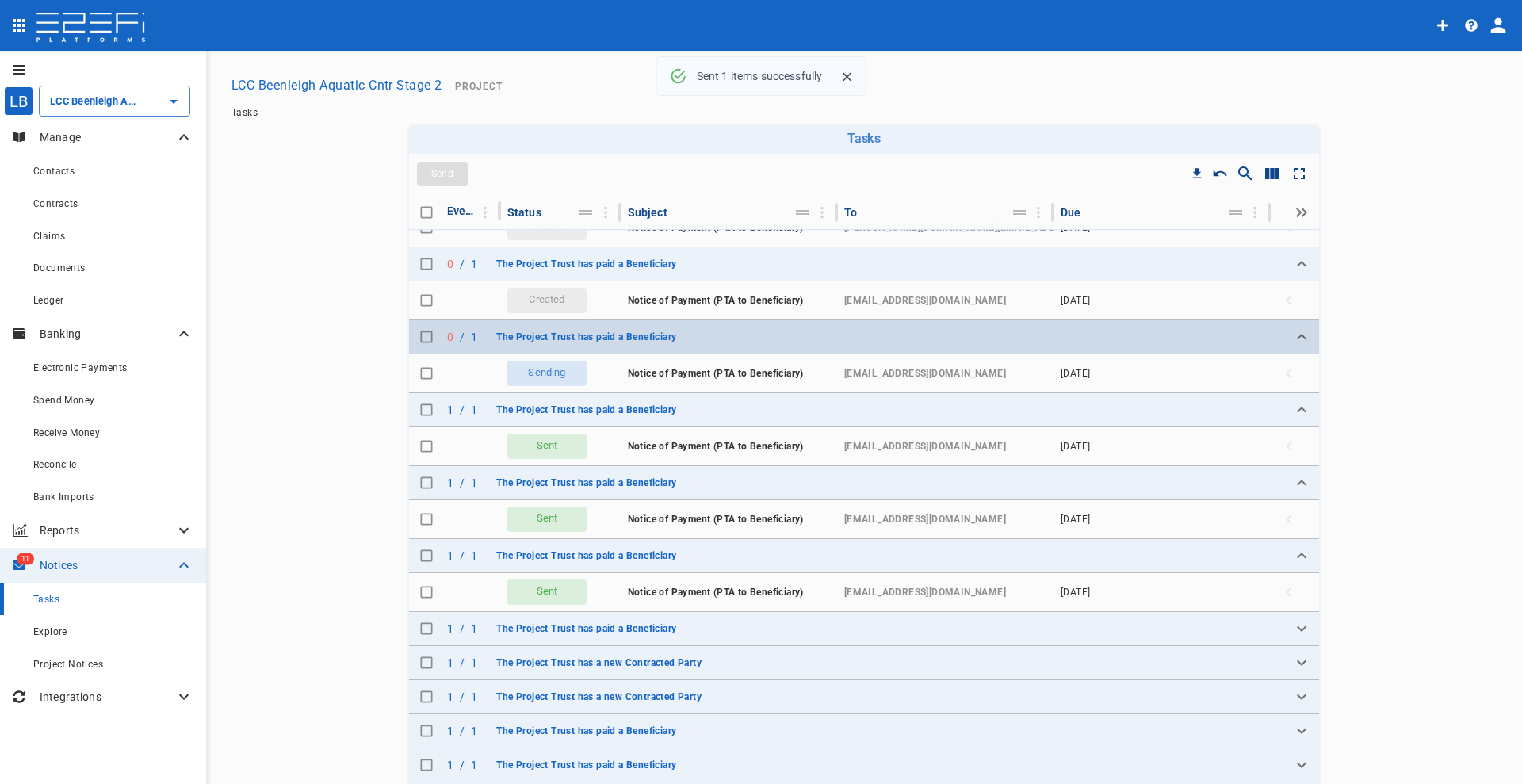 scroll, scrollTop: 174, scrollLeft: 0, axis: vertical 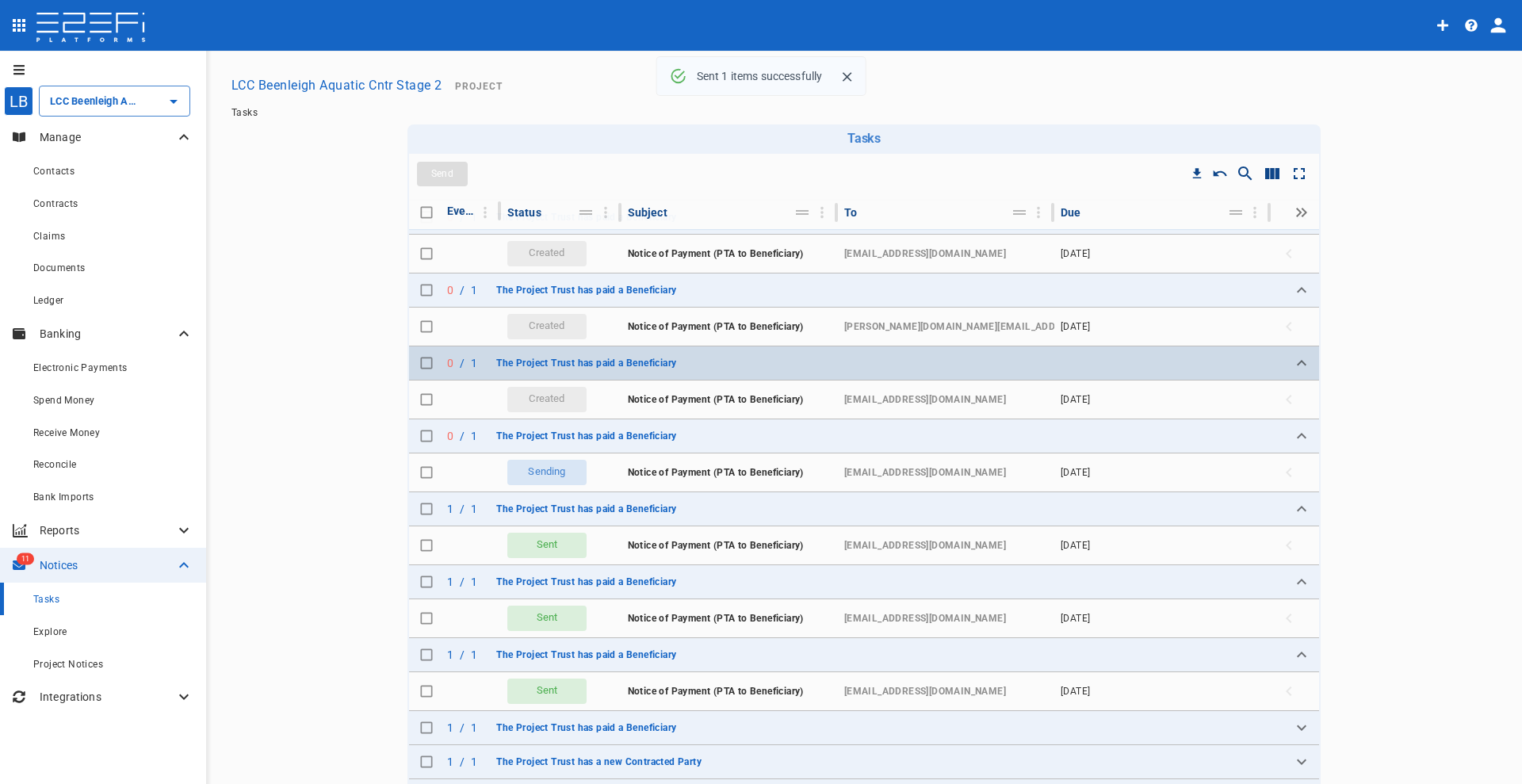 click at bounding box center [426, 363] 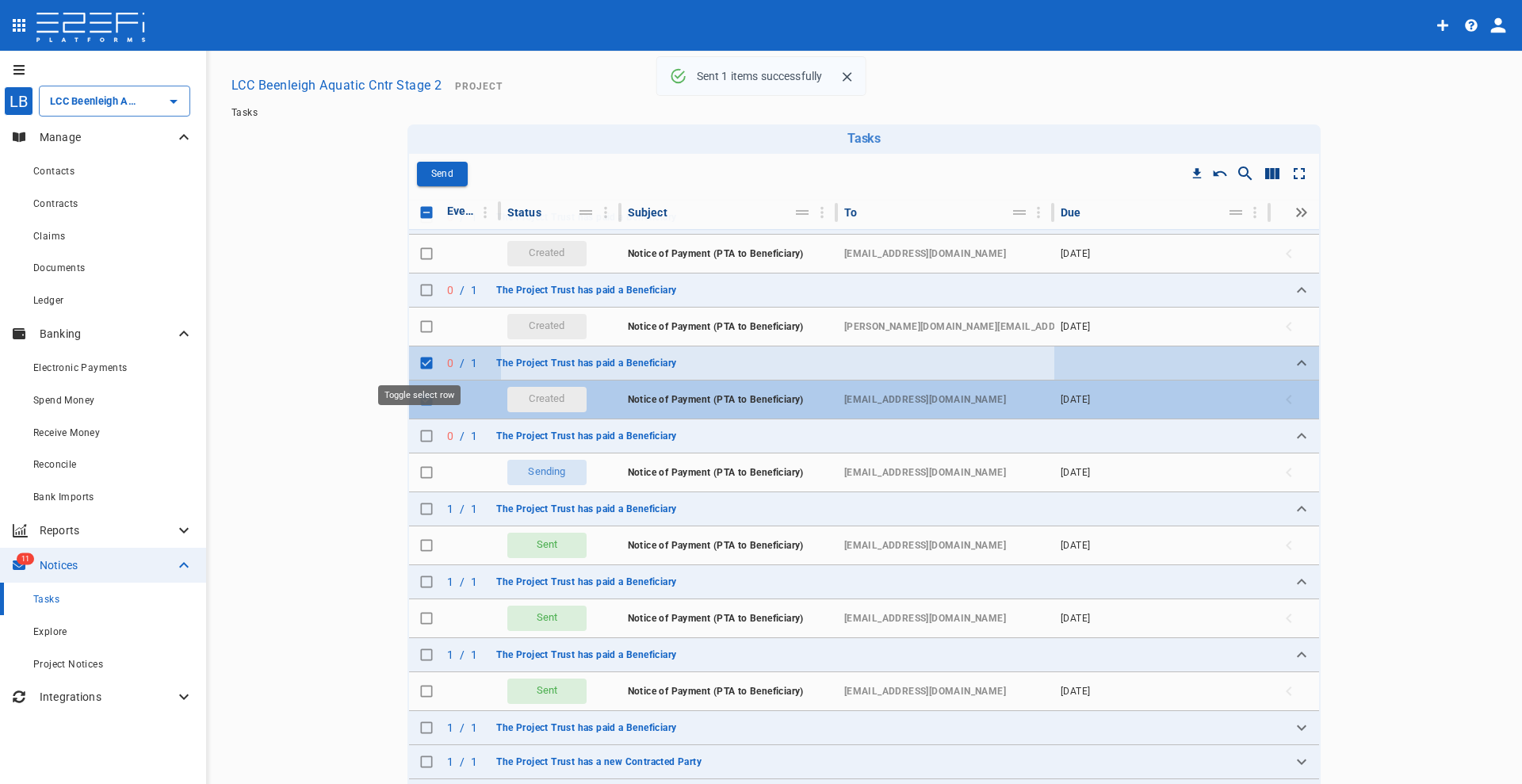 checkbox on "true" 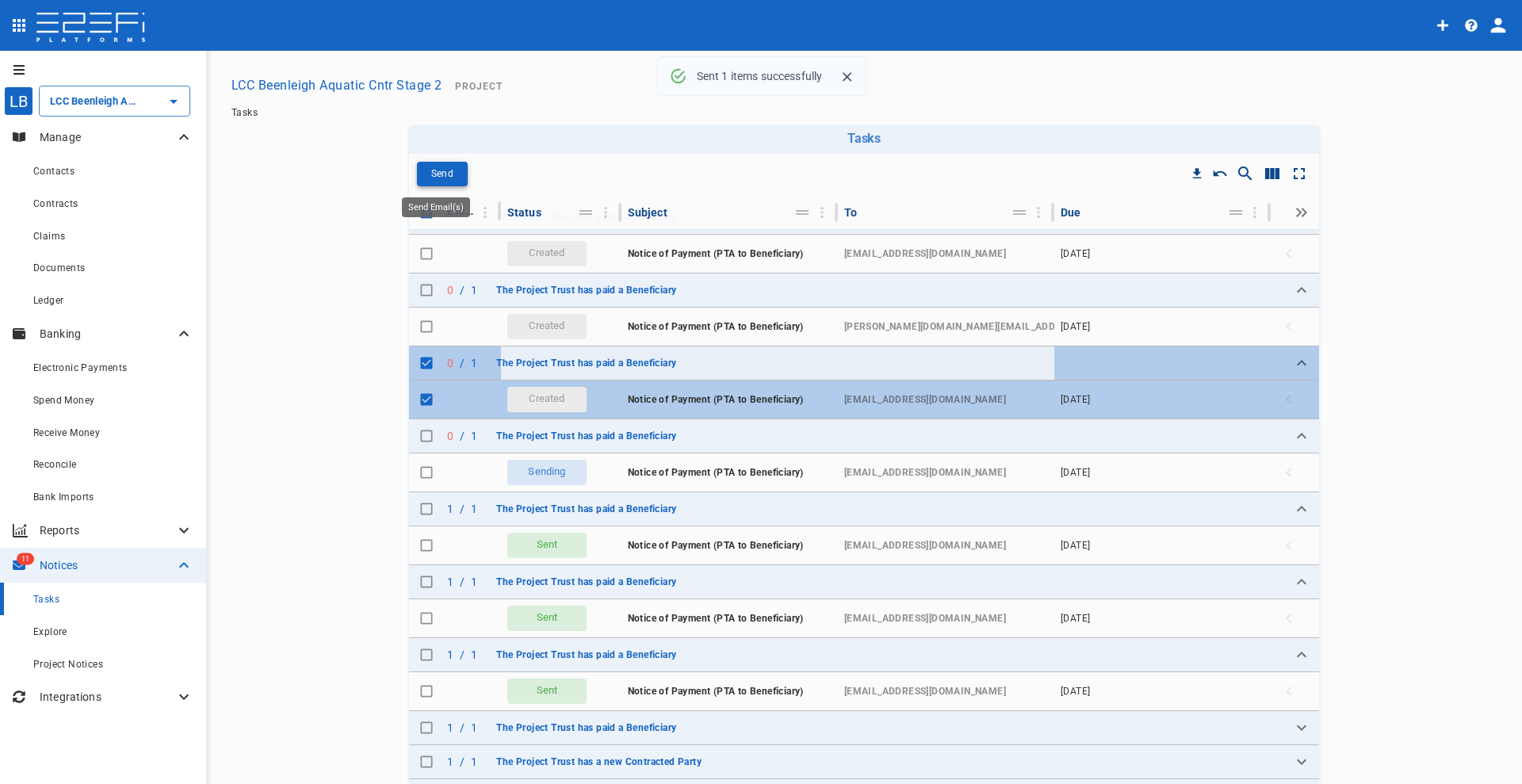 click on "Send" at bounding box center [442, 174] 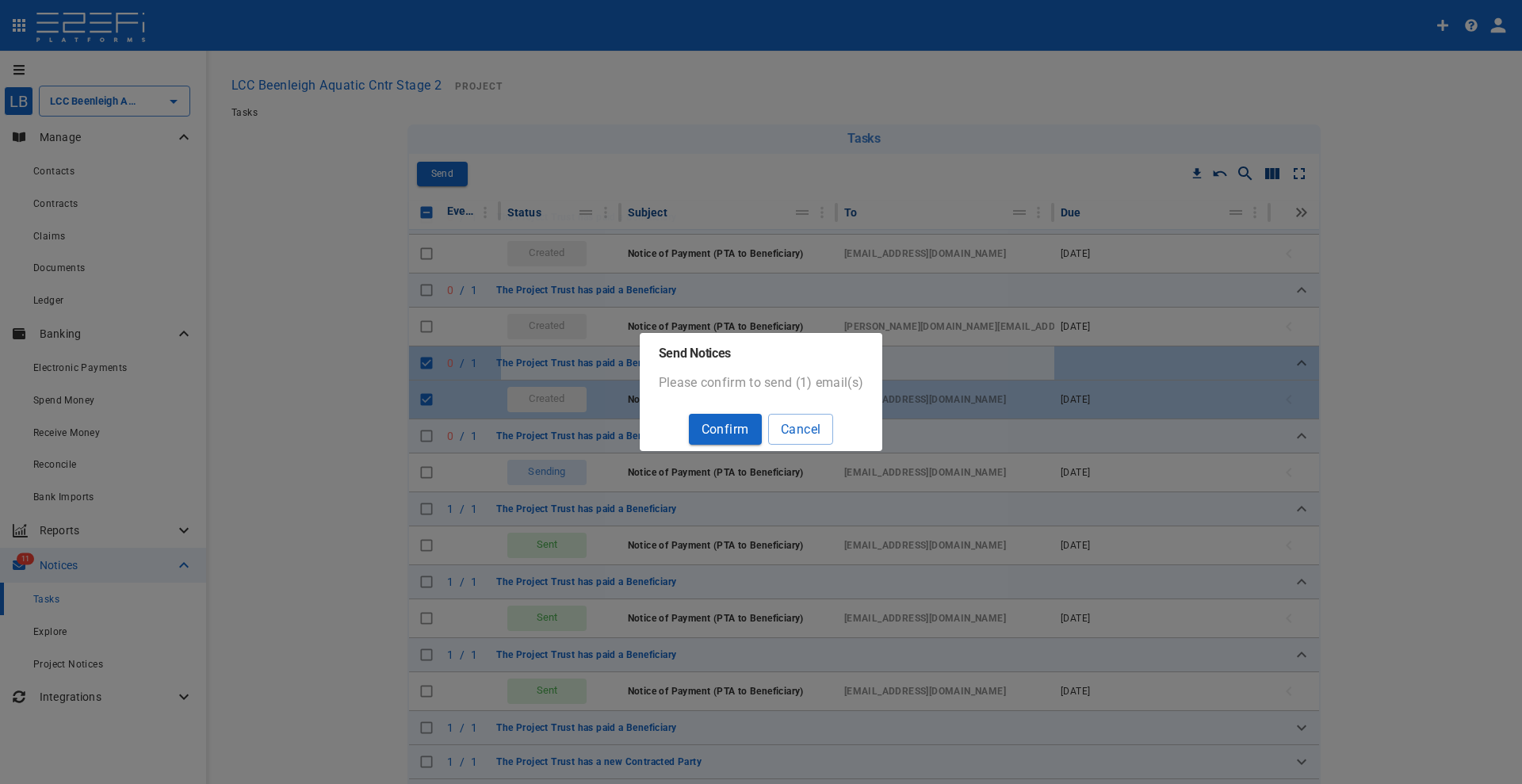 click on "Confirm" at bounding box center (725, 429) 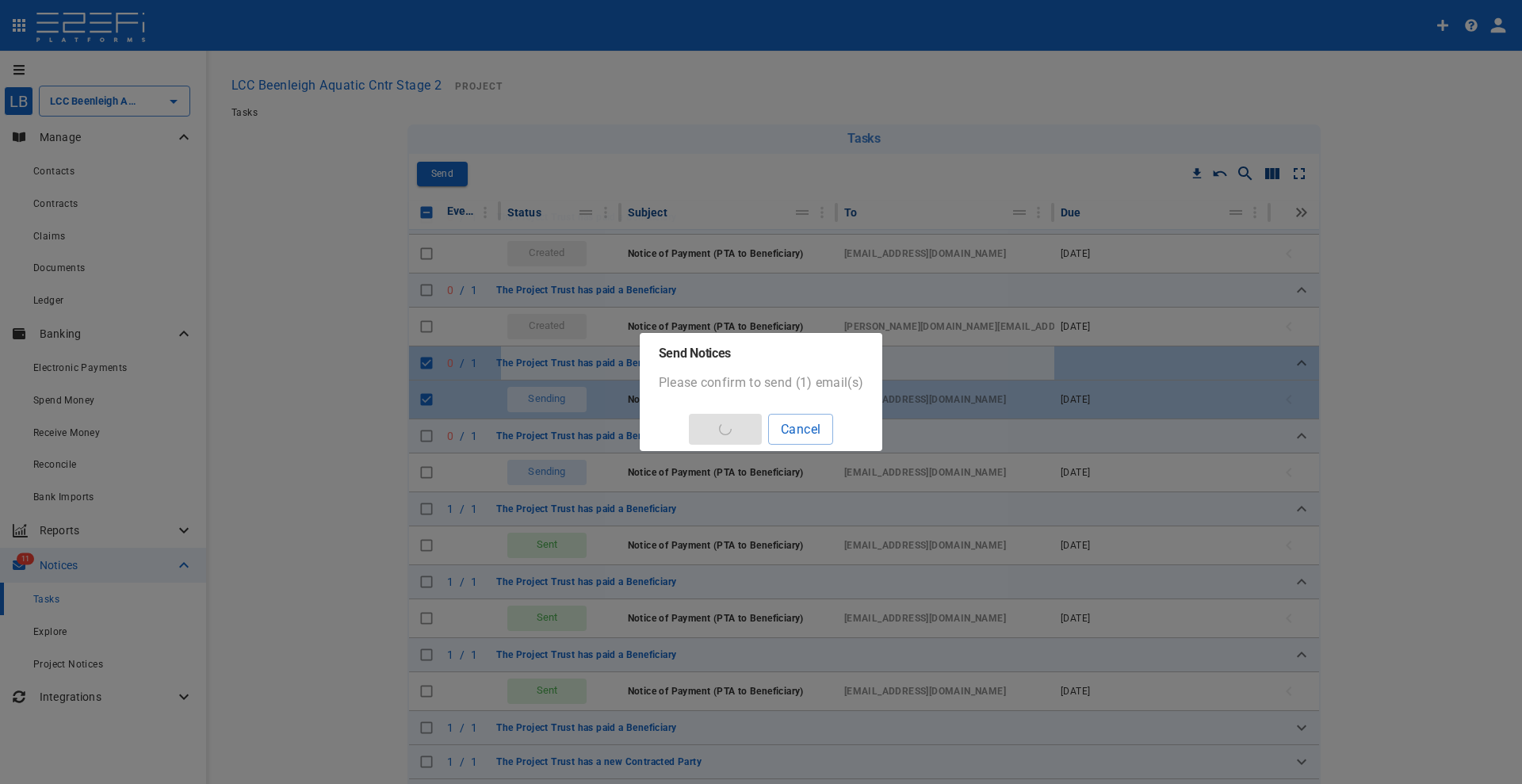 checkbox on "false" 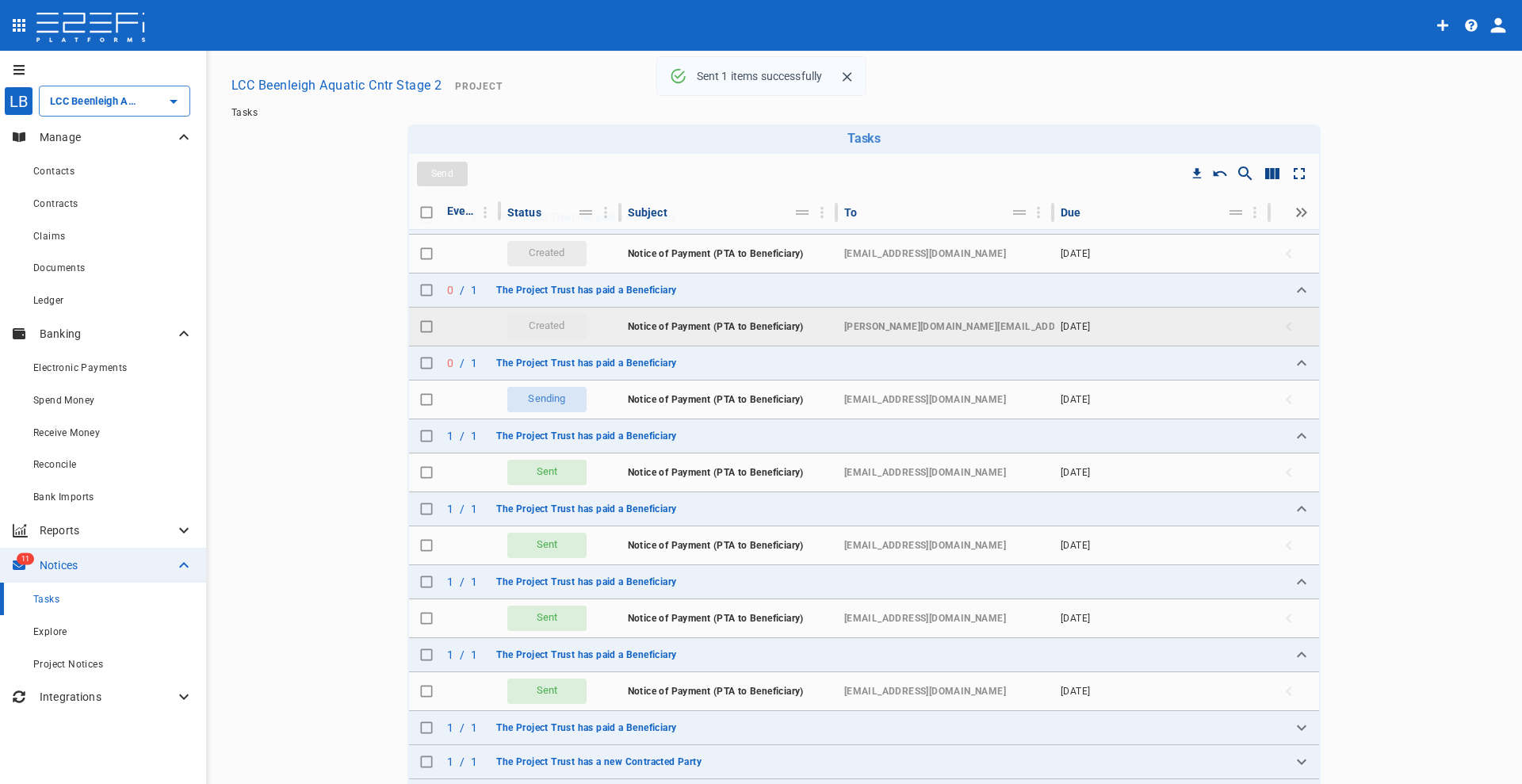 click at bounding box center [426, 327] 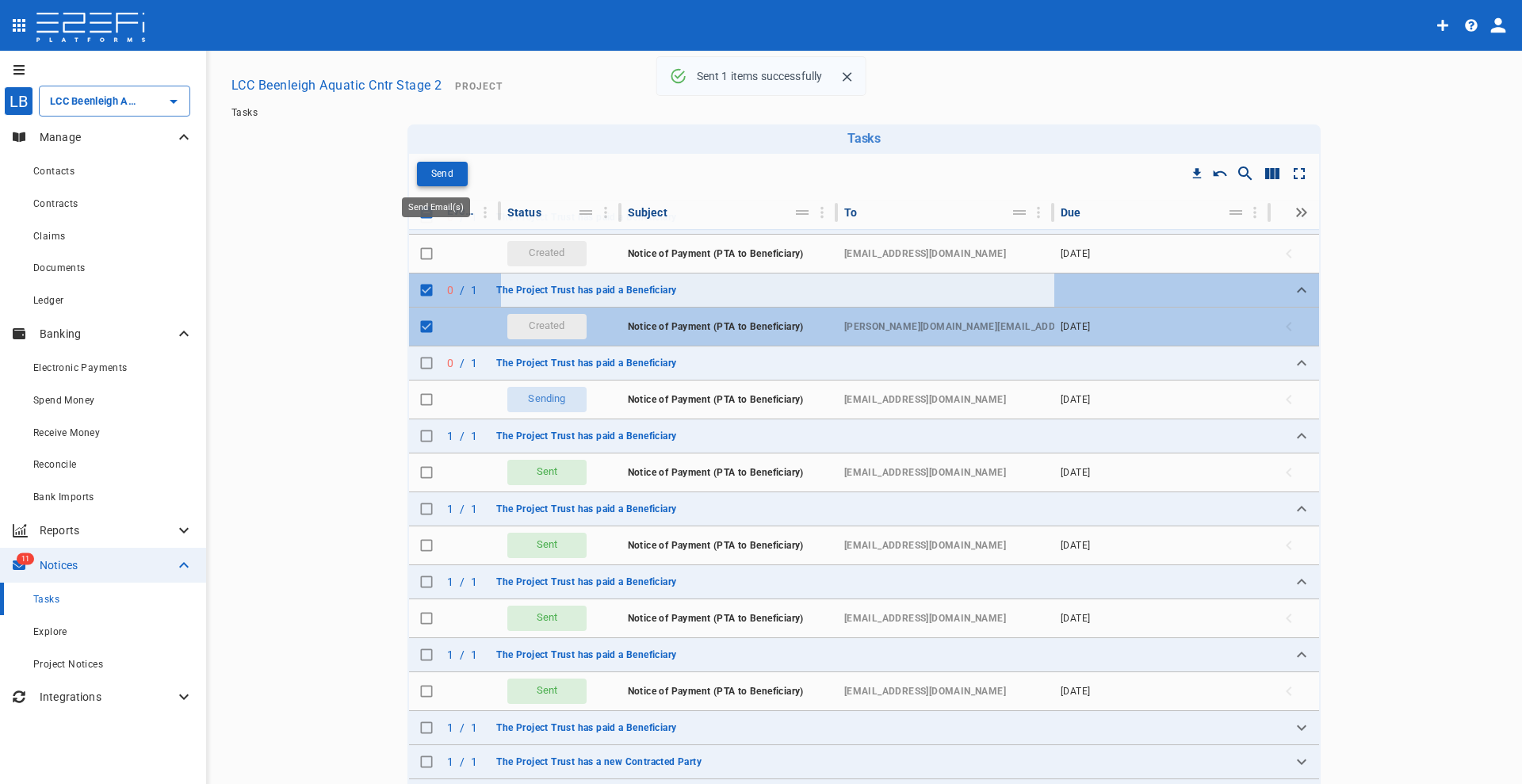 click on "Send" at bounding box center (442, 174) 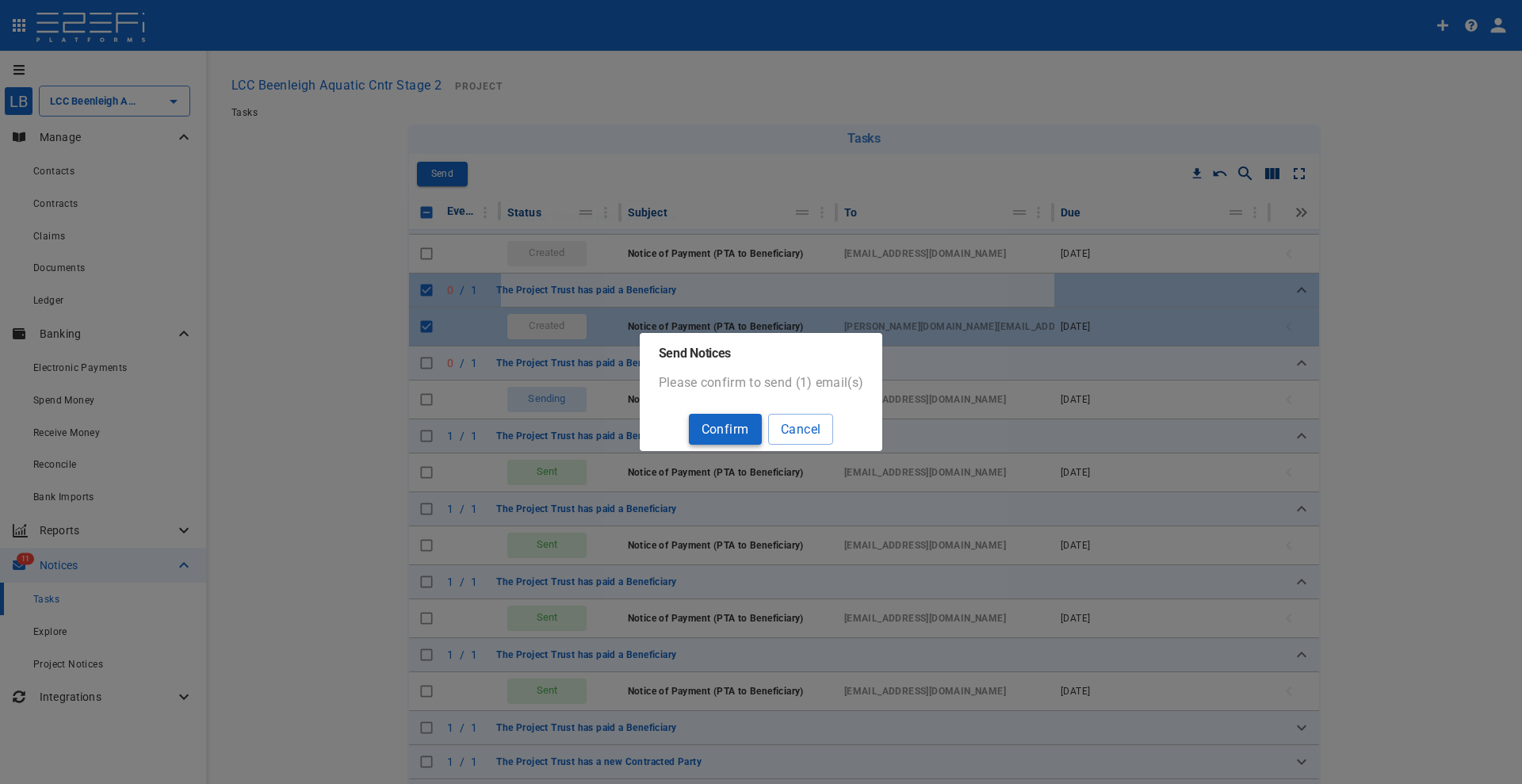 click on "Confirm" at bounding box center (725, 429) 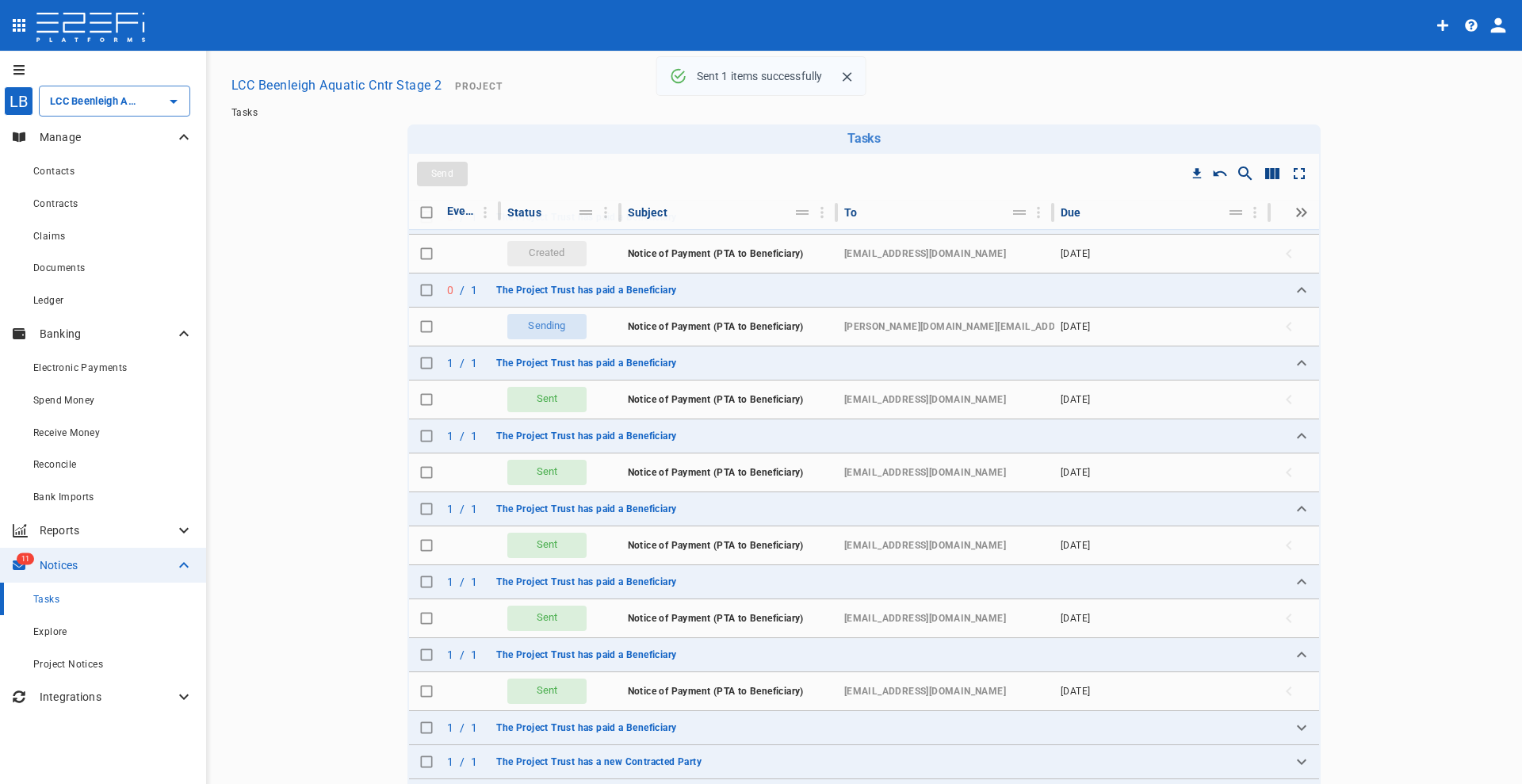 checkbox on "false" 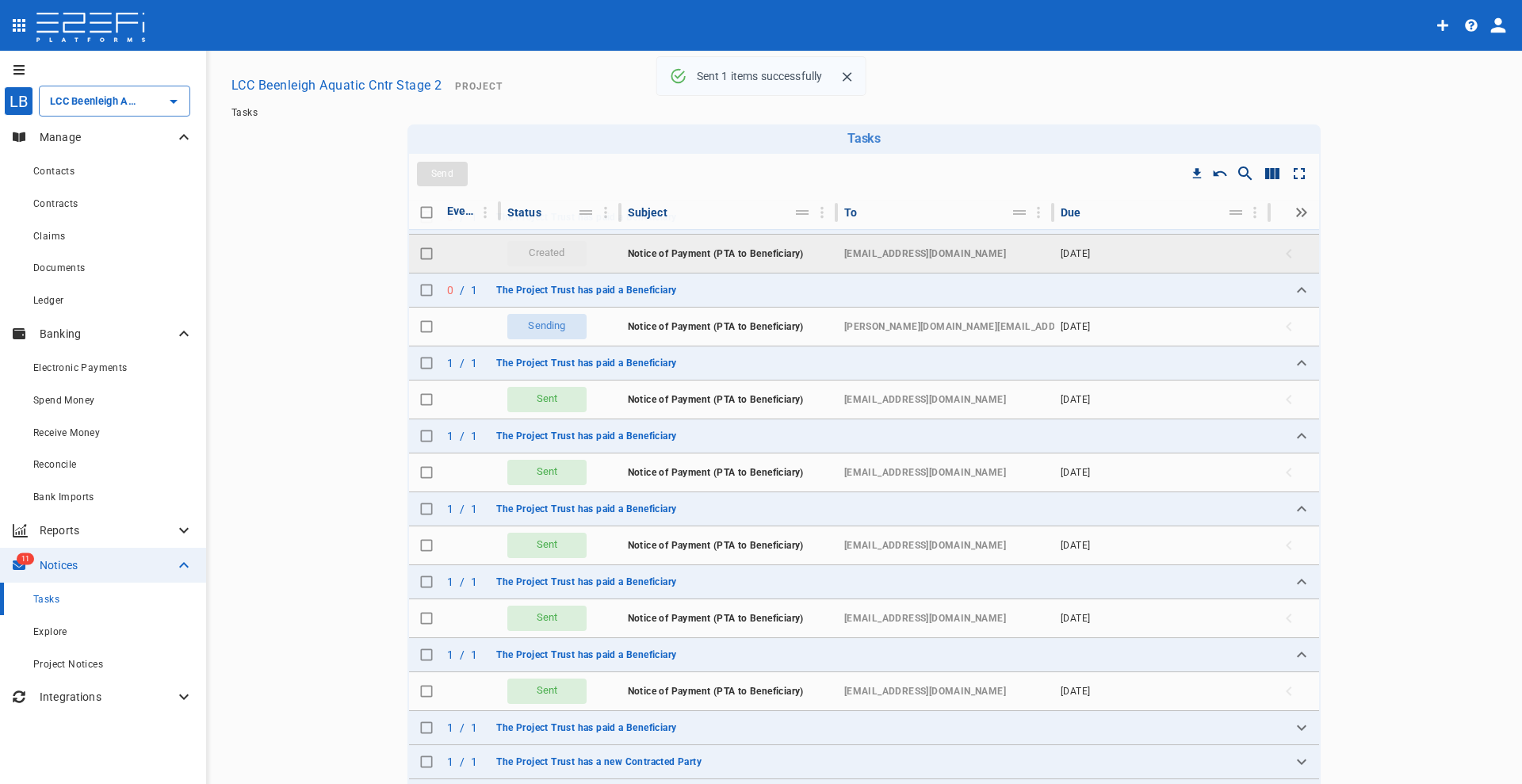 click at bounding box center (426, 254) 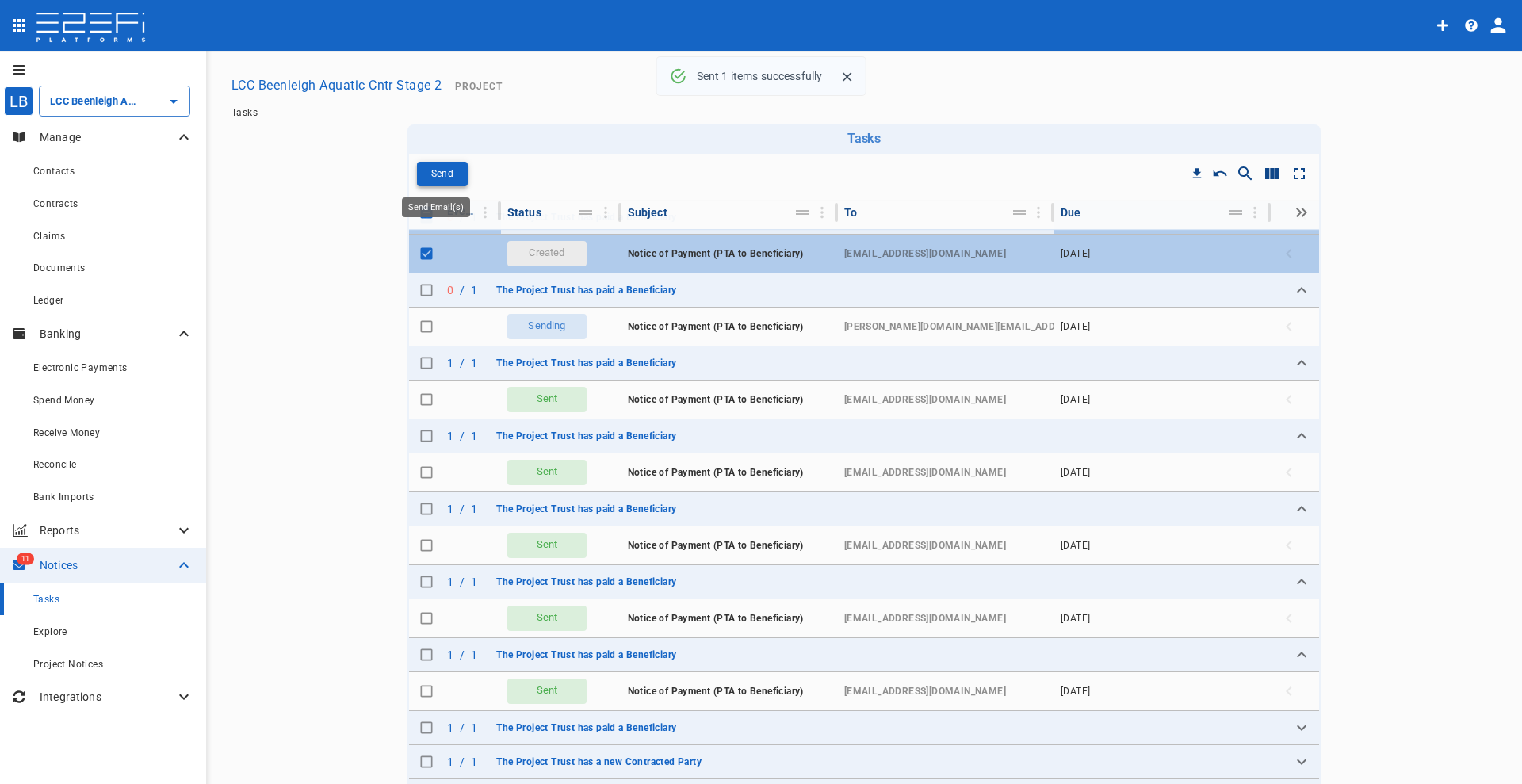 click on "Send" at bounding box center (442, 174) 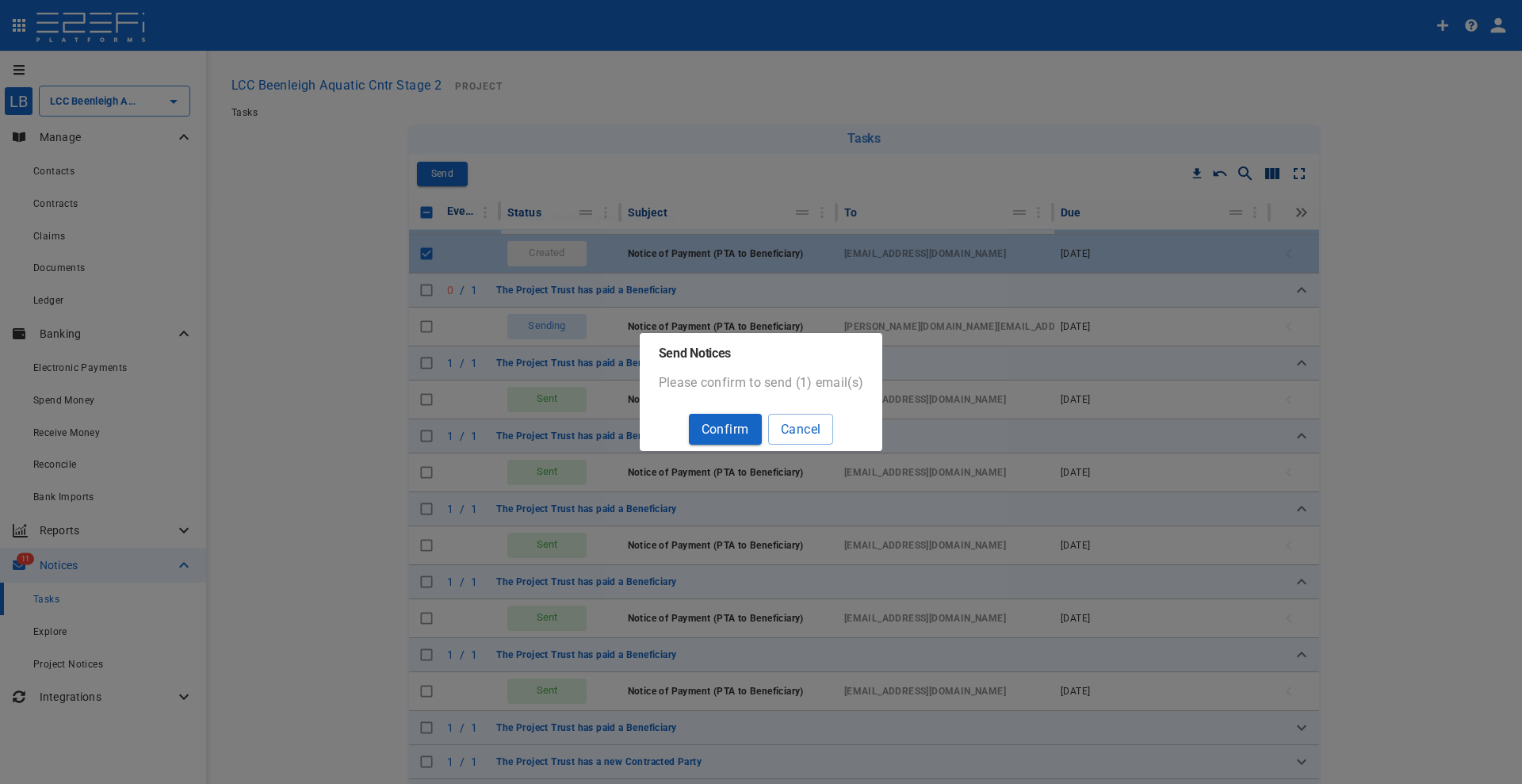 drag, startPoint x: 713, startPoint y: 424, endPoint x: 717, endPoint y: 416, distance: 8.944272 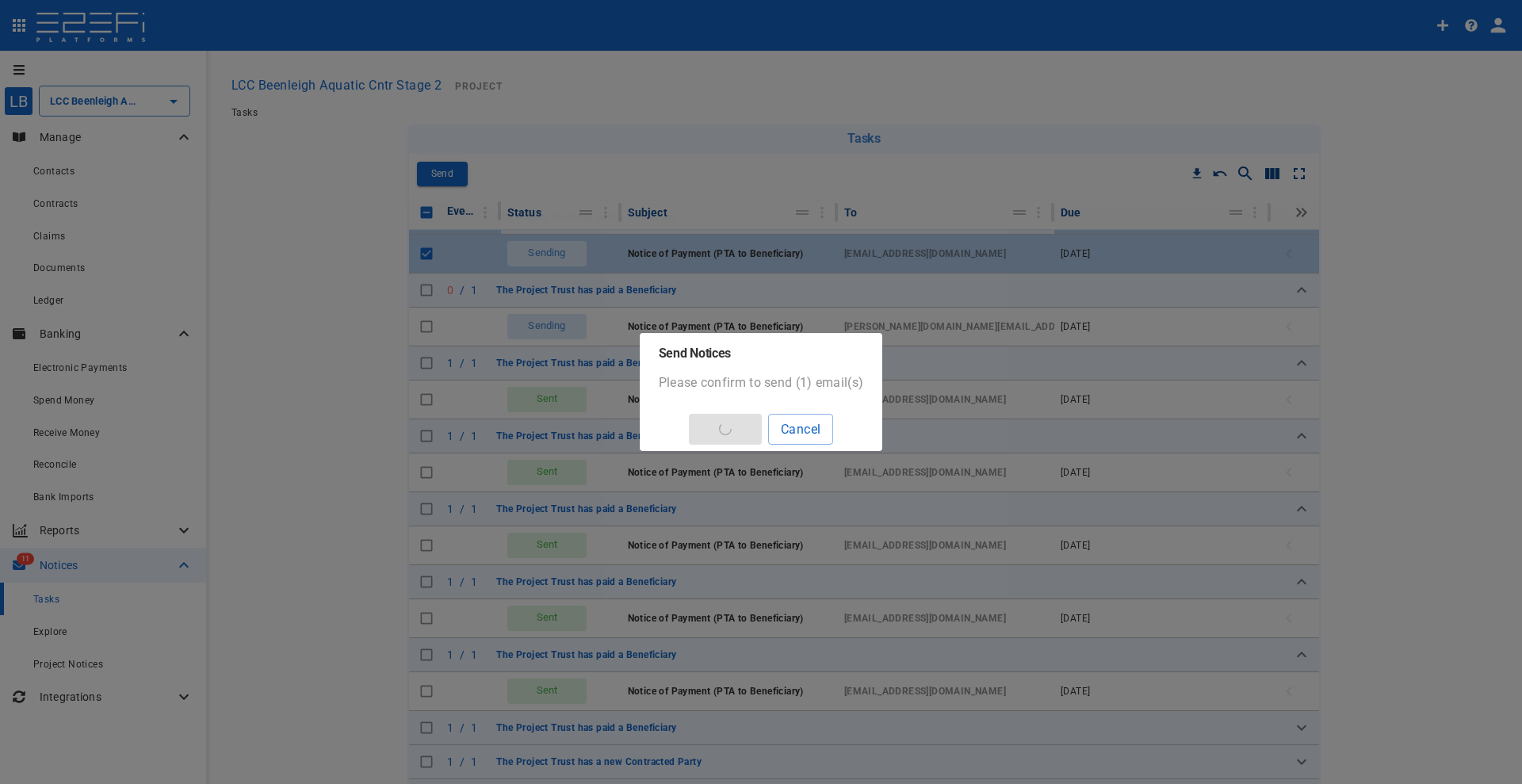 checkbox on "false" 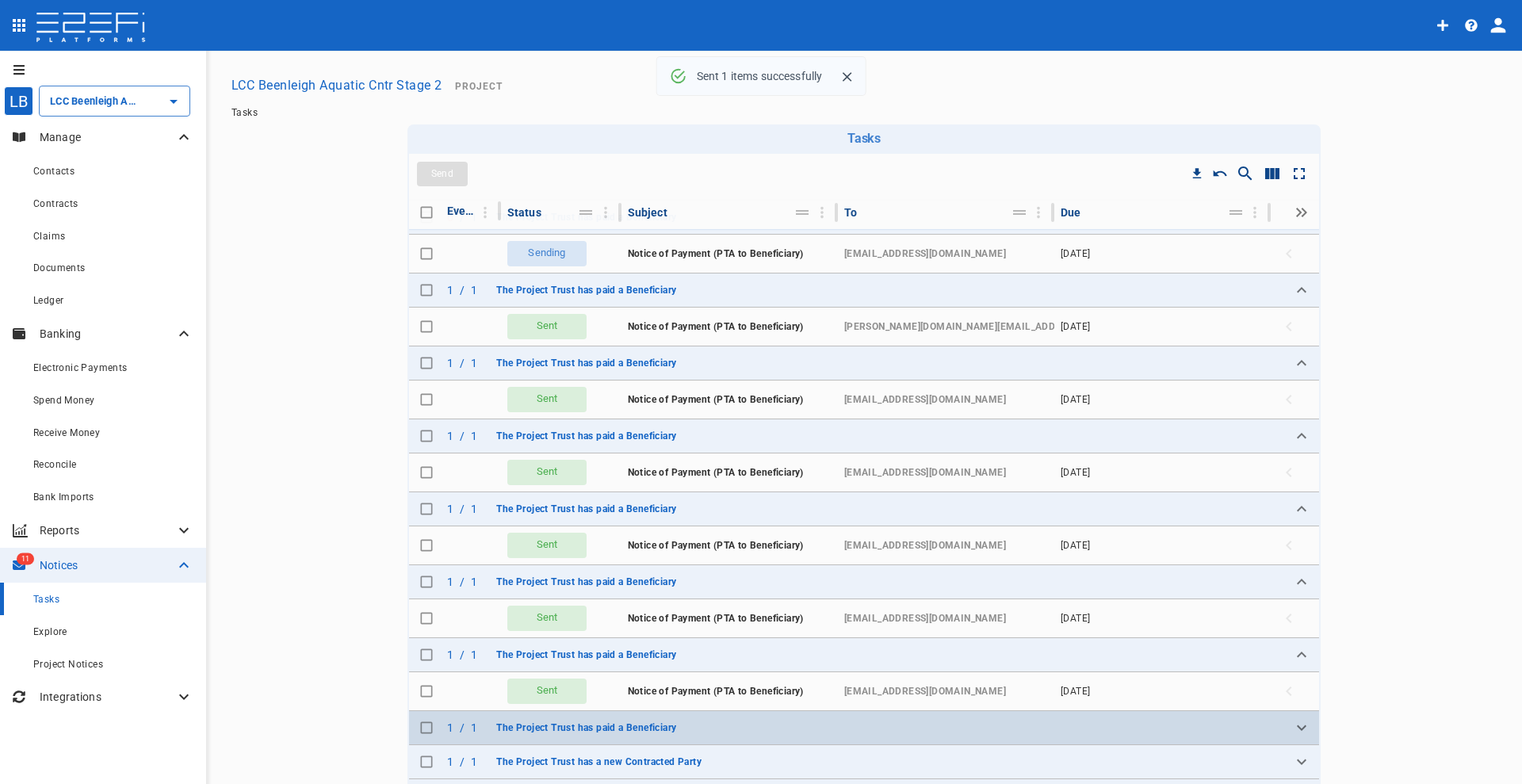 click 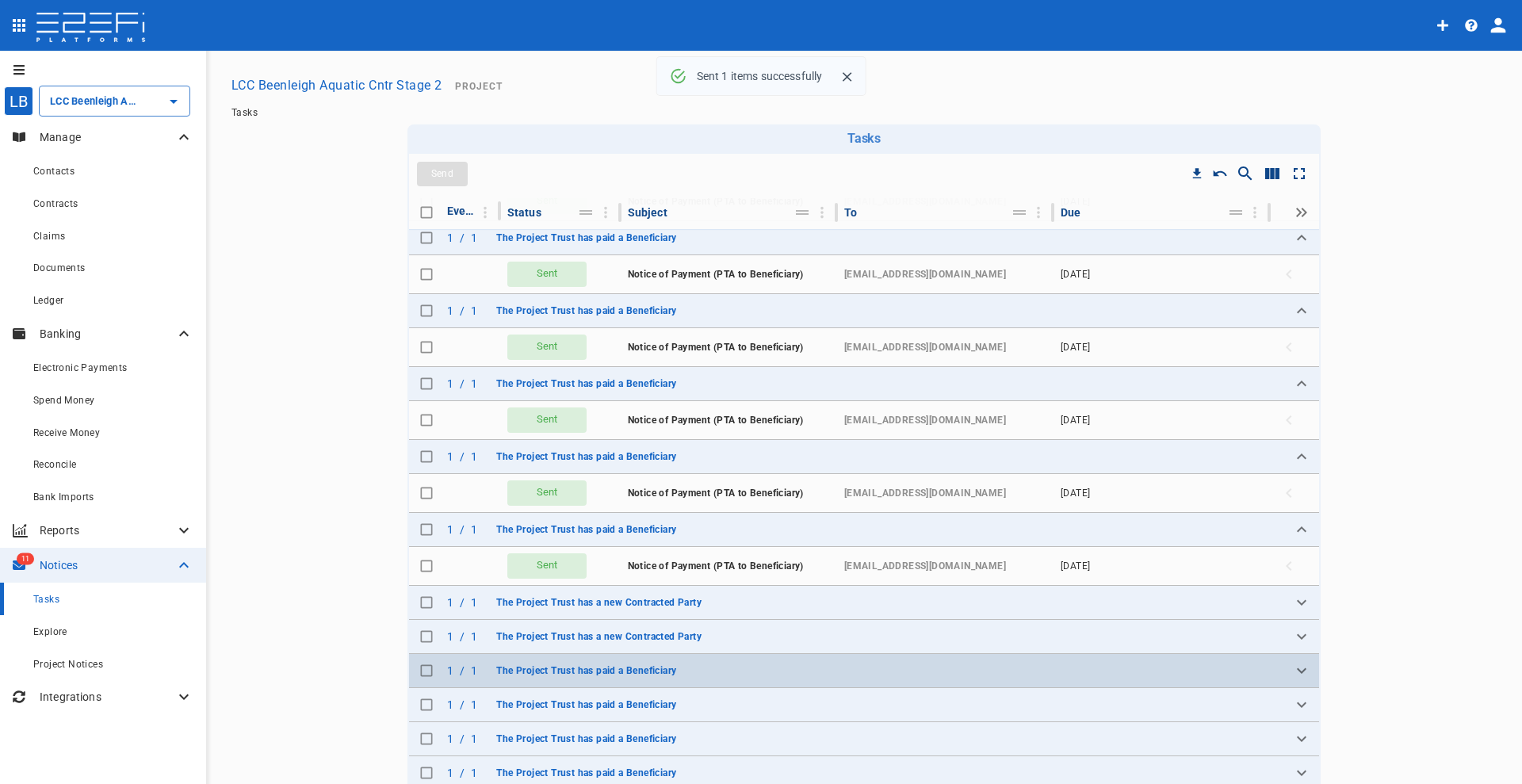 scroll, scrollTop: 0, scrollLeft: 0, axis: both 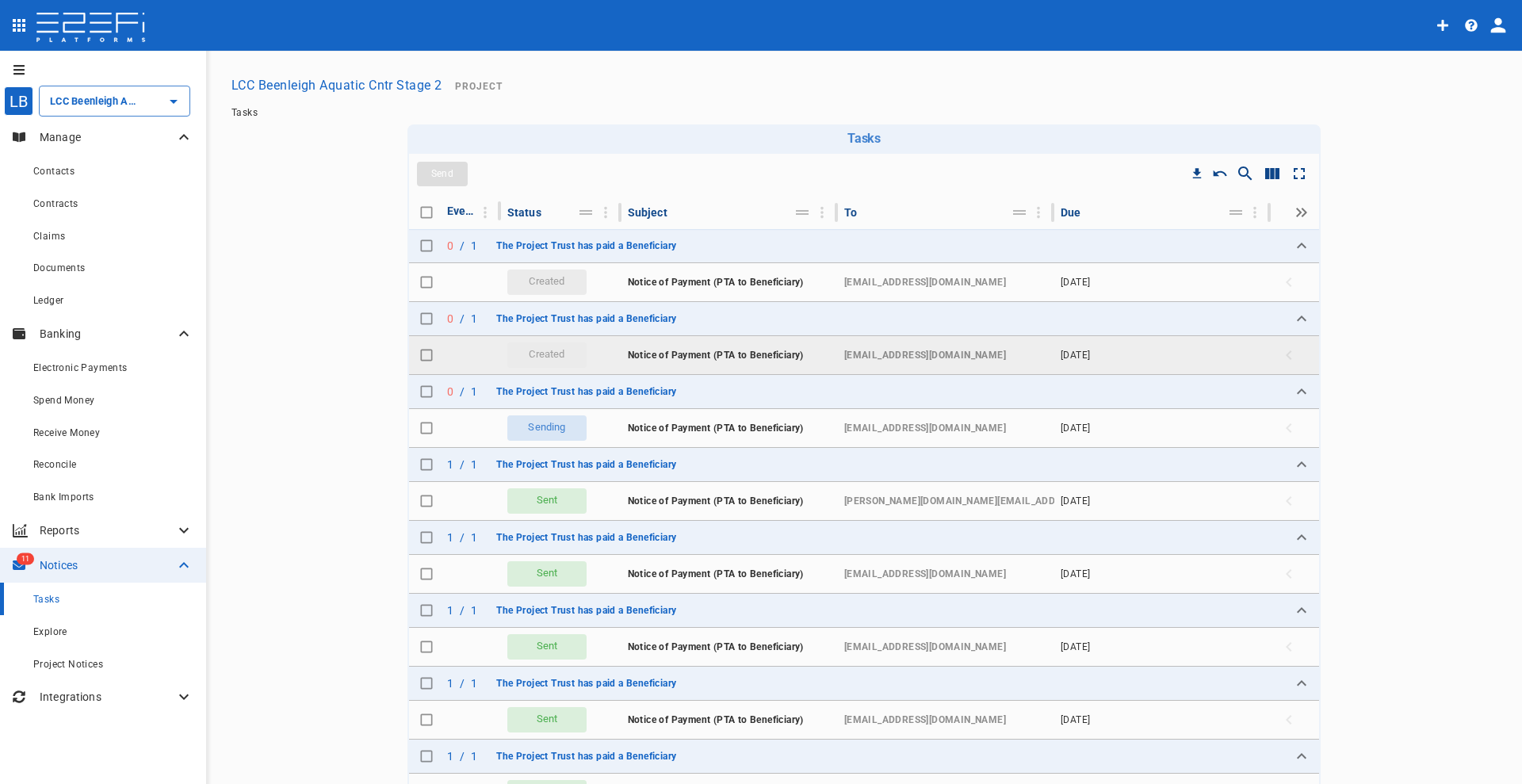 click at bounding box center (426, 355) 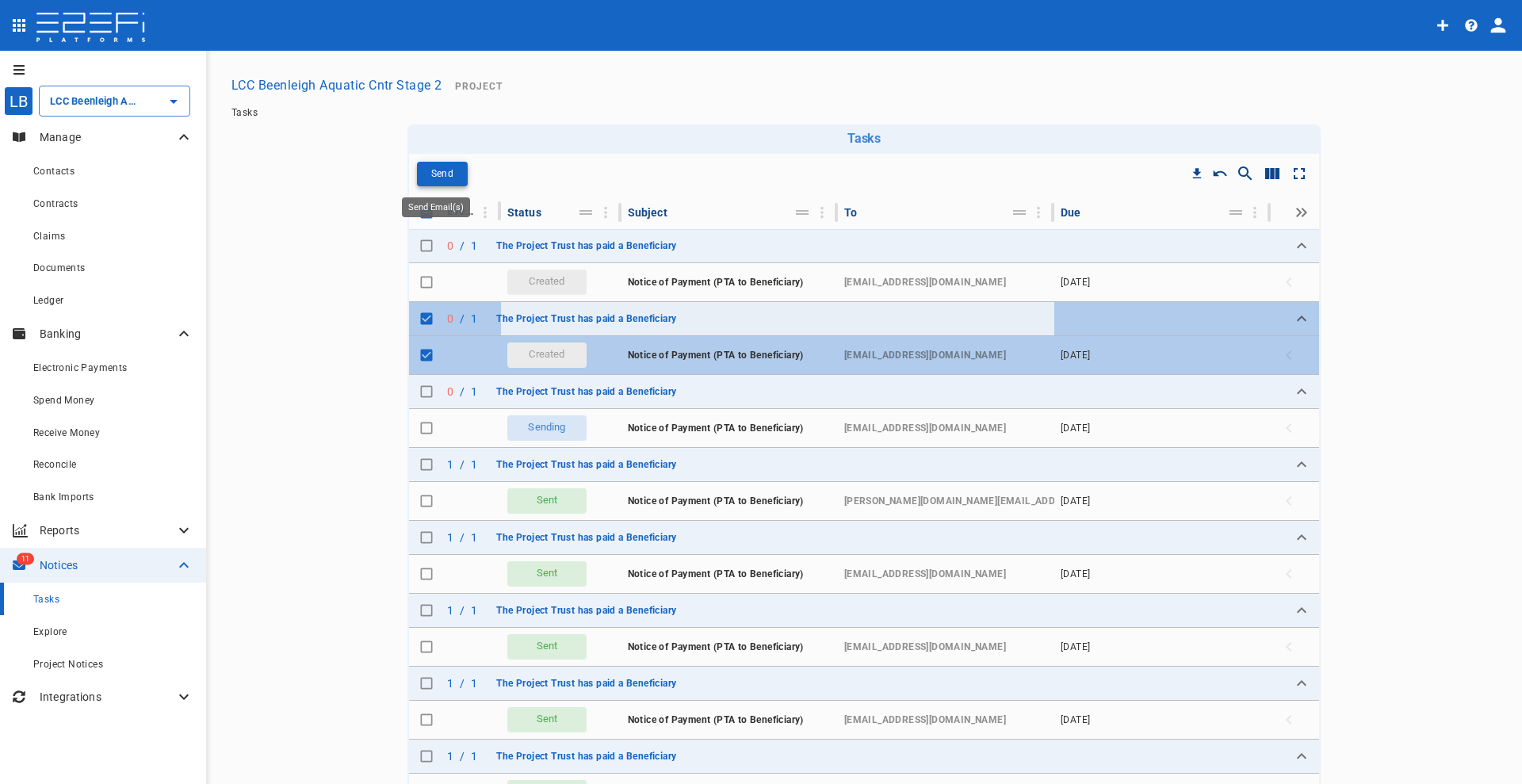 click on "Send" at bounding box center [442, 174] 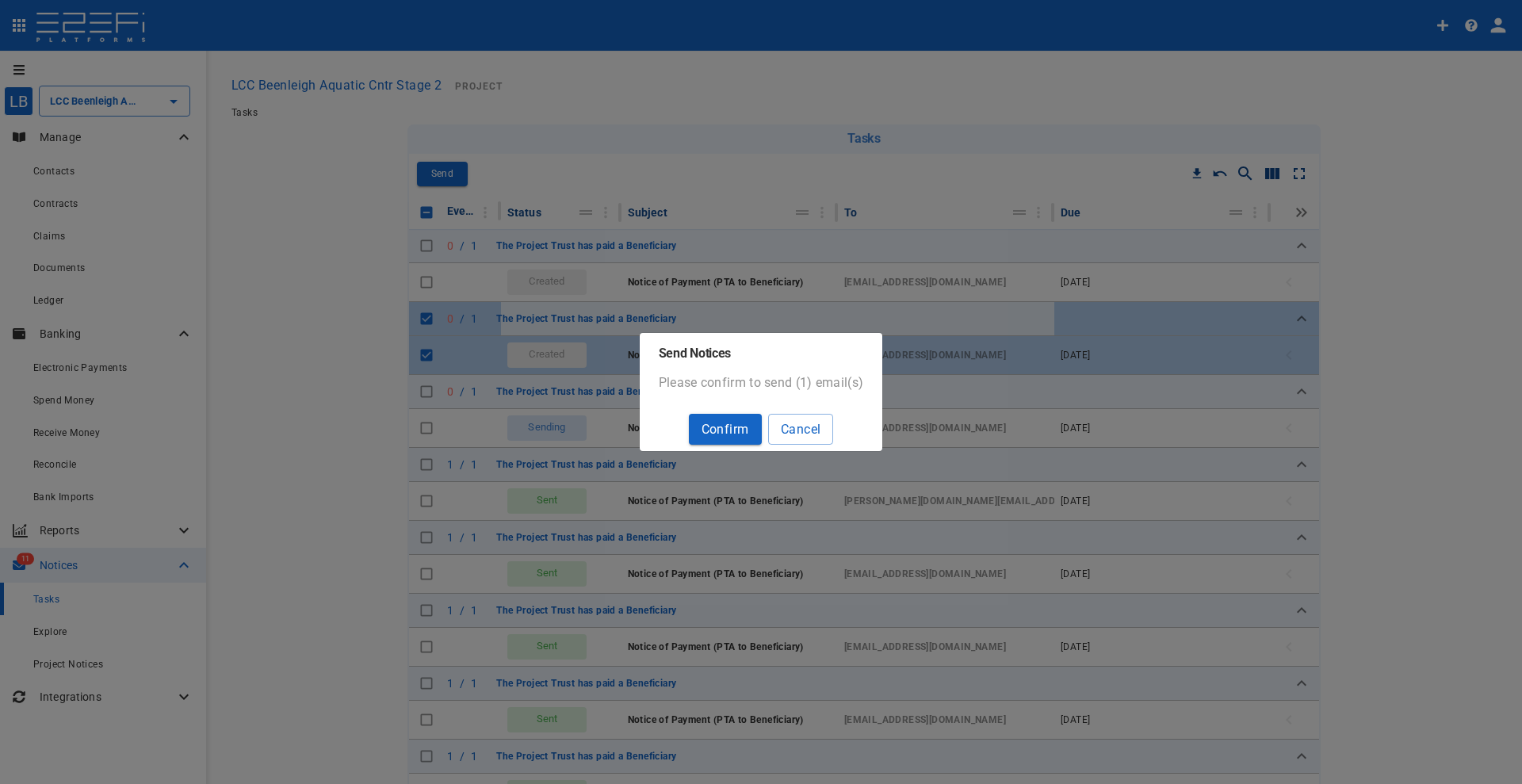click on "Please confirm to send (1) email(s)" at bounding box center [761, 390] 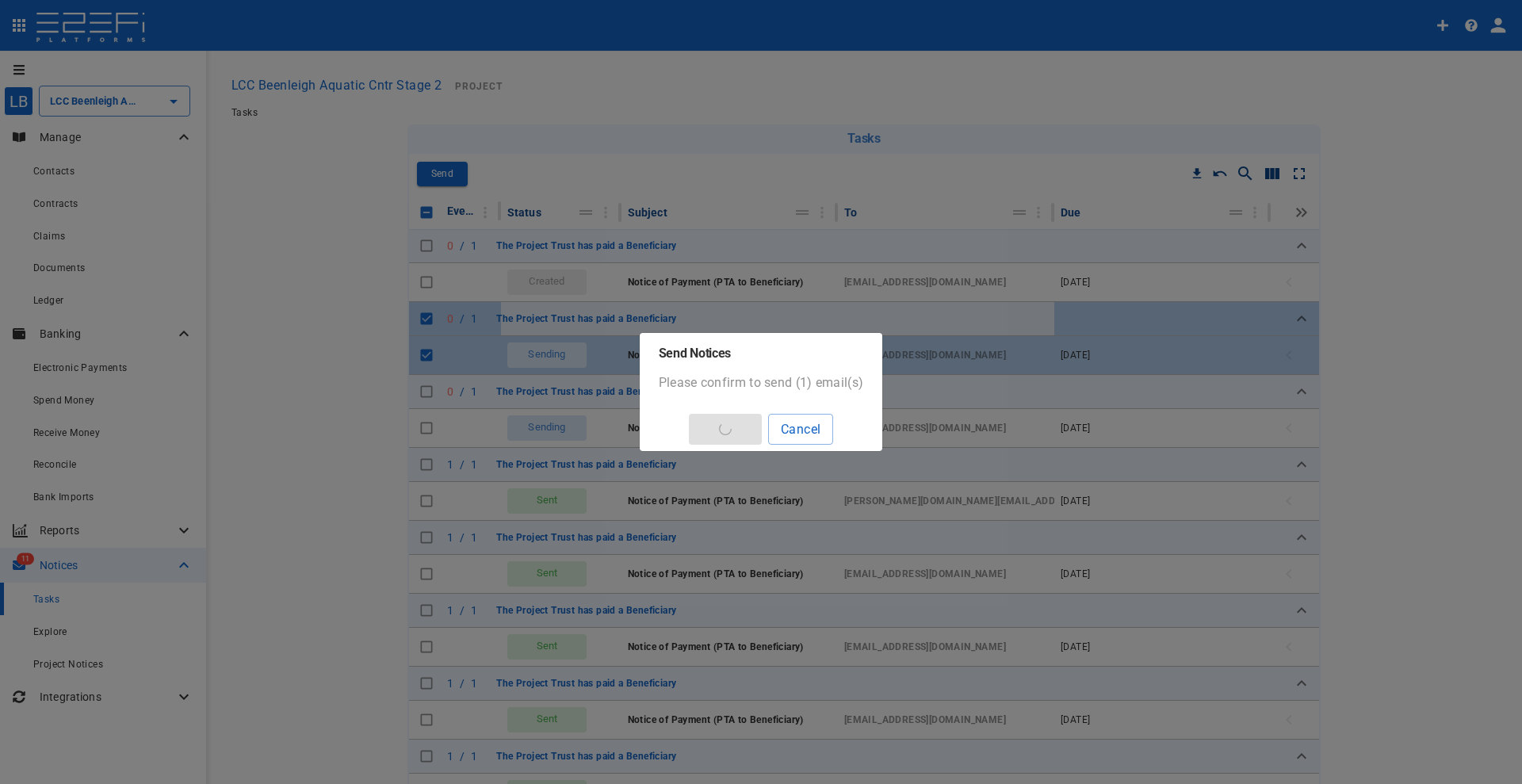checkbox on "false" 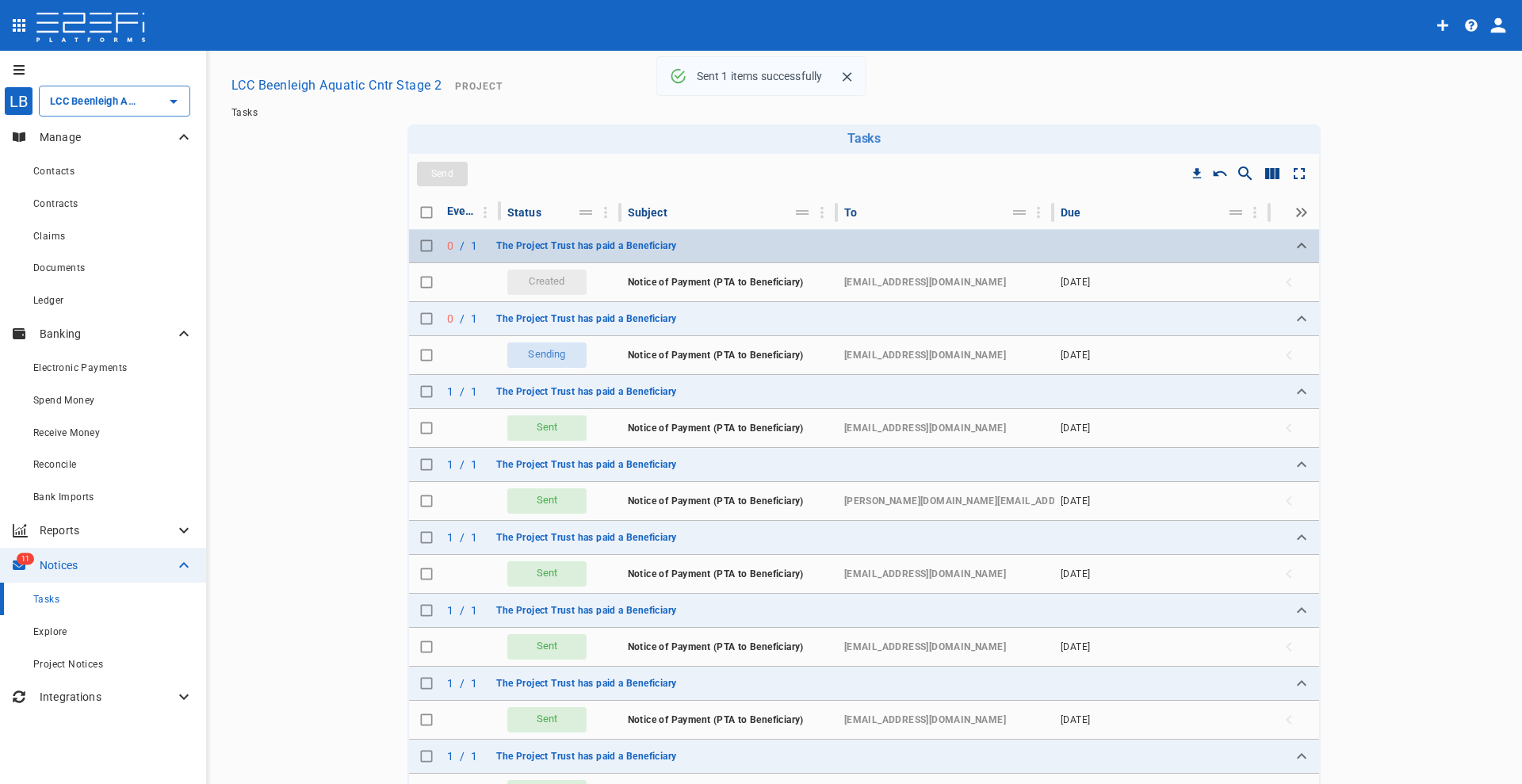 click at bounding box center [426, 246] 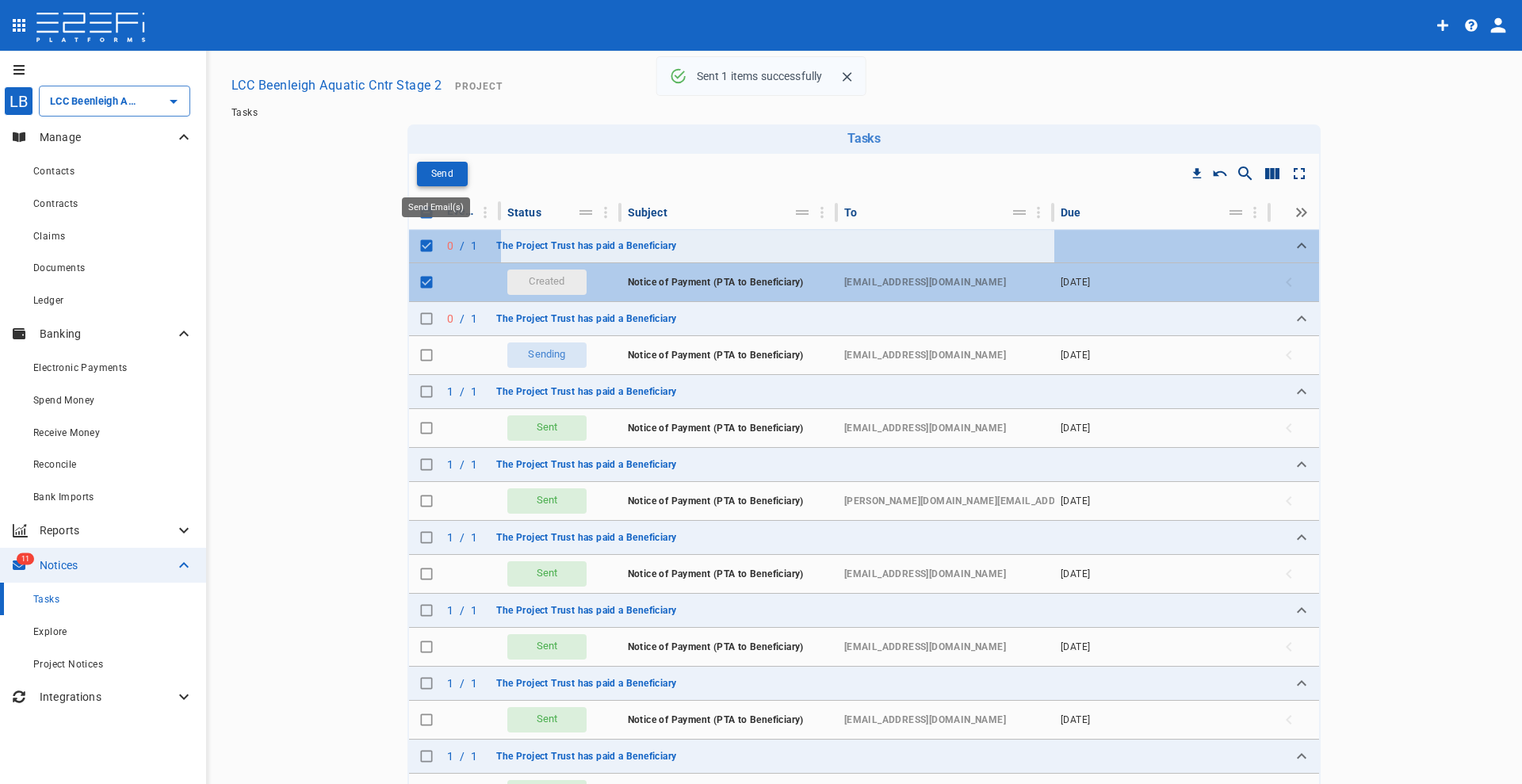 click on "Send" at bounding box center [442, 174] 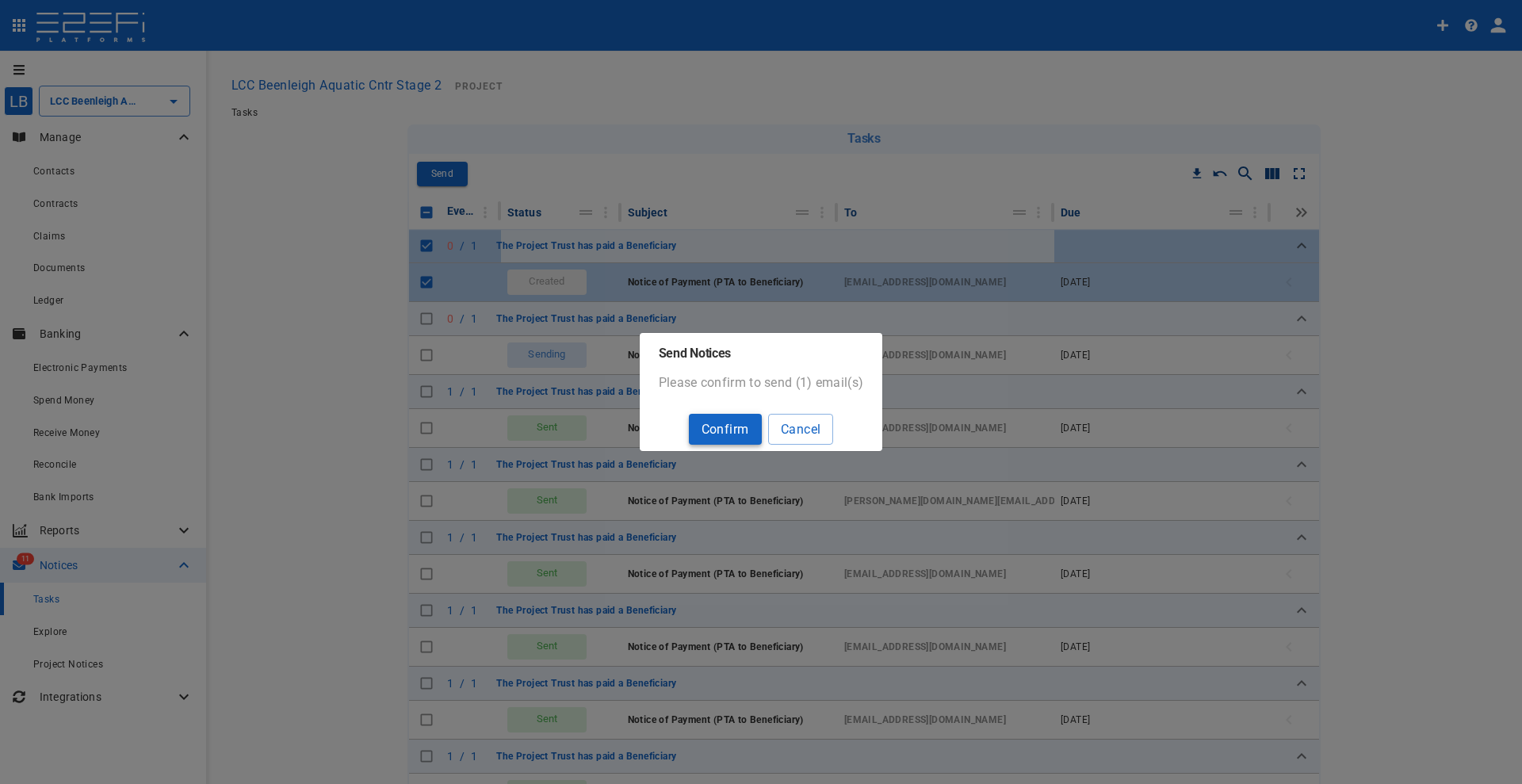 click on "Confirm" at bounding box center [725, 429] 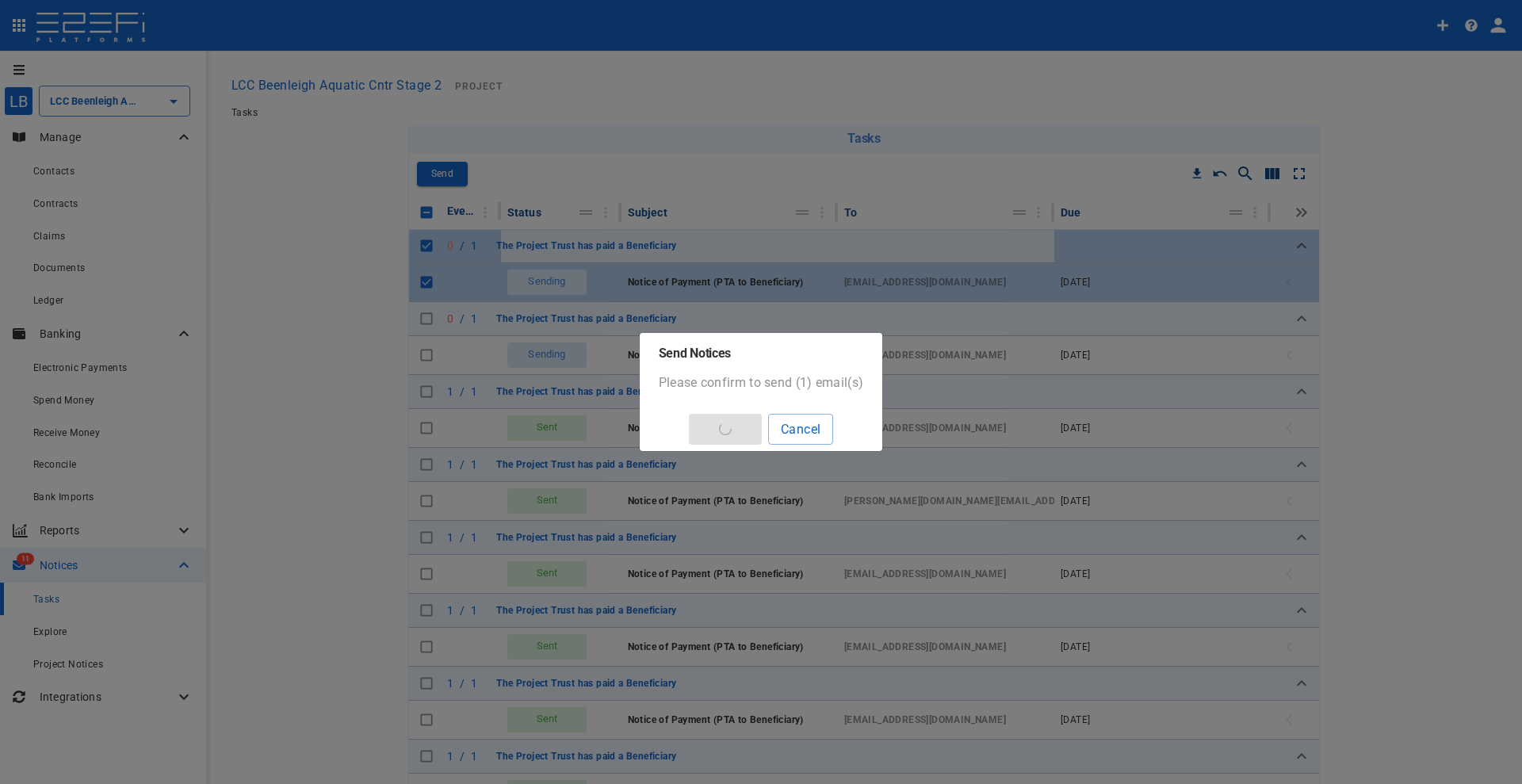 checkbox on "false" 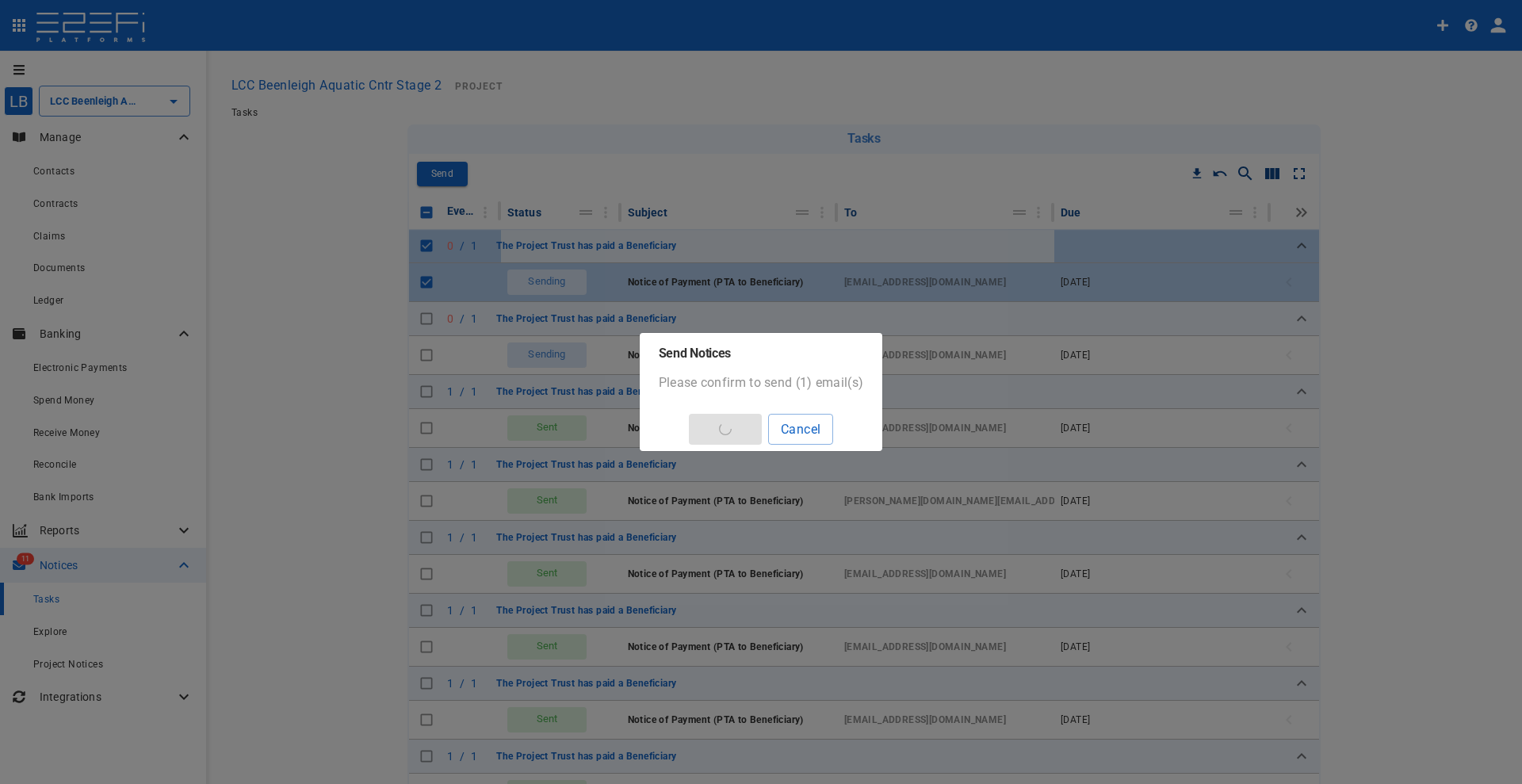 checkbox on "false" 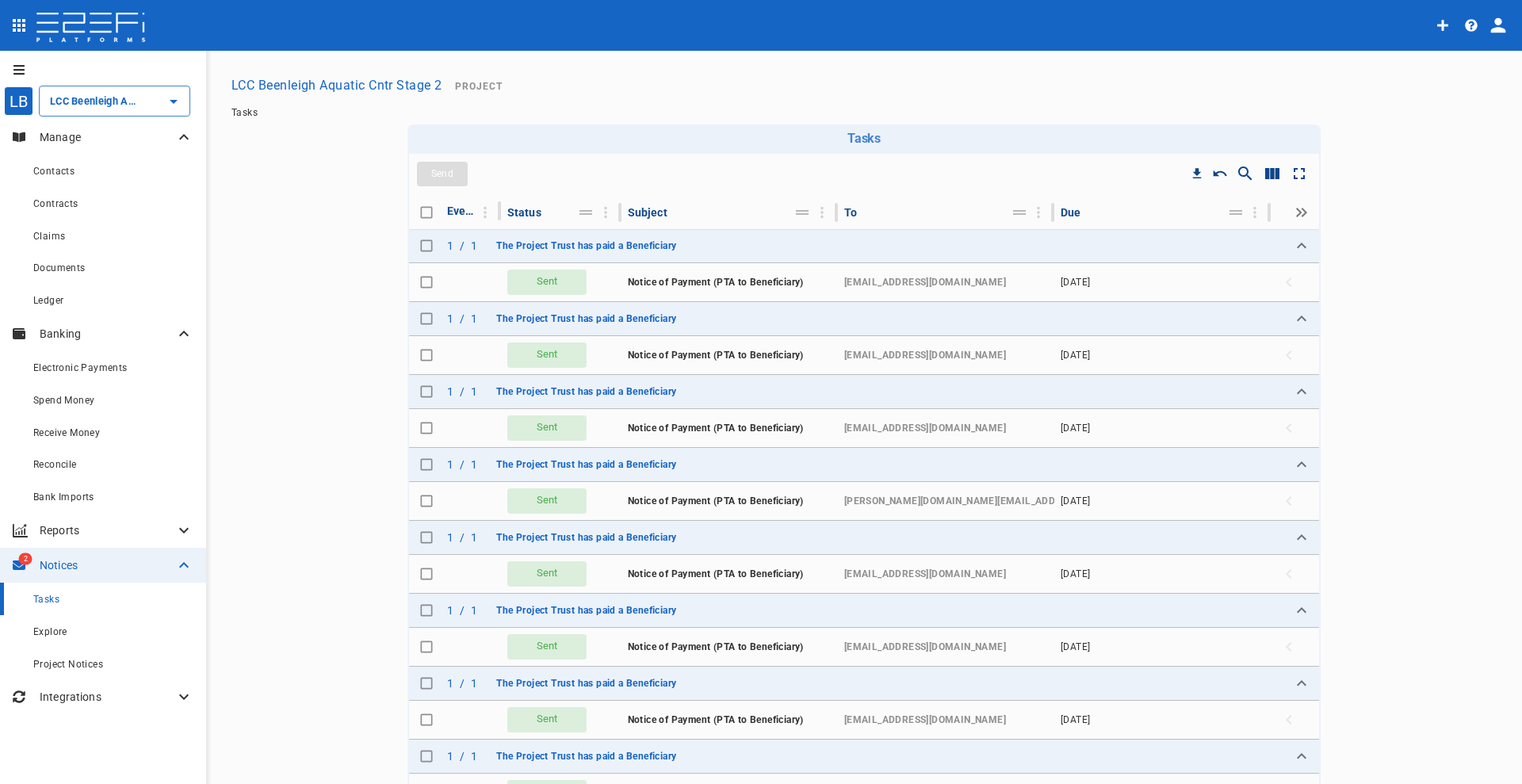 scroll, scrollTop: 0, scrollLeft: 0, axis: both 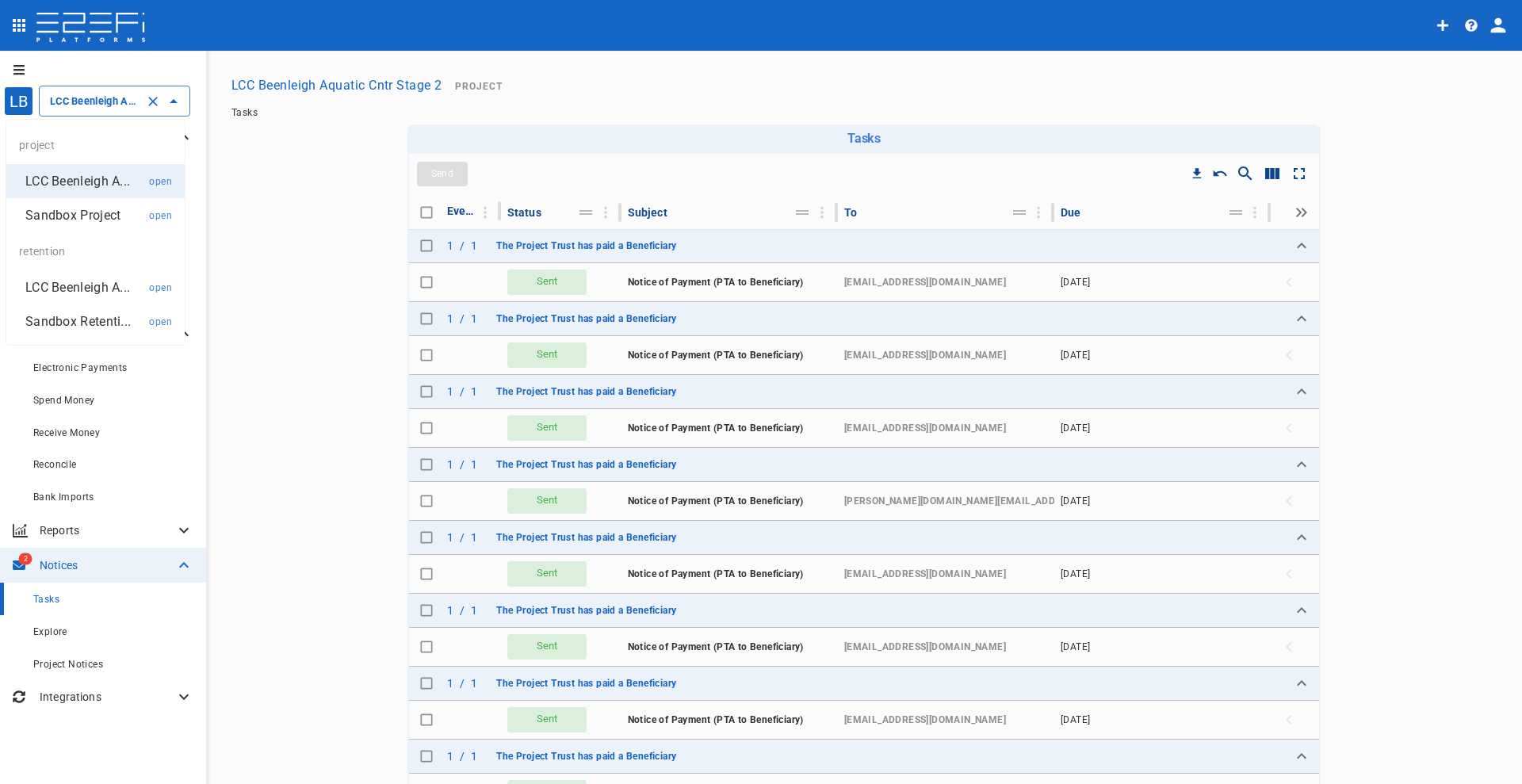 click on "LCC Beenleigh Aquatic Cntr Stage 2" at bounding box center (92, 101) 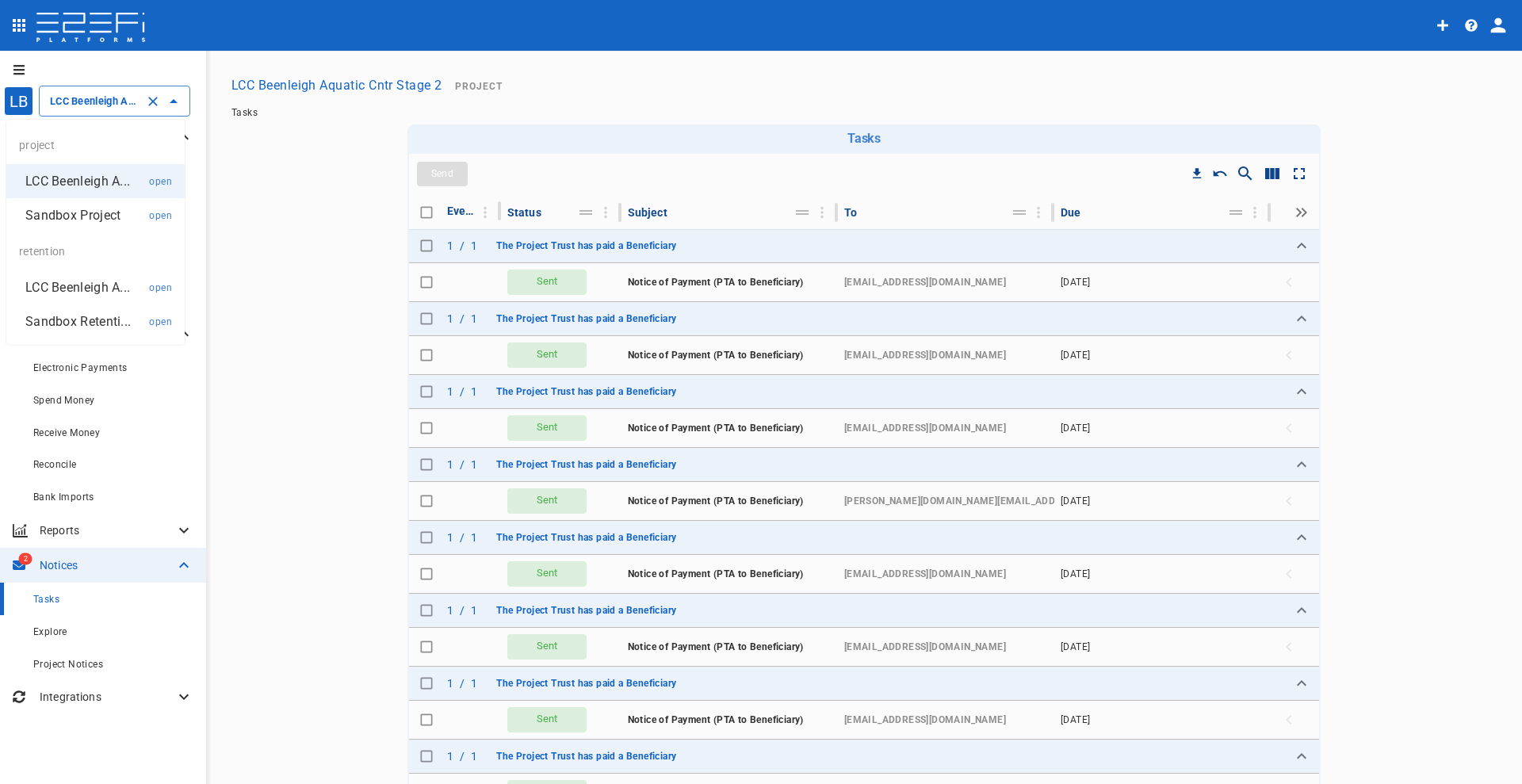 click on "LCC Beenleigh A..." at bounding box center (78, 287) 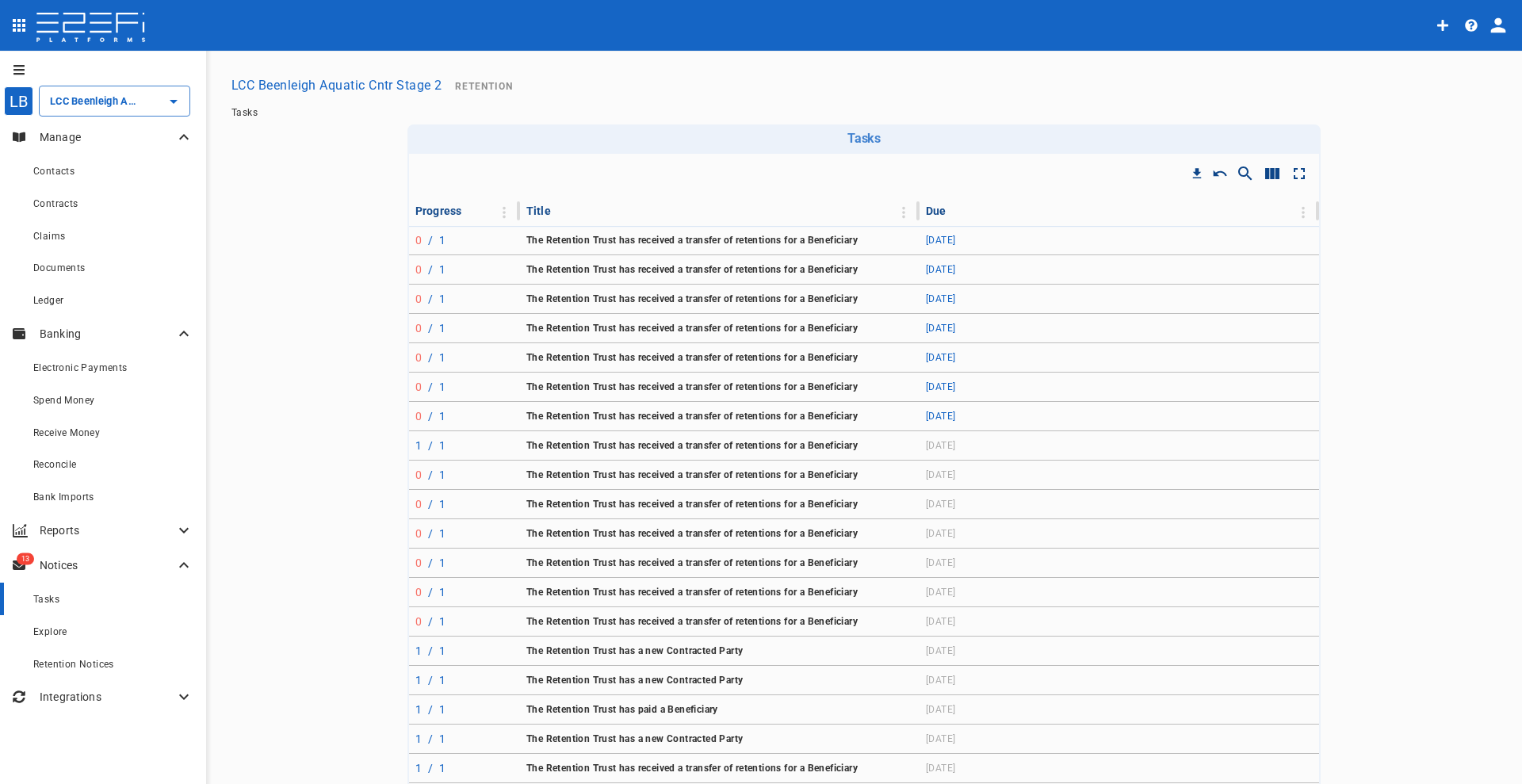 click on "Tasks" at bounding box center [46, 599] 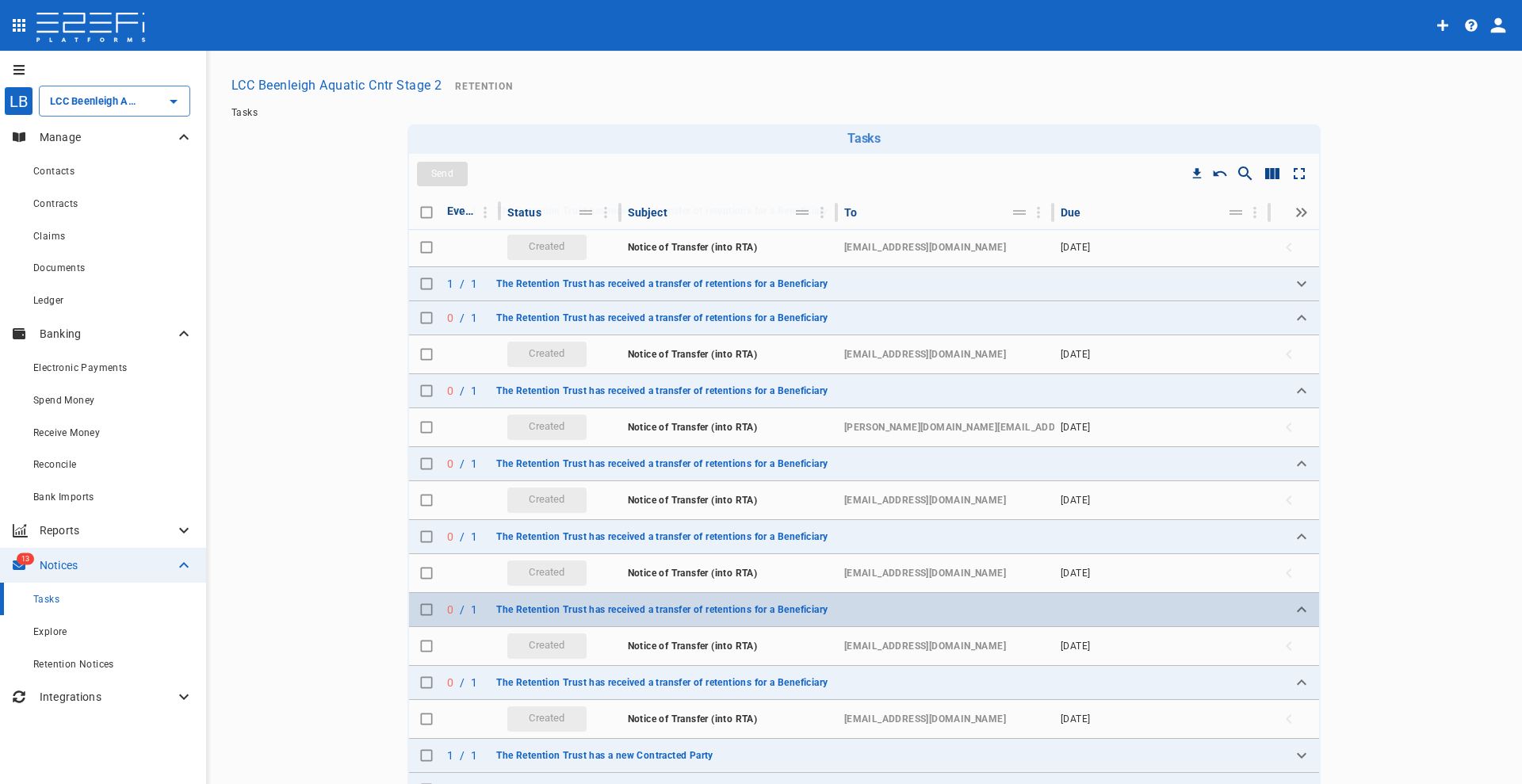 scroll, scrollTop: 528, scrollLeft: 0, axis: vertical 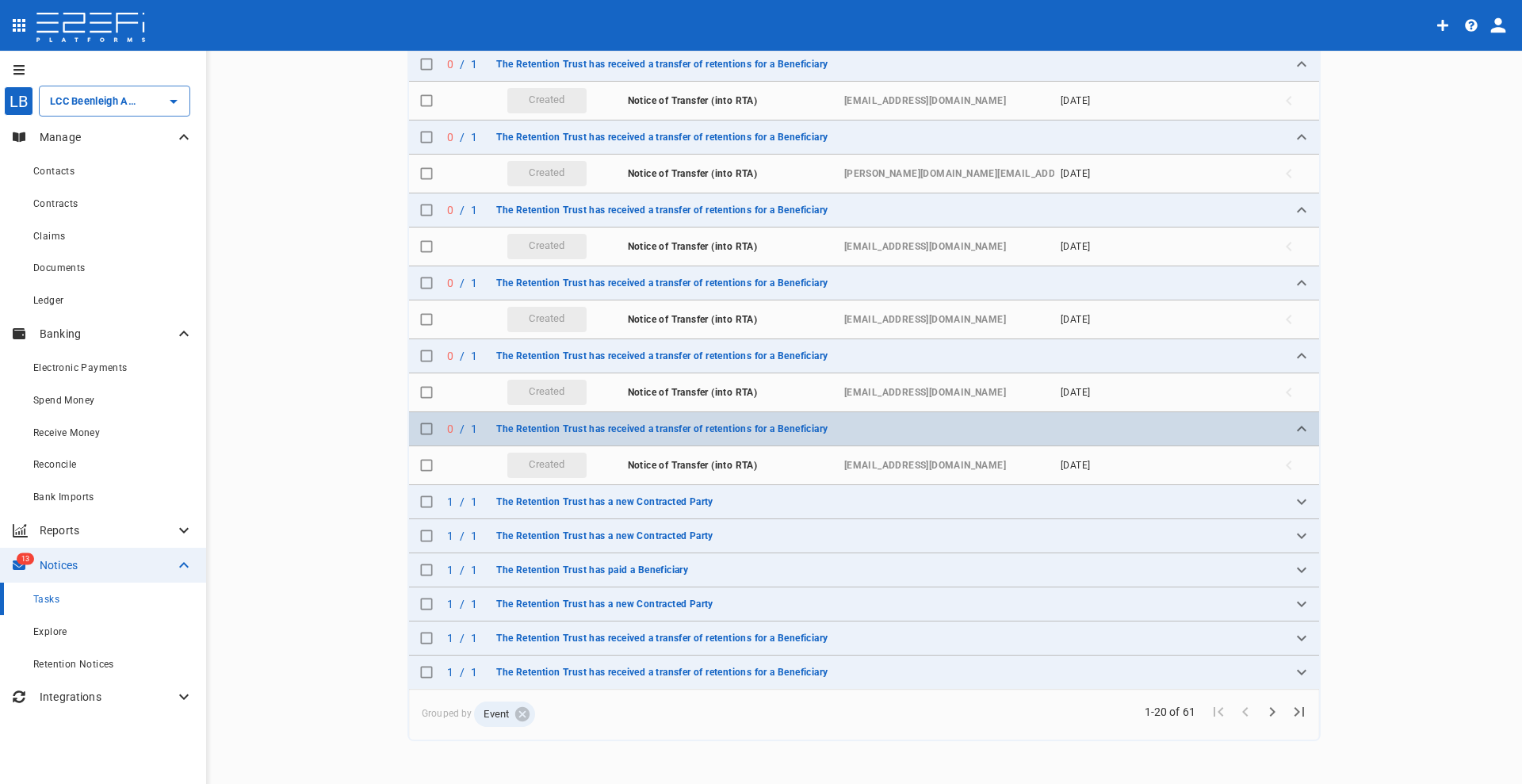 click at bounding box center [426, 429] 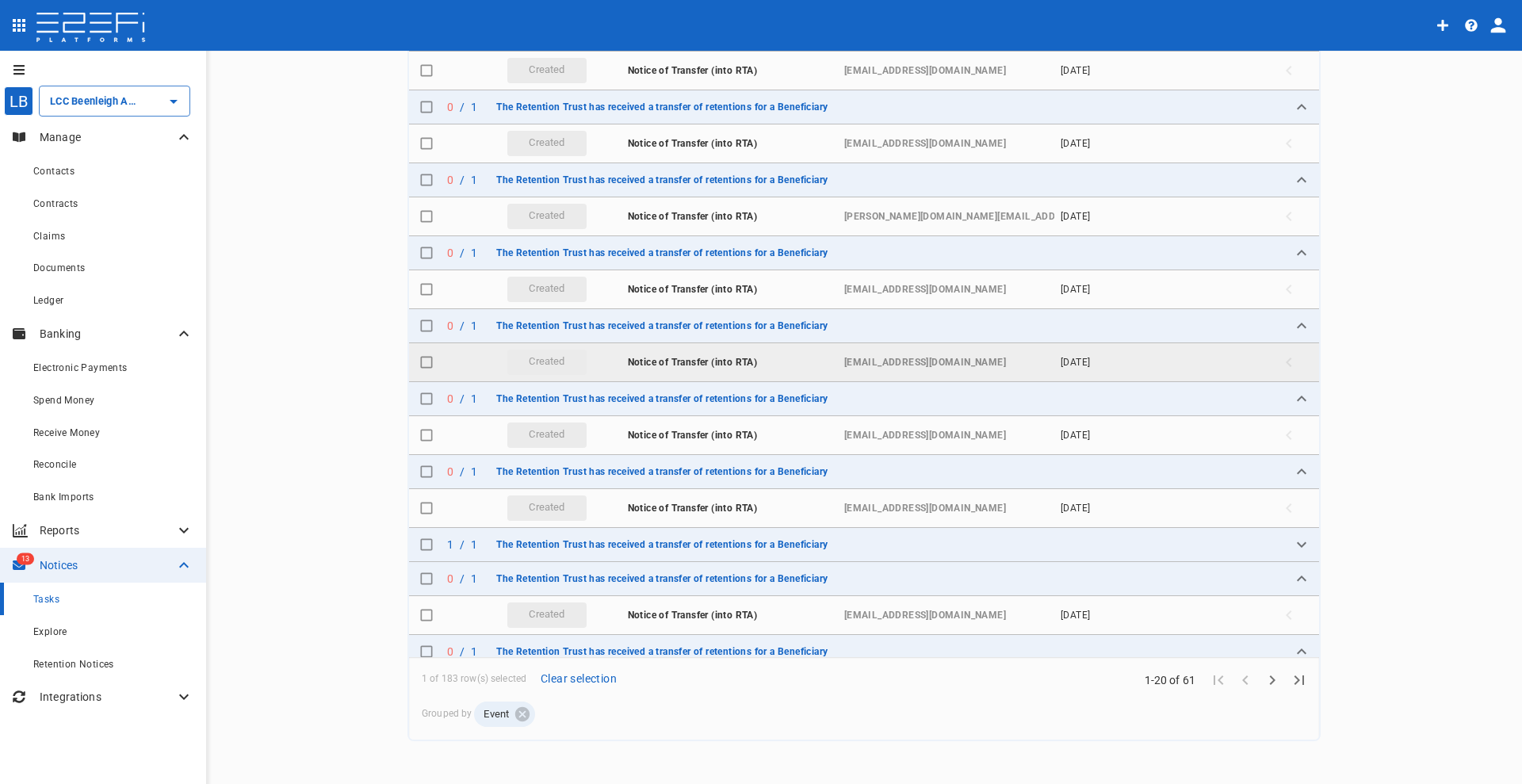 scroll, scrollTop: 0, scrollLeft: 0, axis: both 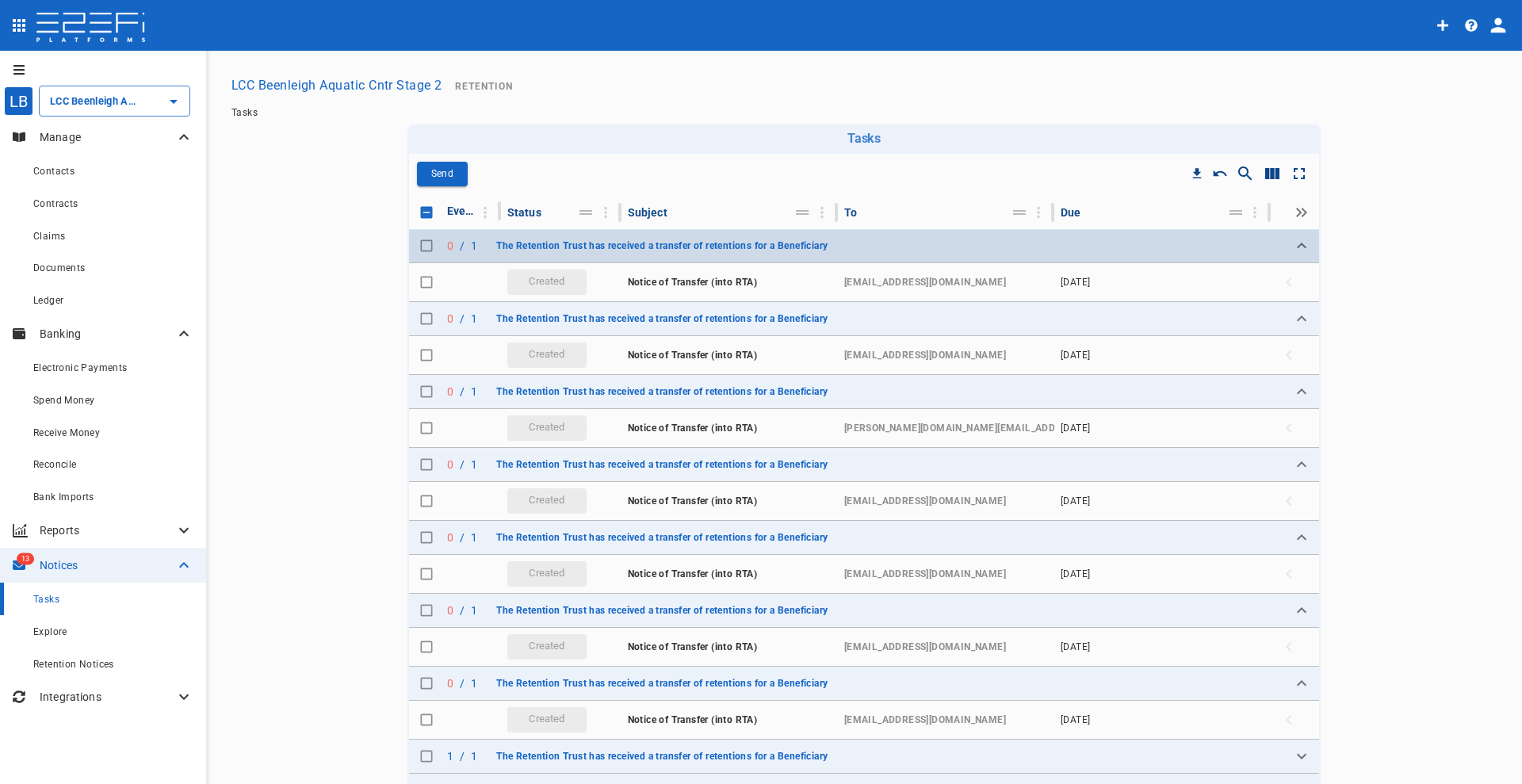 click at bounding box center [426, 246] 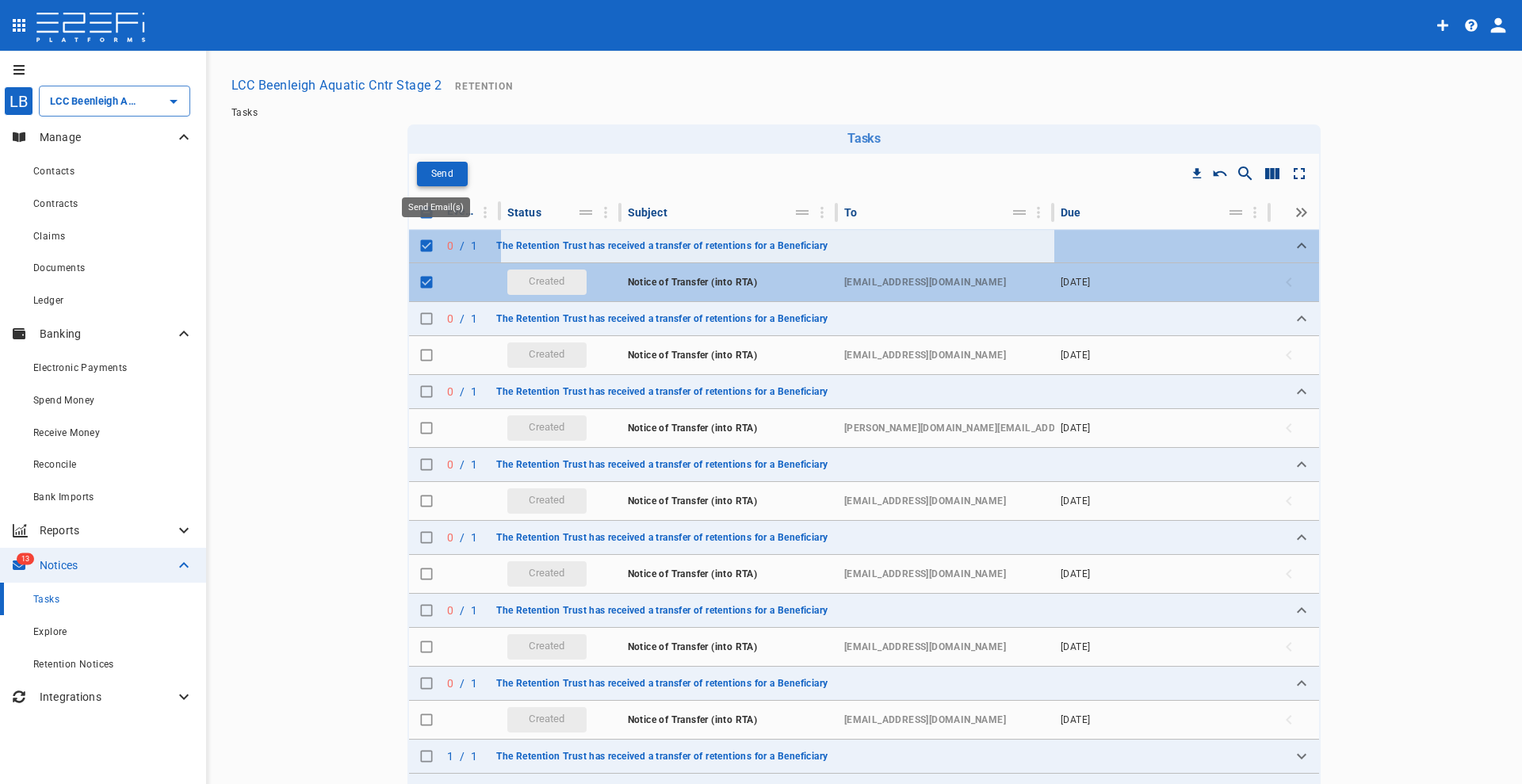 click on "Send" at bounding box center (442, 174) 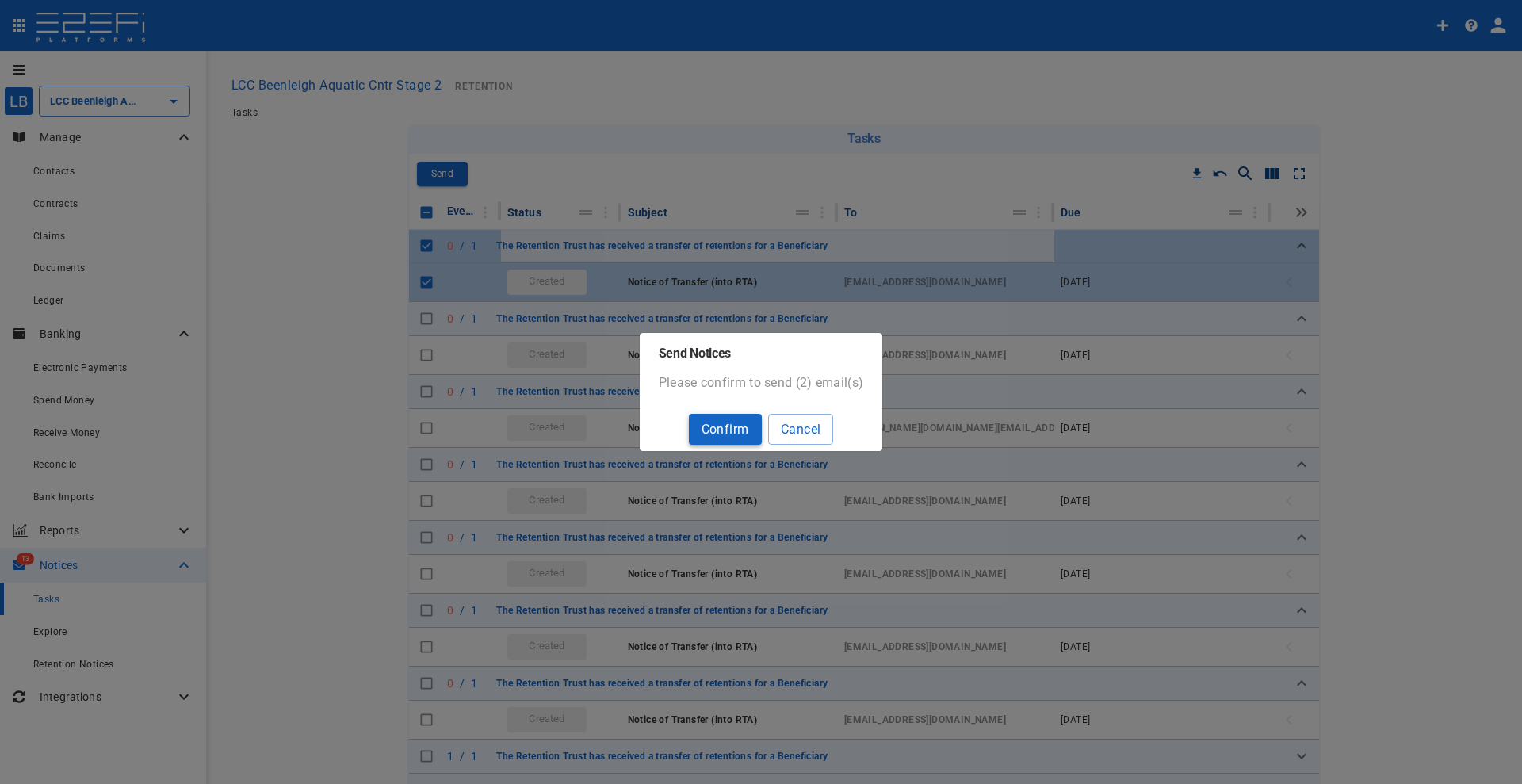 click on "Confirm" at bounding box center [725, 429] 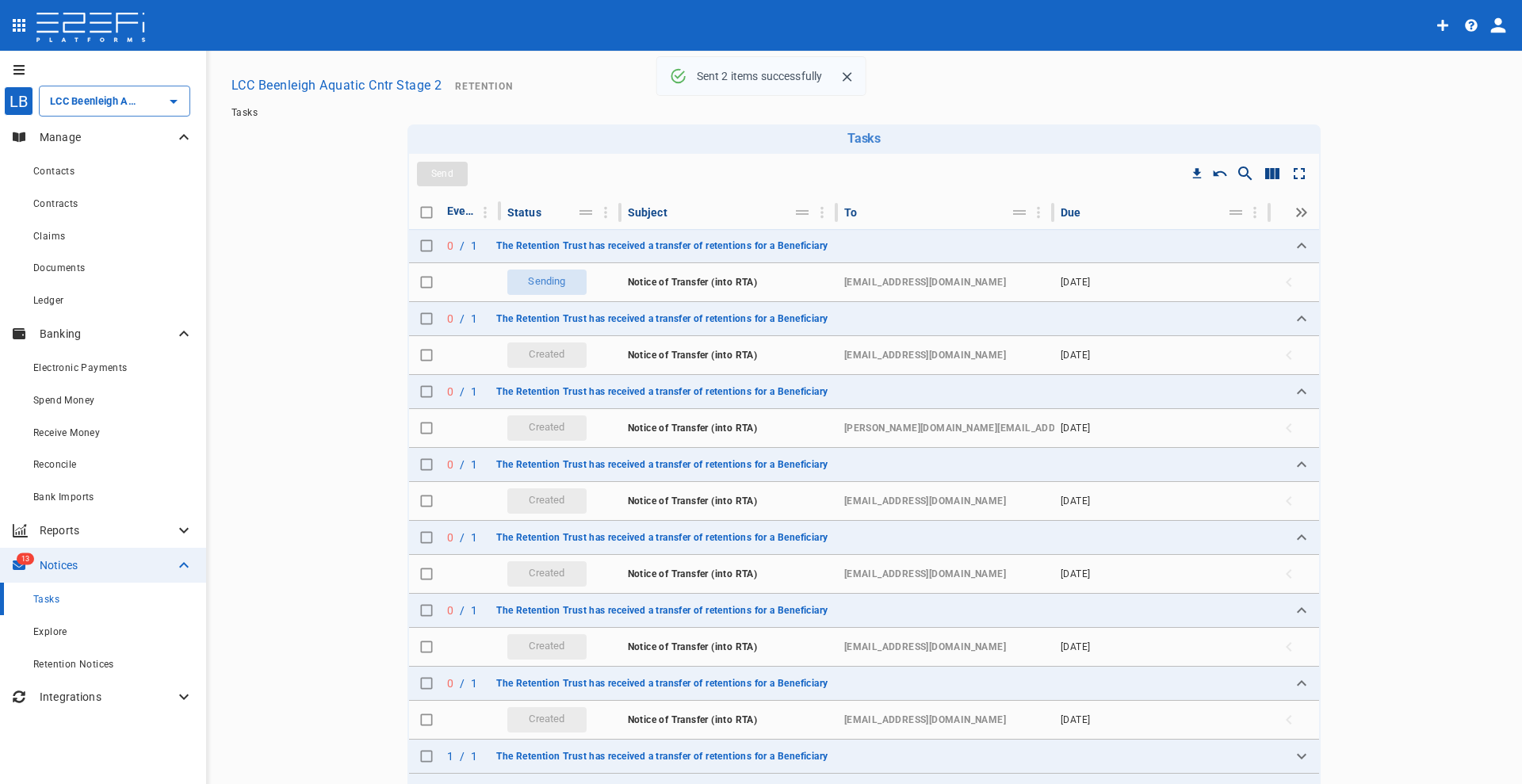 checkbox on "false" 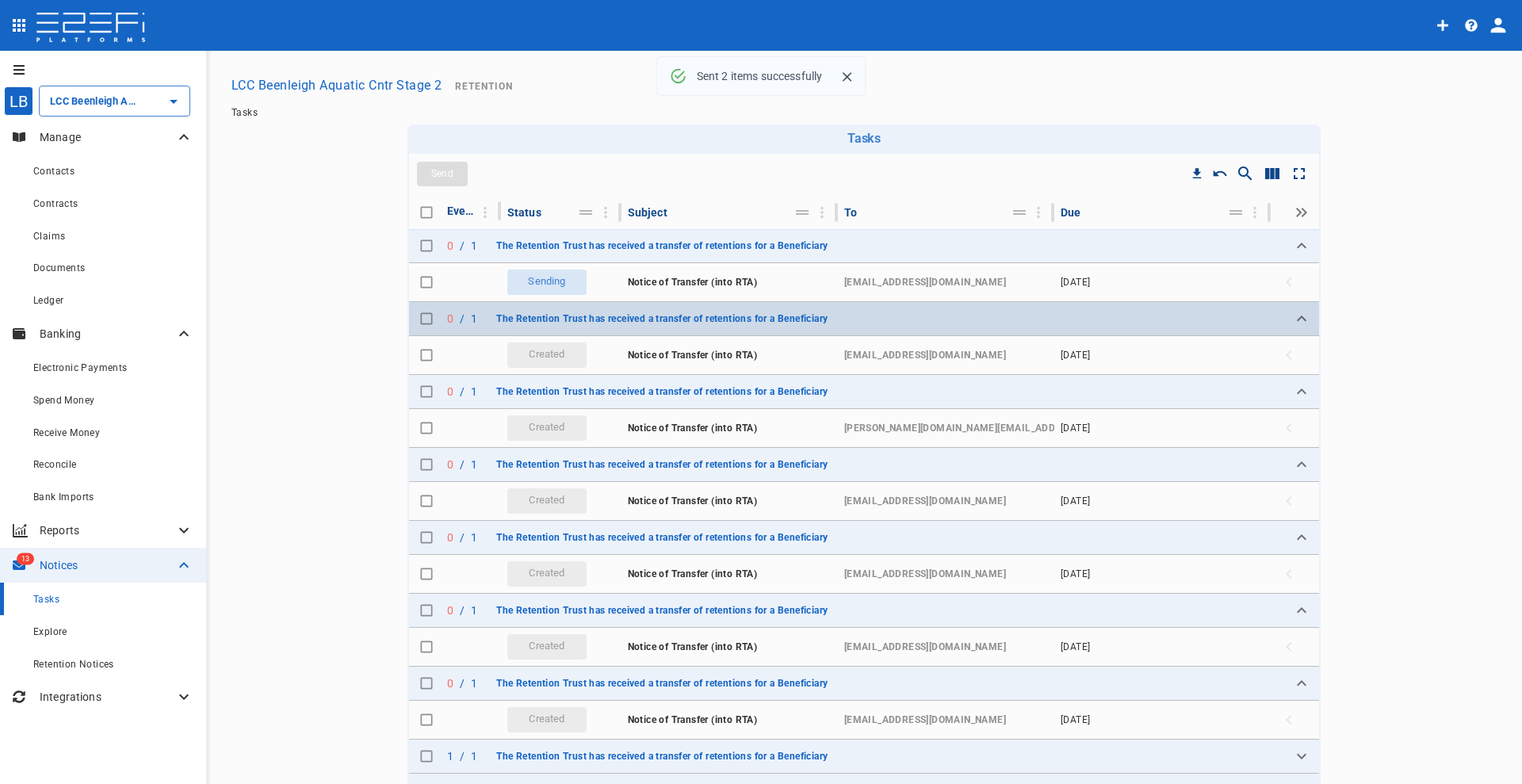 click at bounding box center (426, 319) 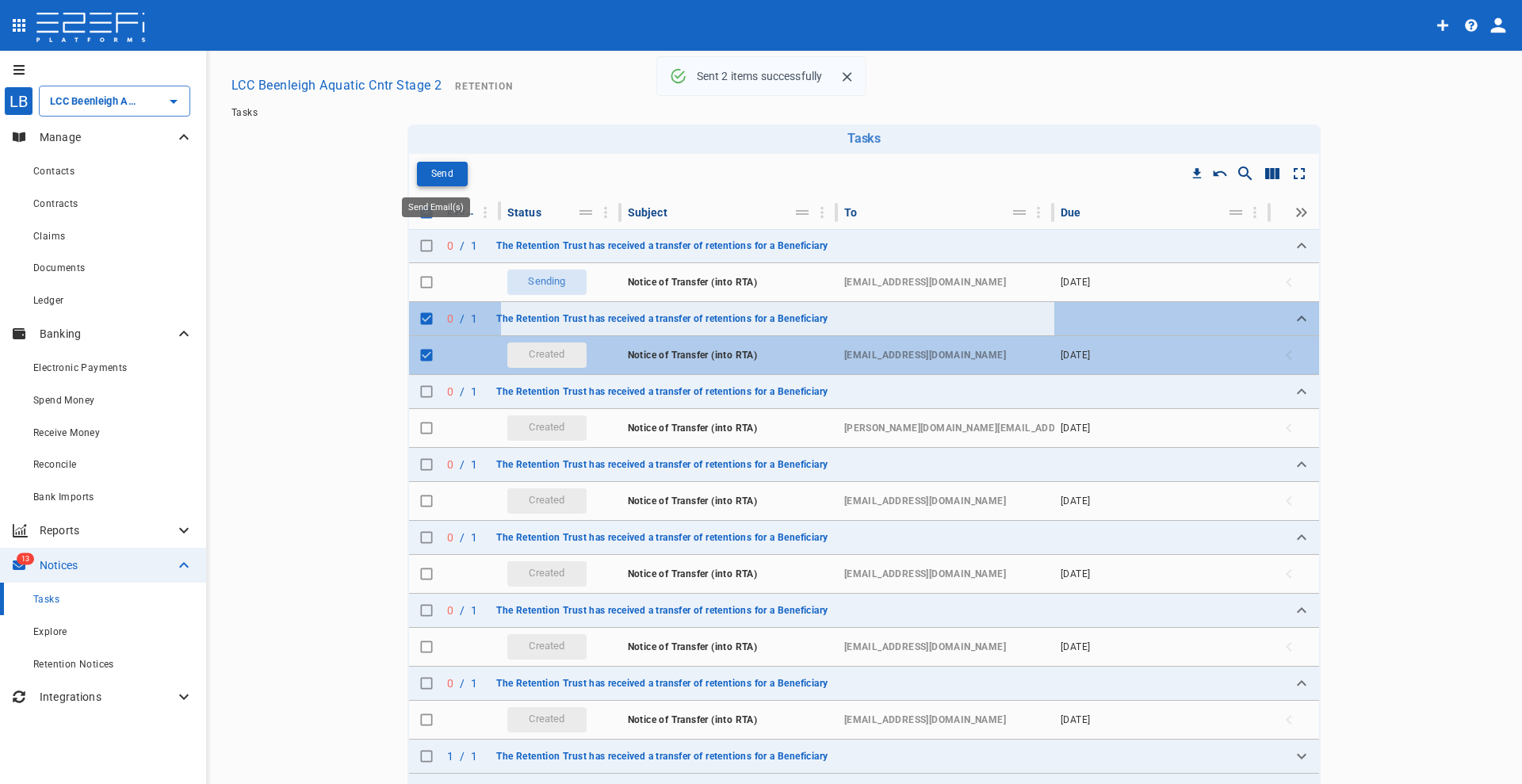 click on "Send" at bounding box center [442, 174] 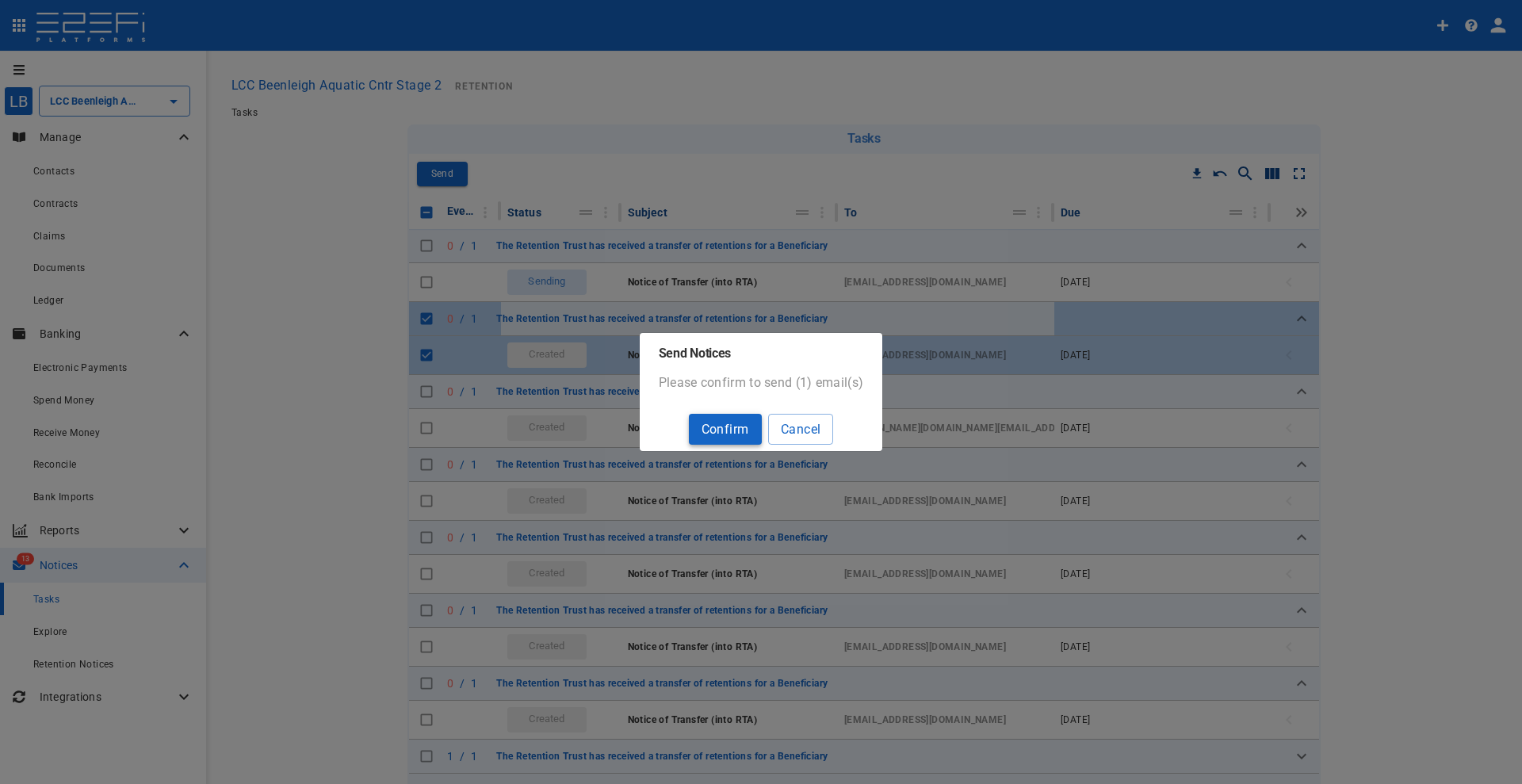 click on "Confirm" at bounding box center [725, 429] 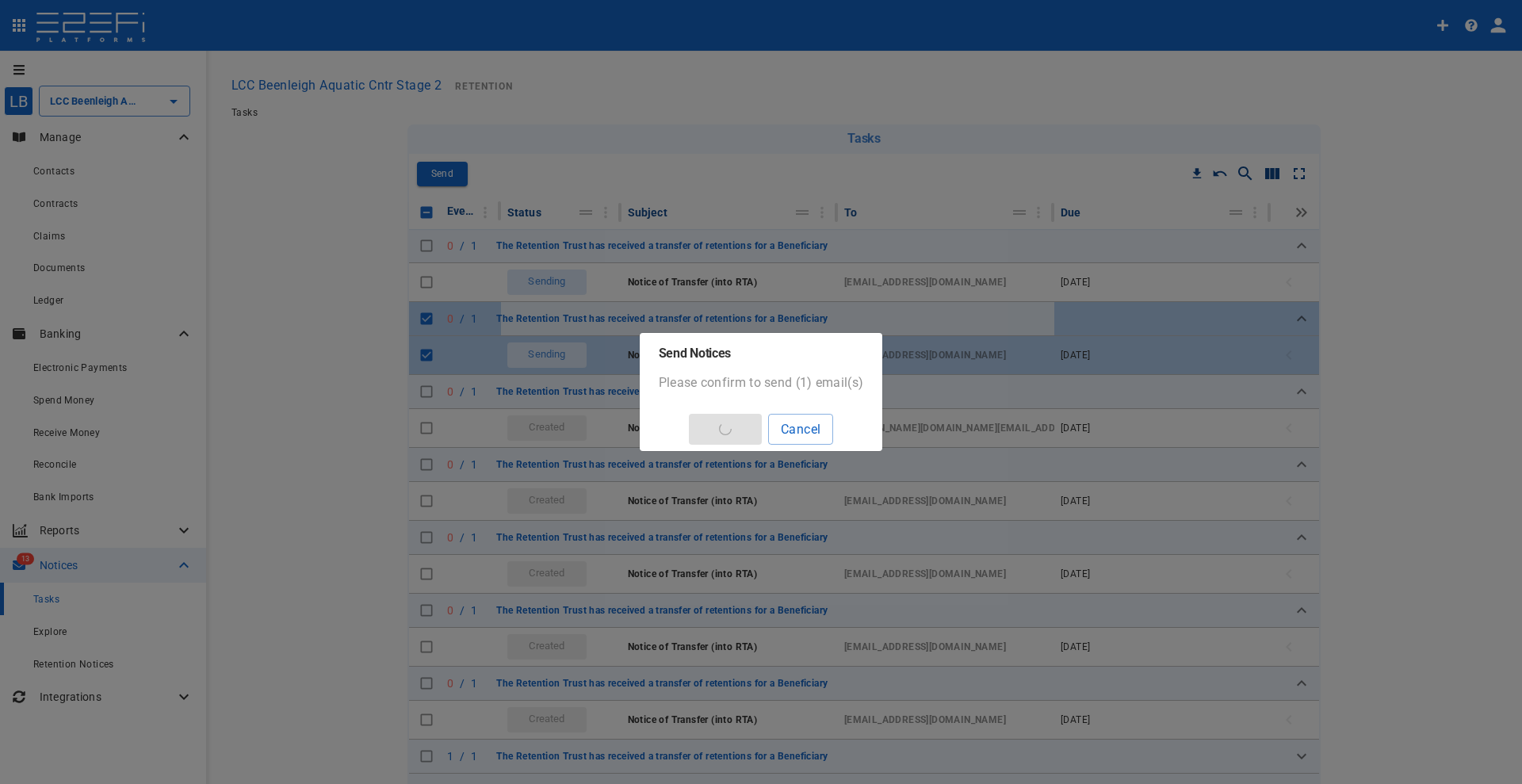 checkbox on "false" 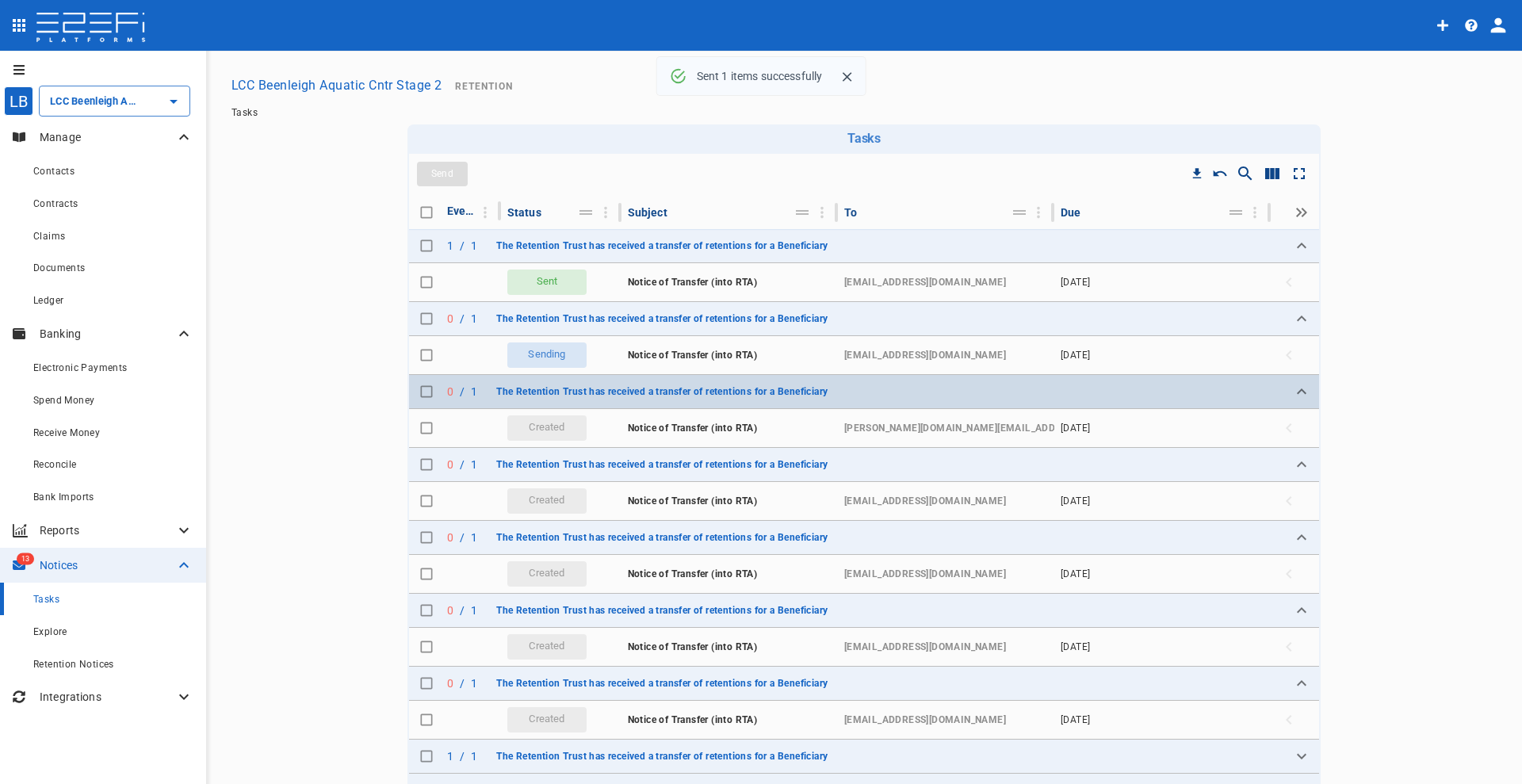 click at bounding box center (426, 392) 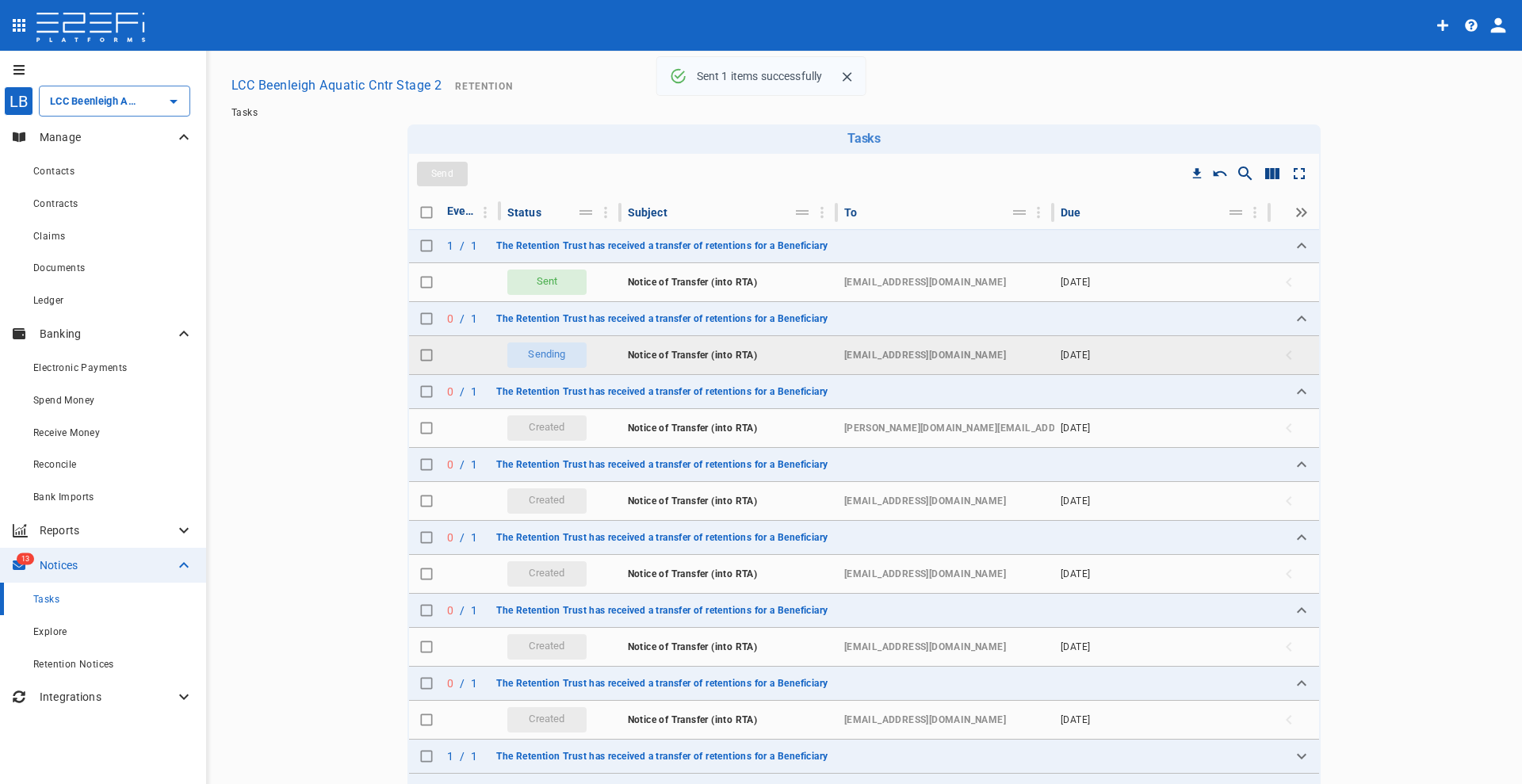 checkbox on "true" 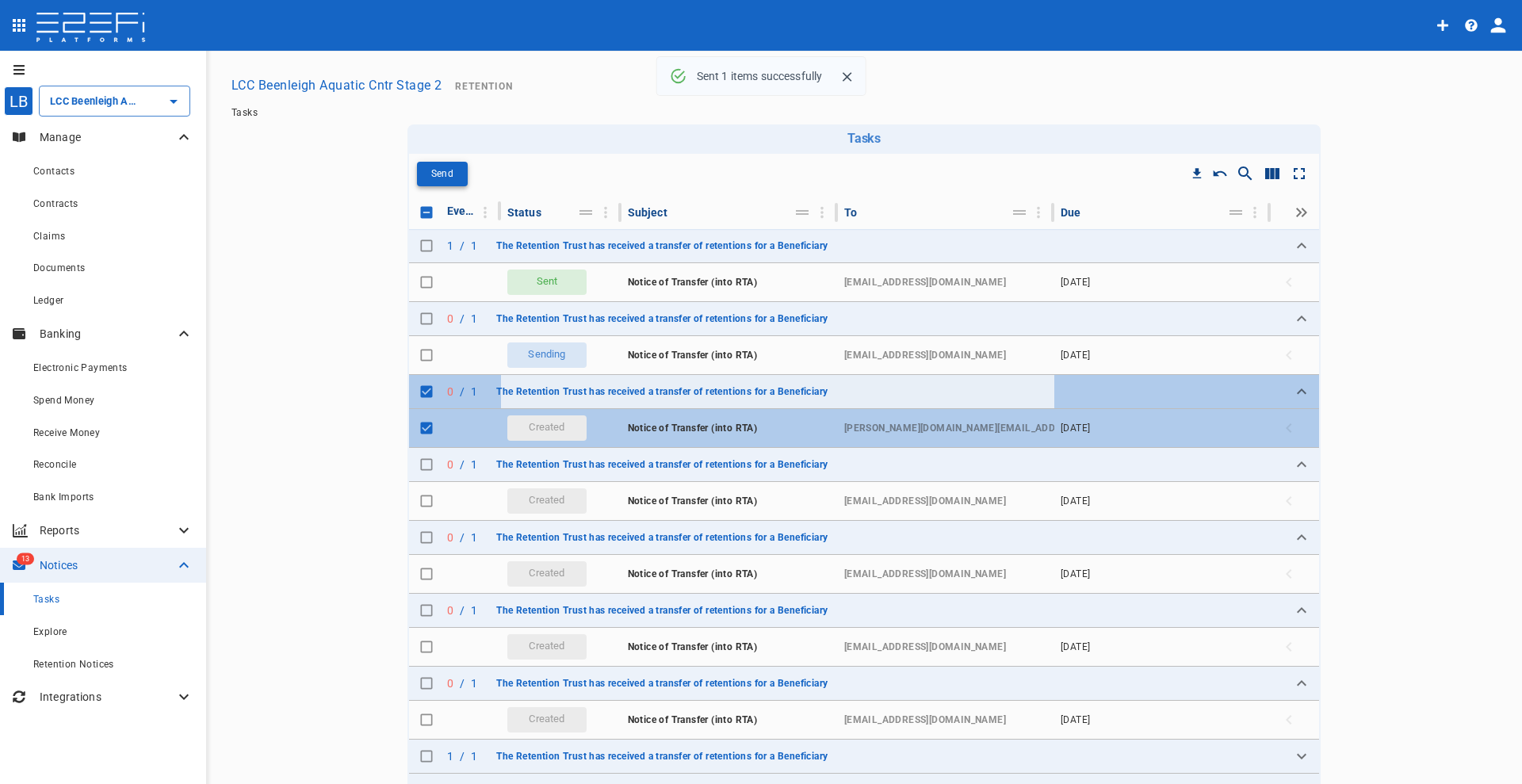 click on "Send" at bounding box center (442, 174) 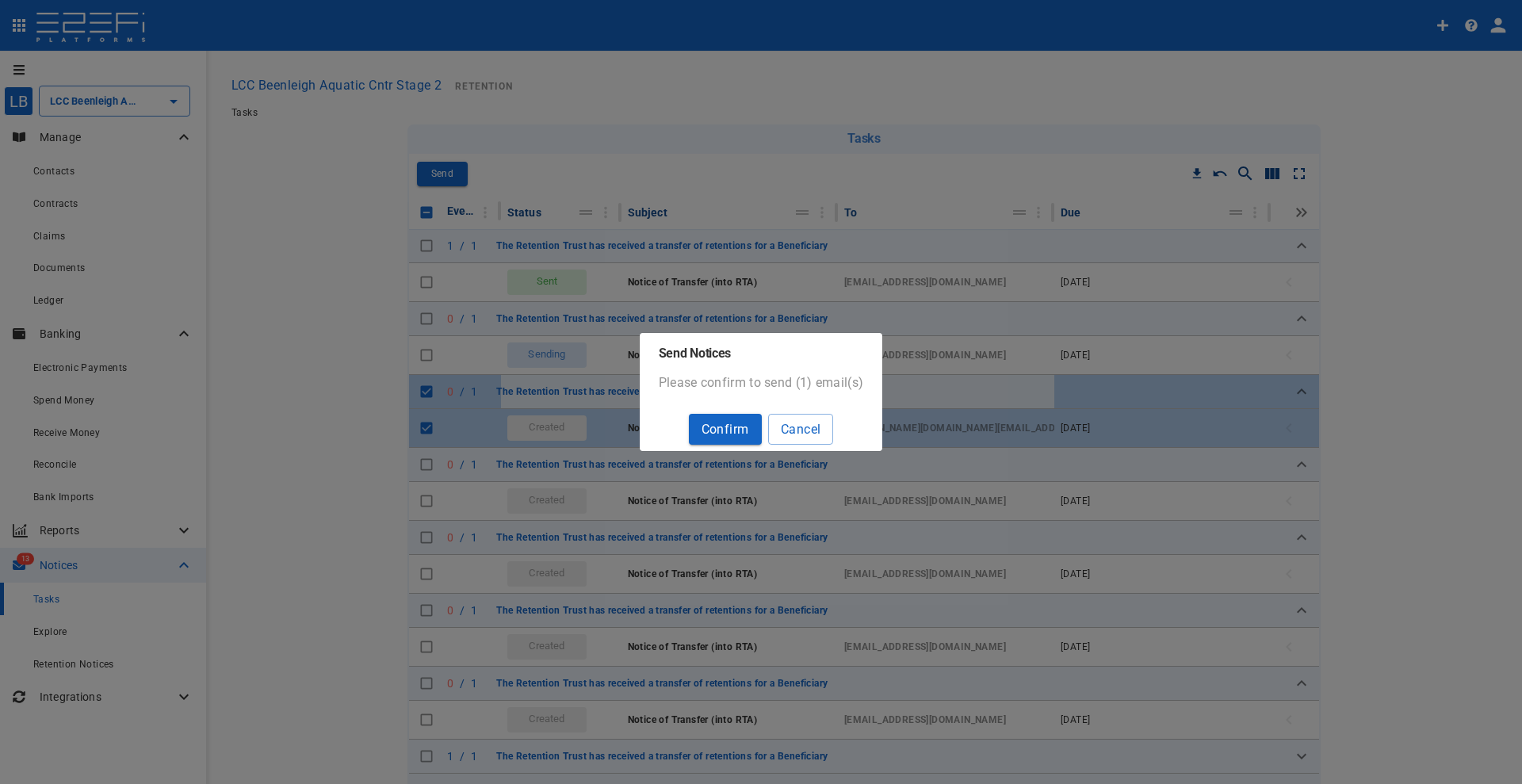 drag, startPoint x: 733, startPoint y: 432, endPoint x: 583, endPoint y: 373, distance: 161.18623 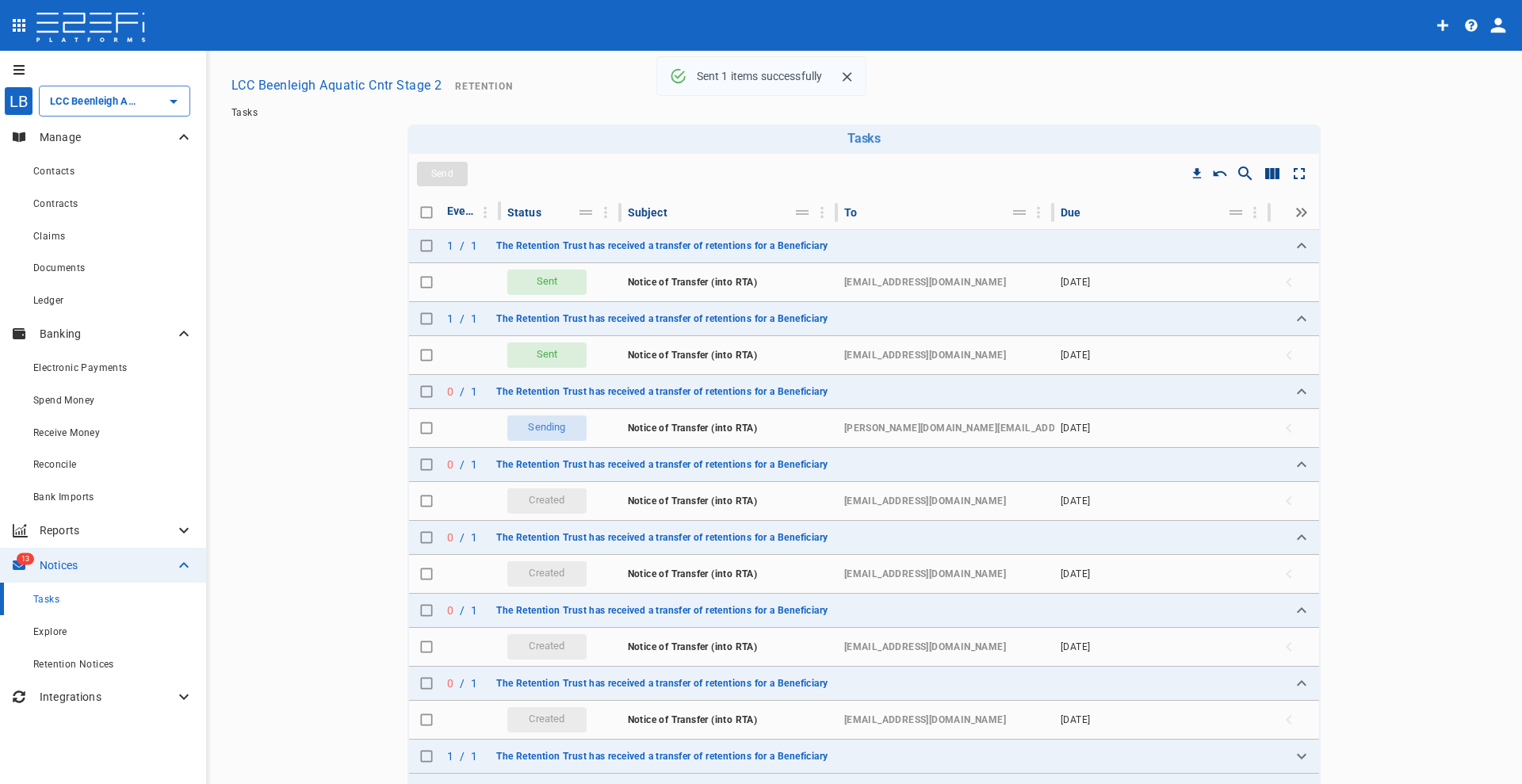 checkbox on "false" 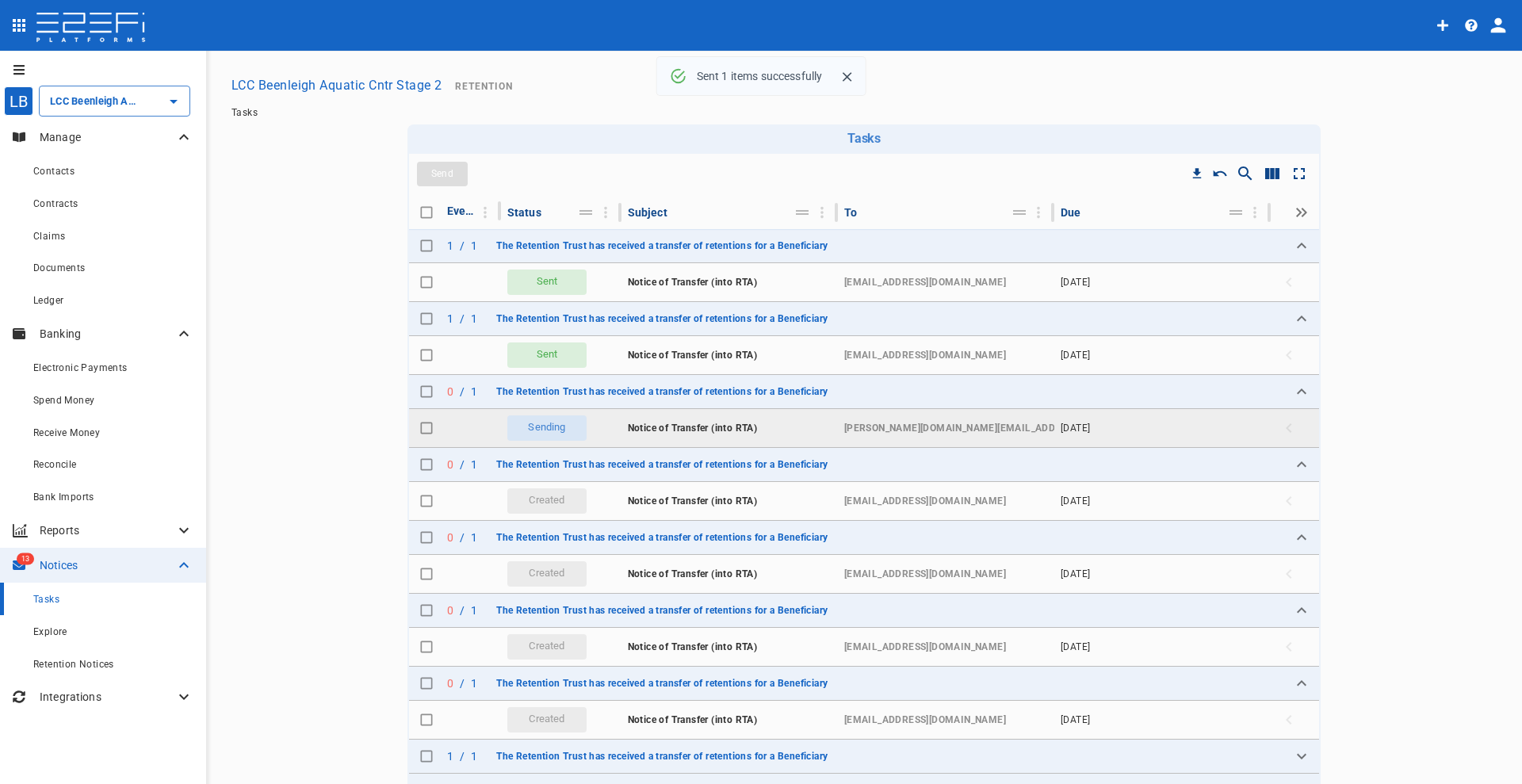click at bounding box center [426, 465] 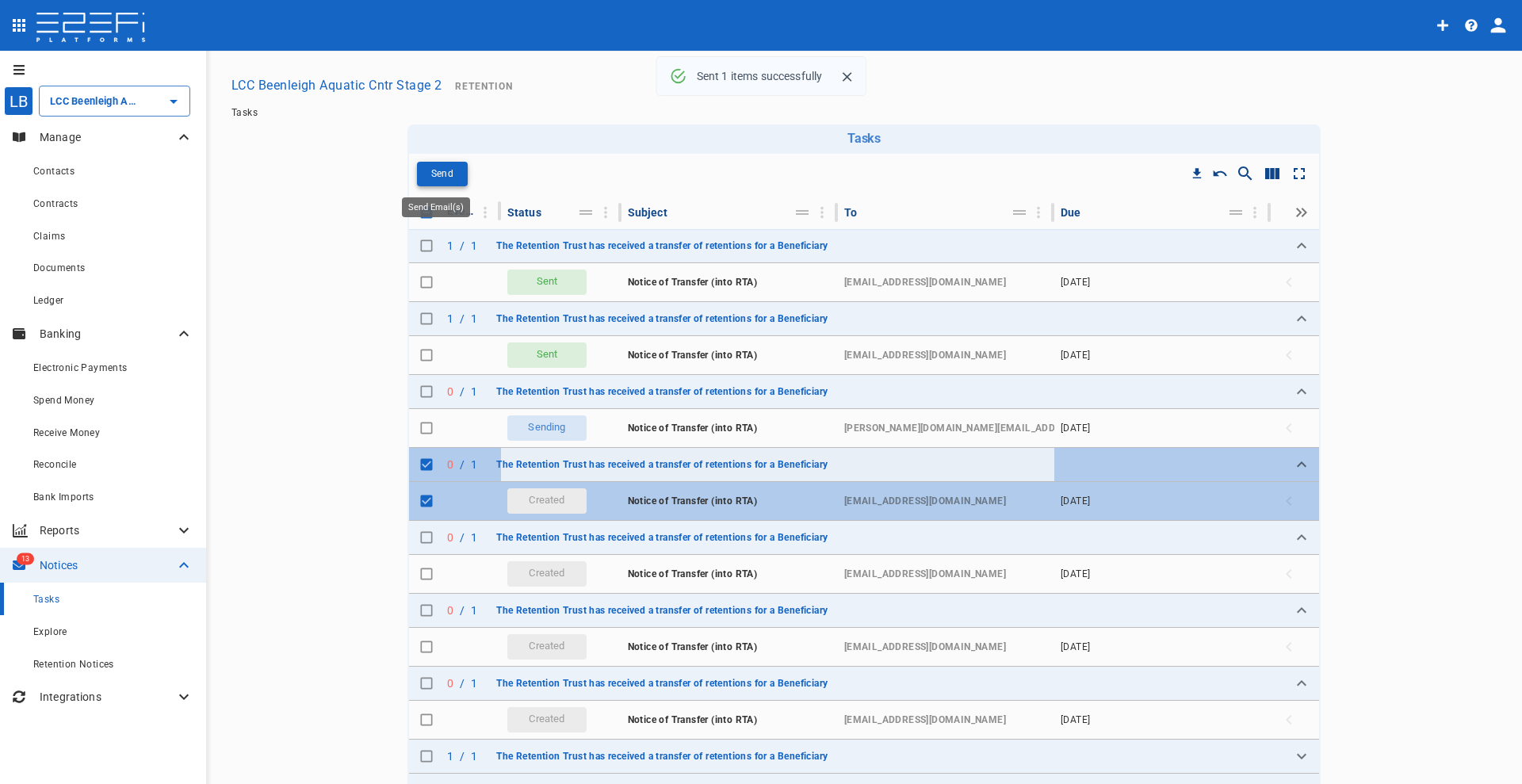 click on "Send" at bounding box center (442, 174) 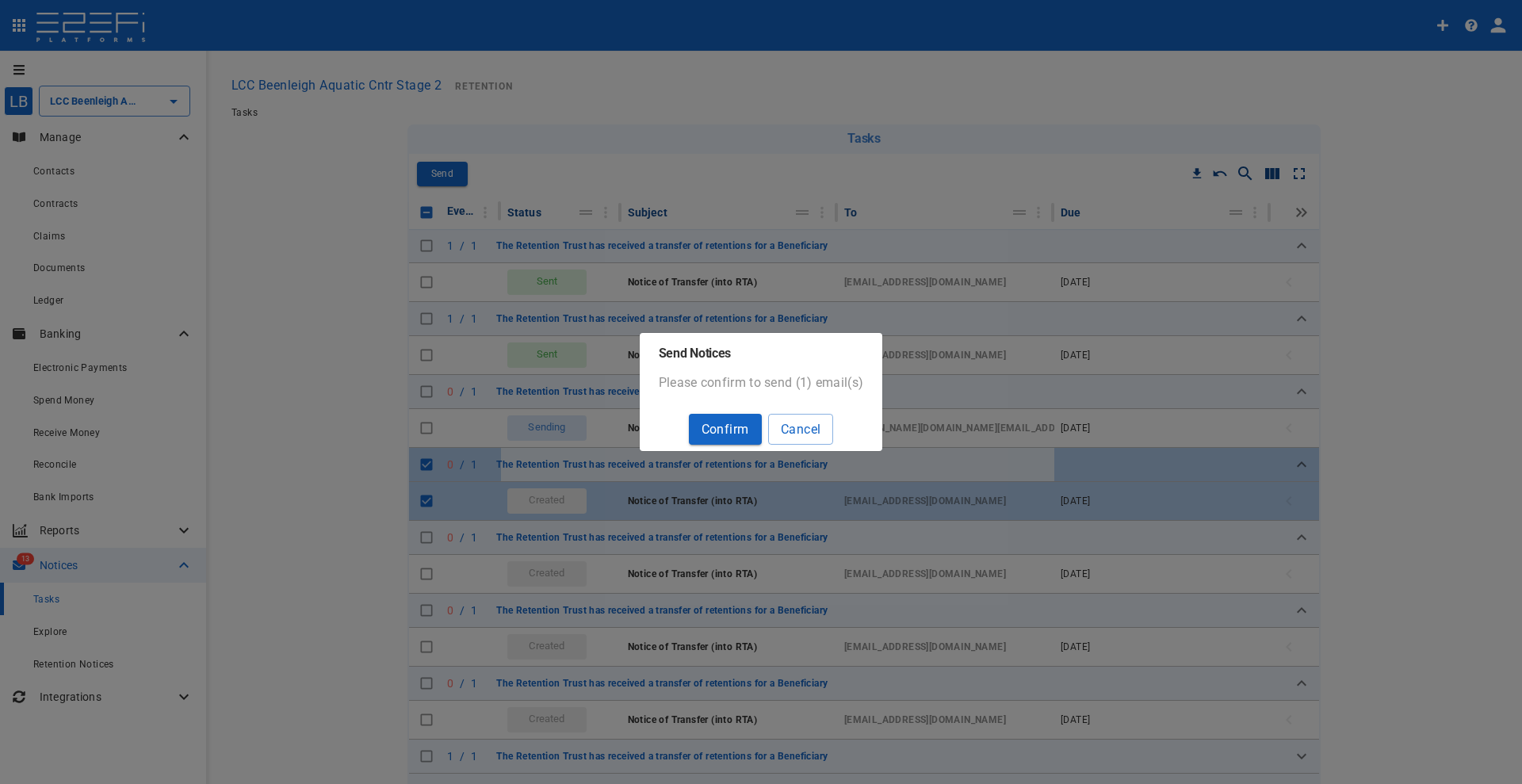 drag, startPoint x: 722, startPoint y: 425, endPoint x: 725, endPoint y: 417, distance: 8.544004 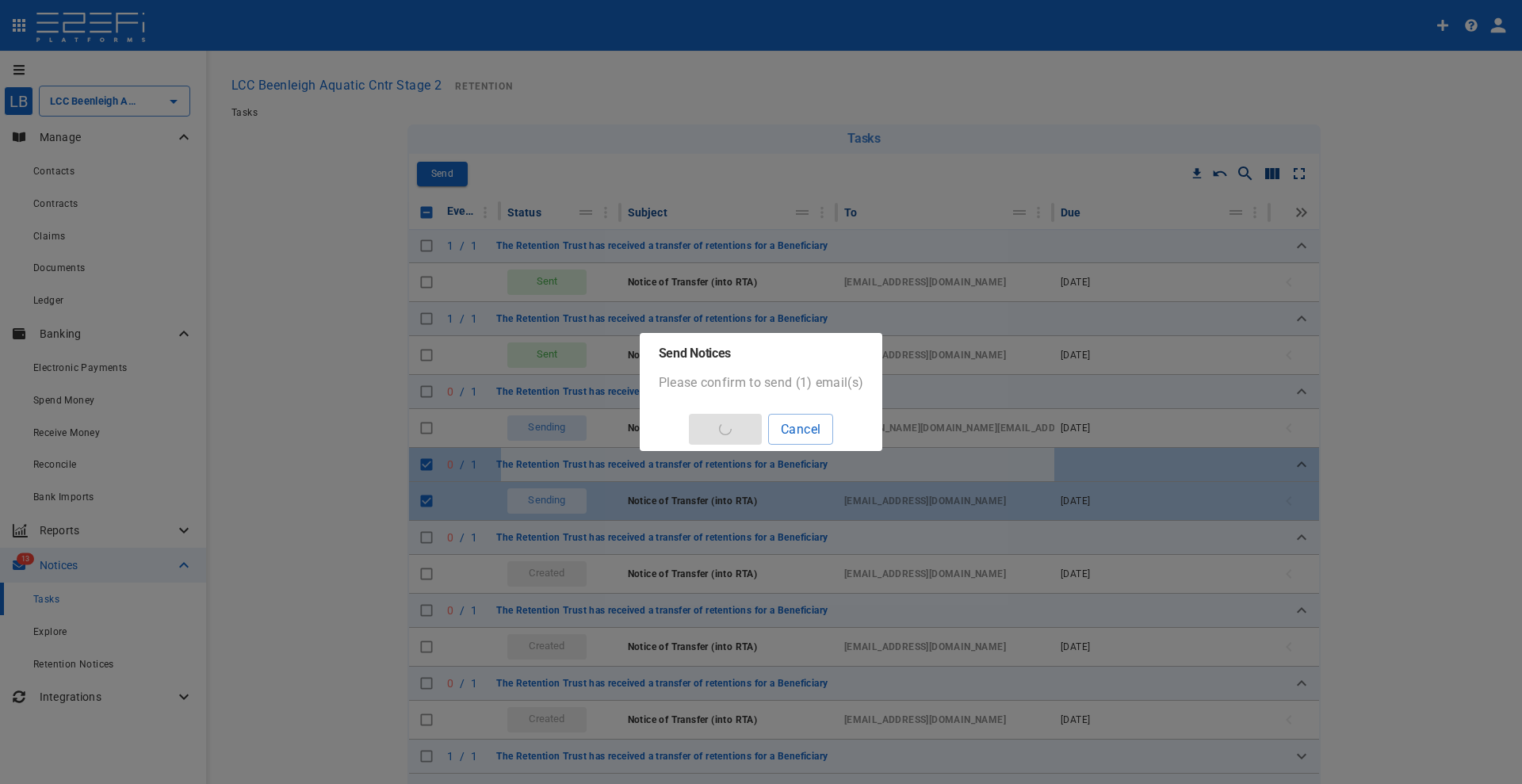 checkbox on "false" 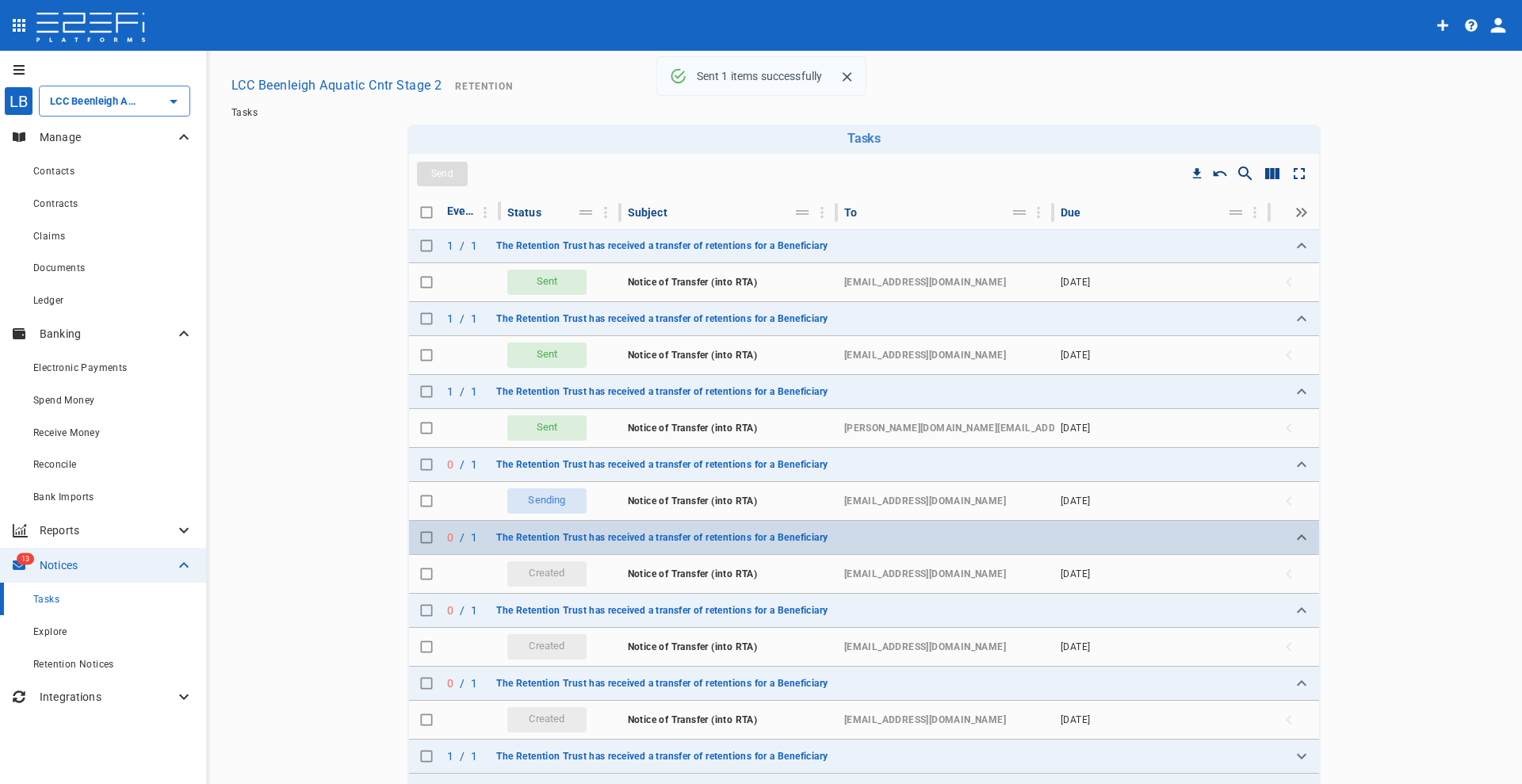 click at bounding box center (426, 537) 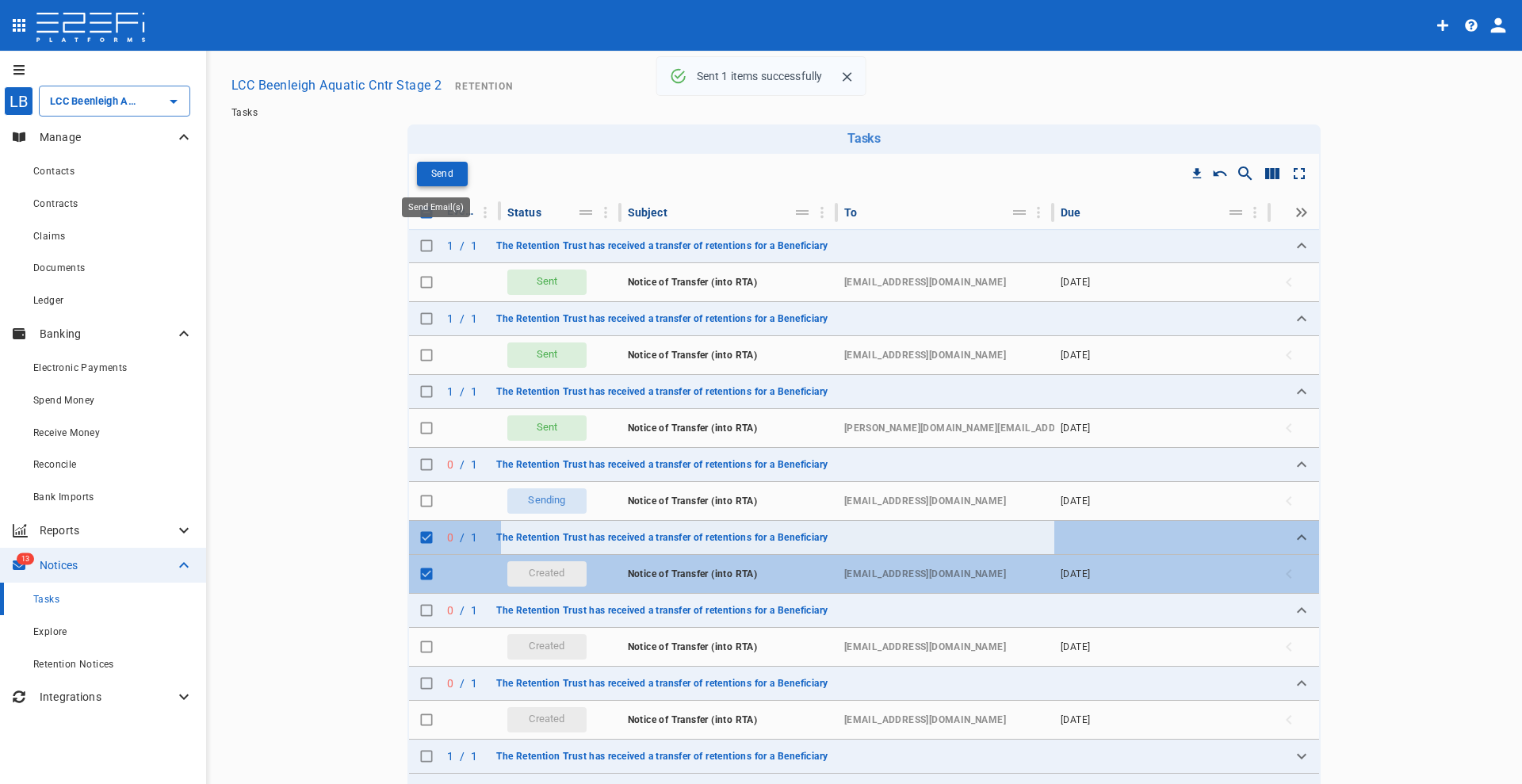 click on "Send" at bounding box center (442, 174) 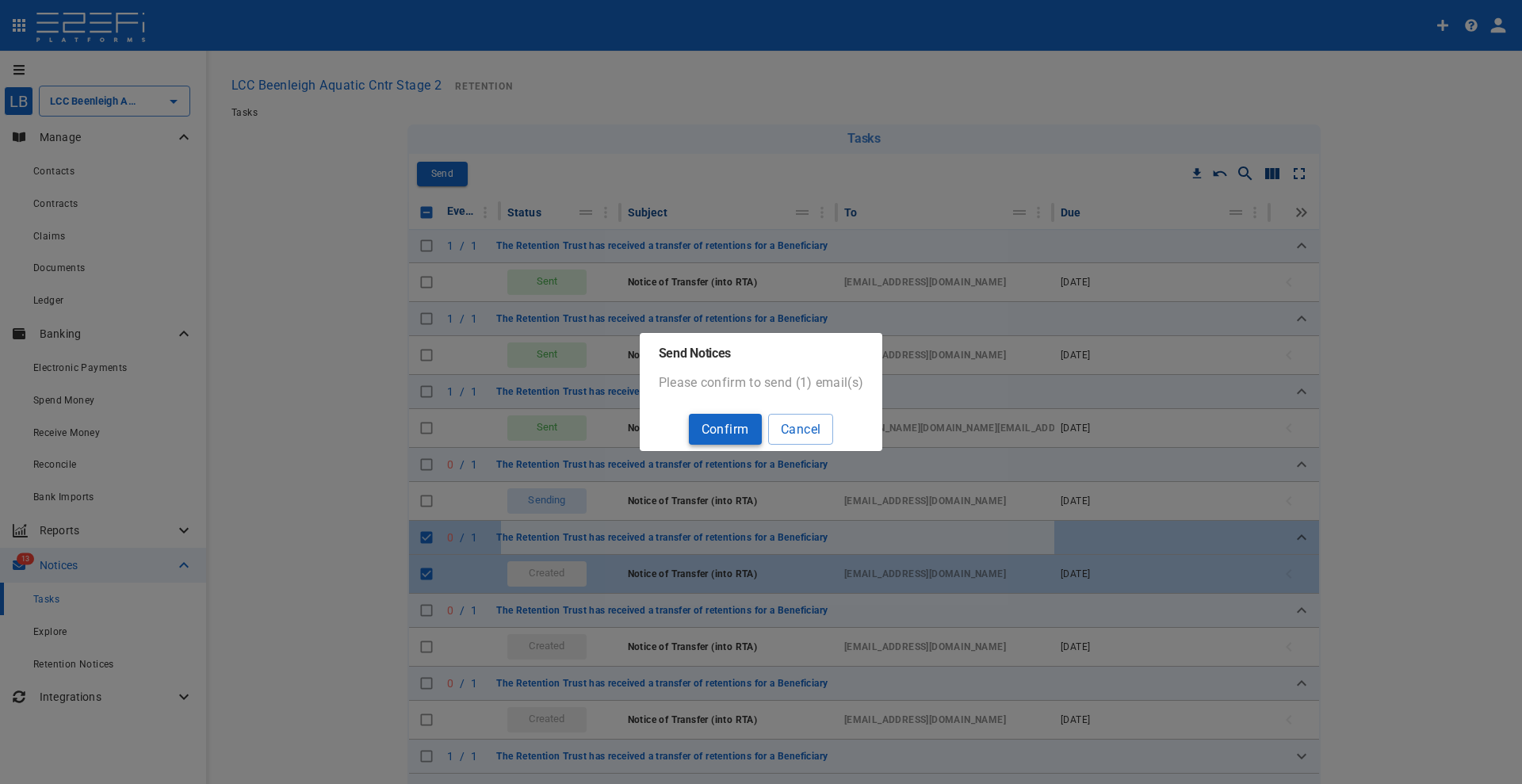click on "Confirm" at bounding box center [725, 429] 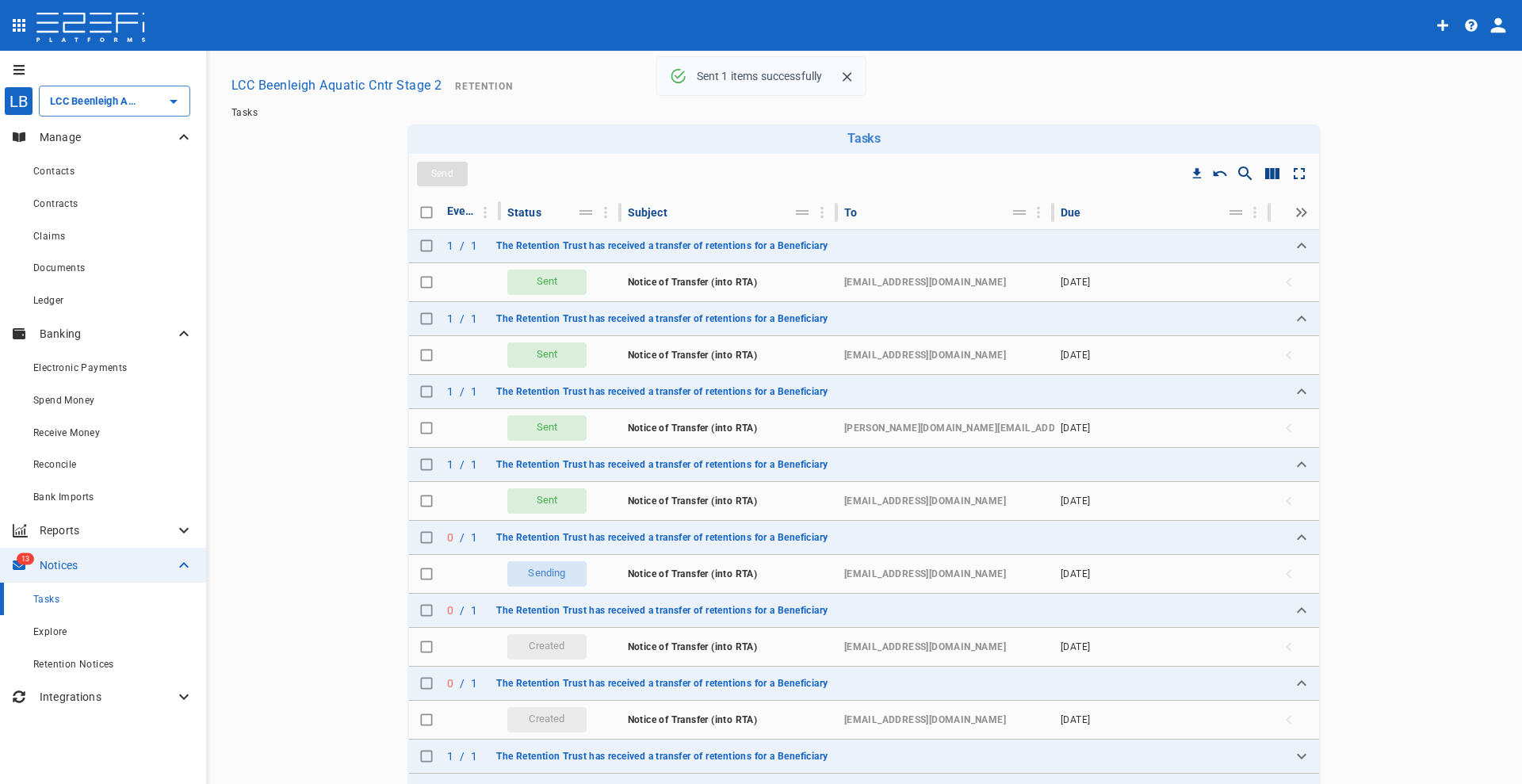 checkbox on "false" 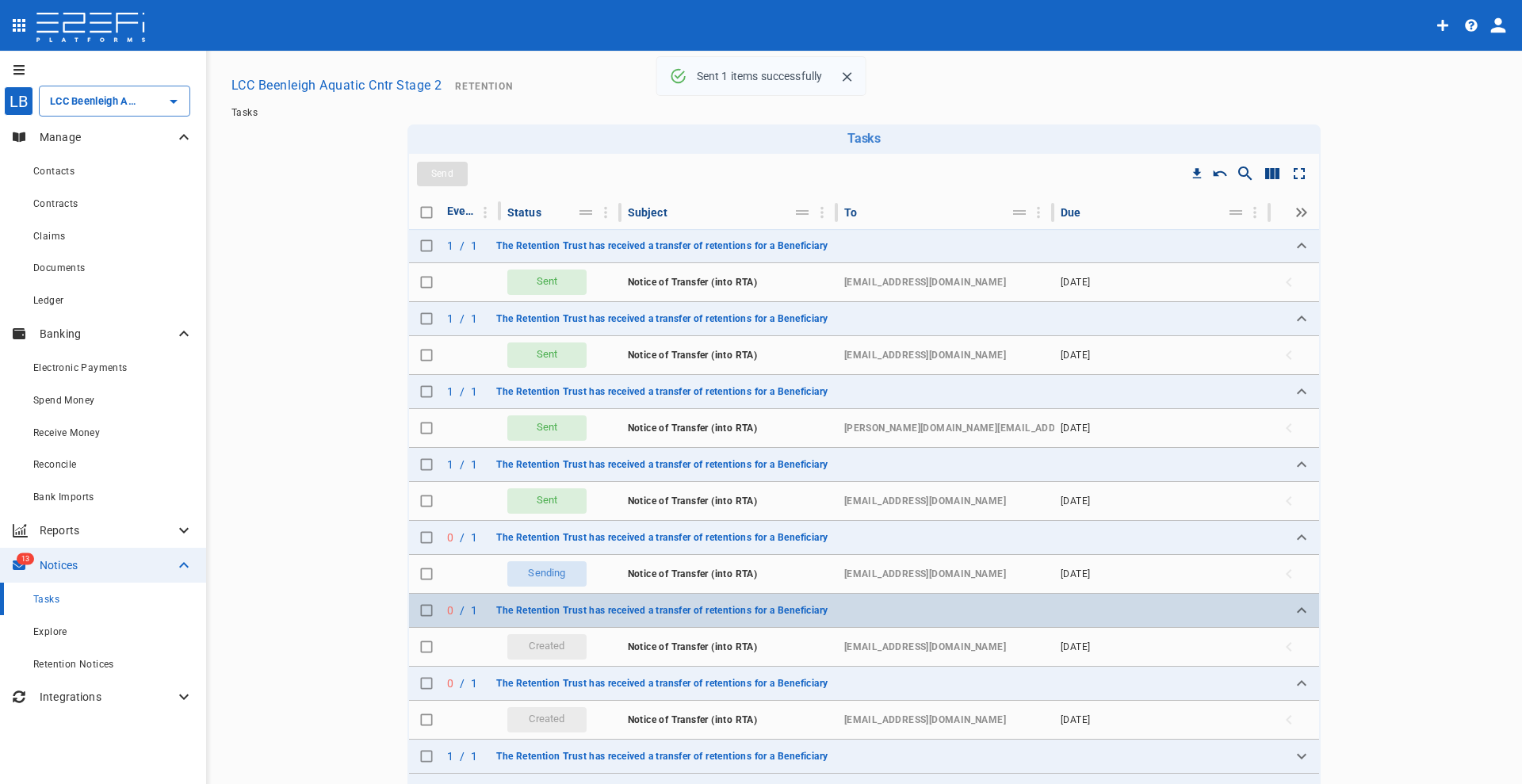 click at bounding box center [426, 610] 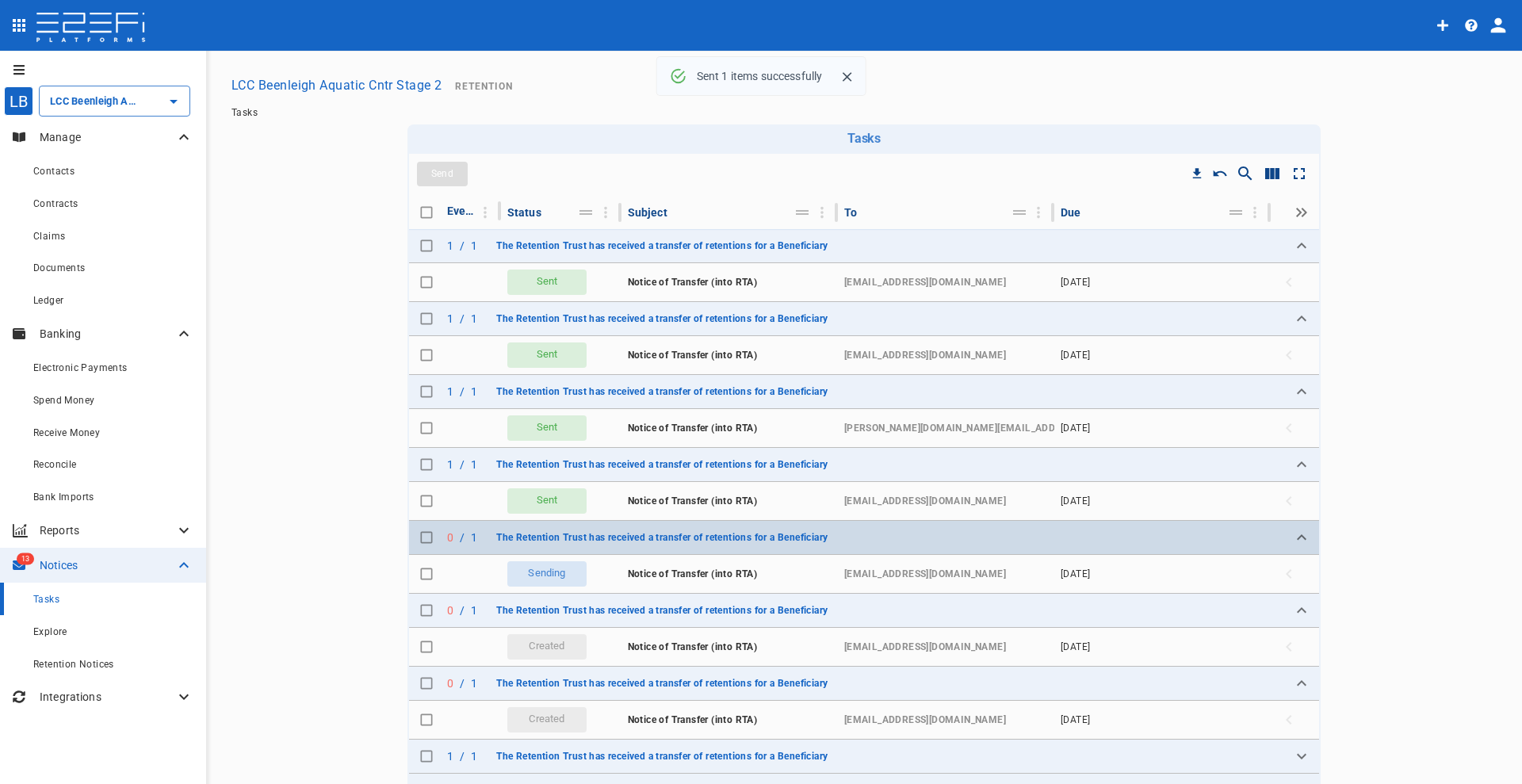 checkbox on "true" 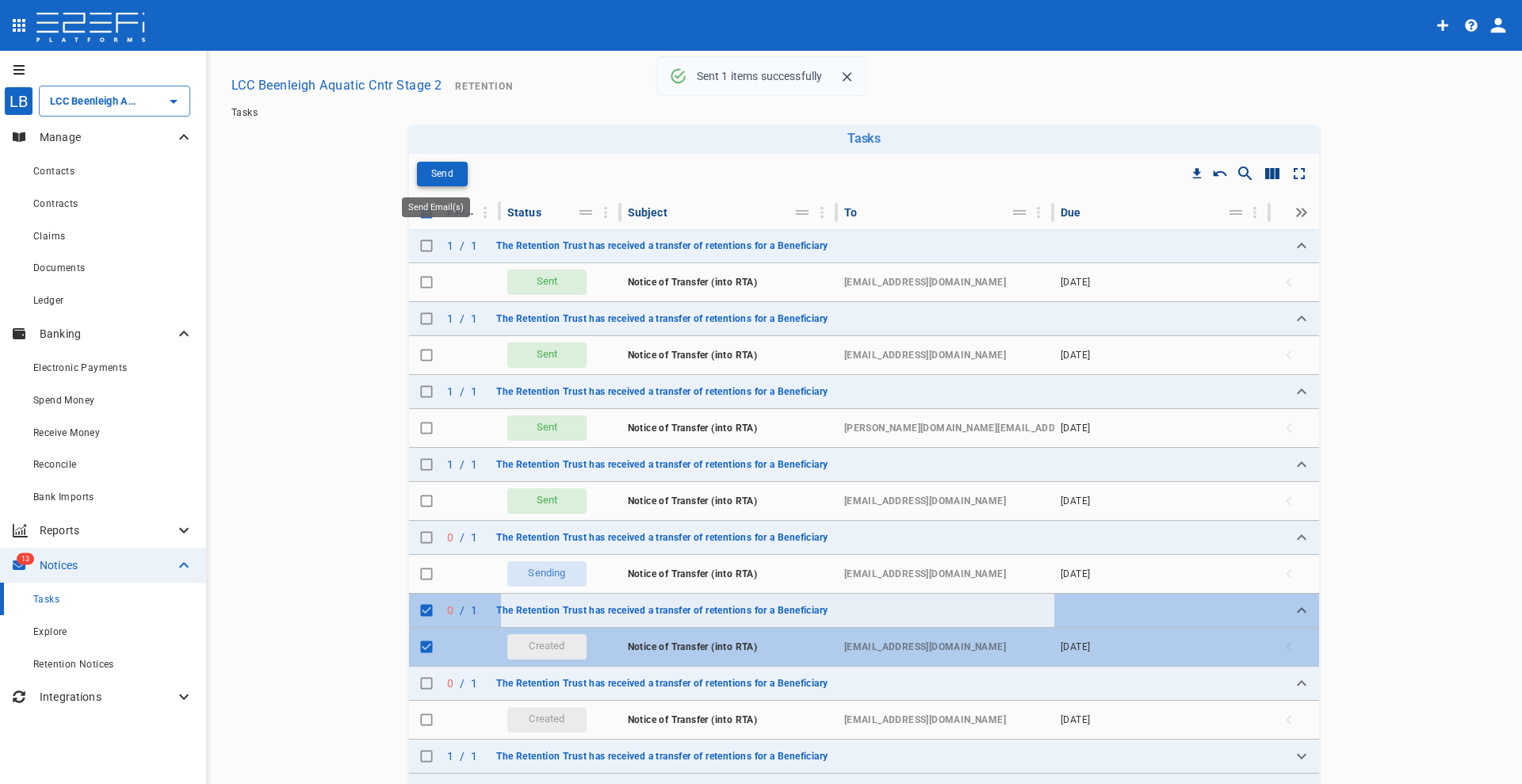 click on "Send" at bounding box center [442, 174] 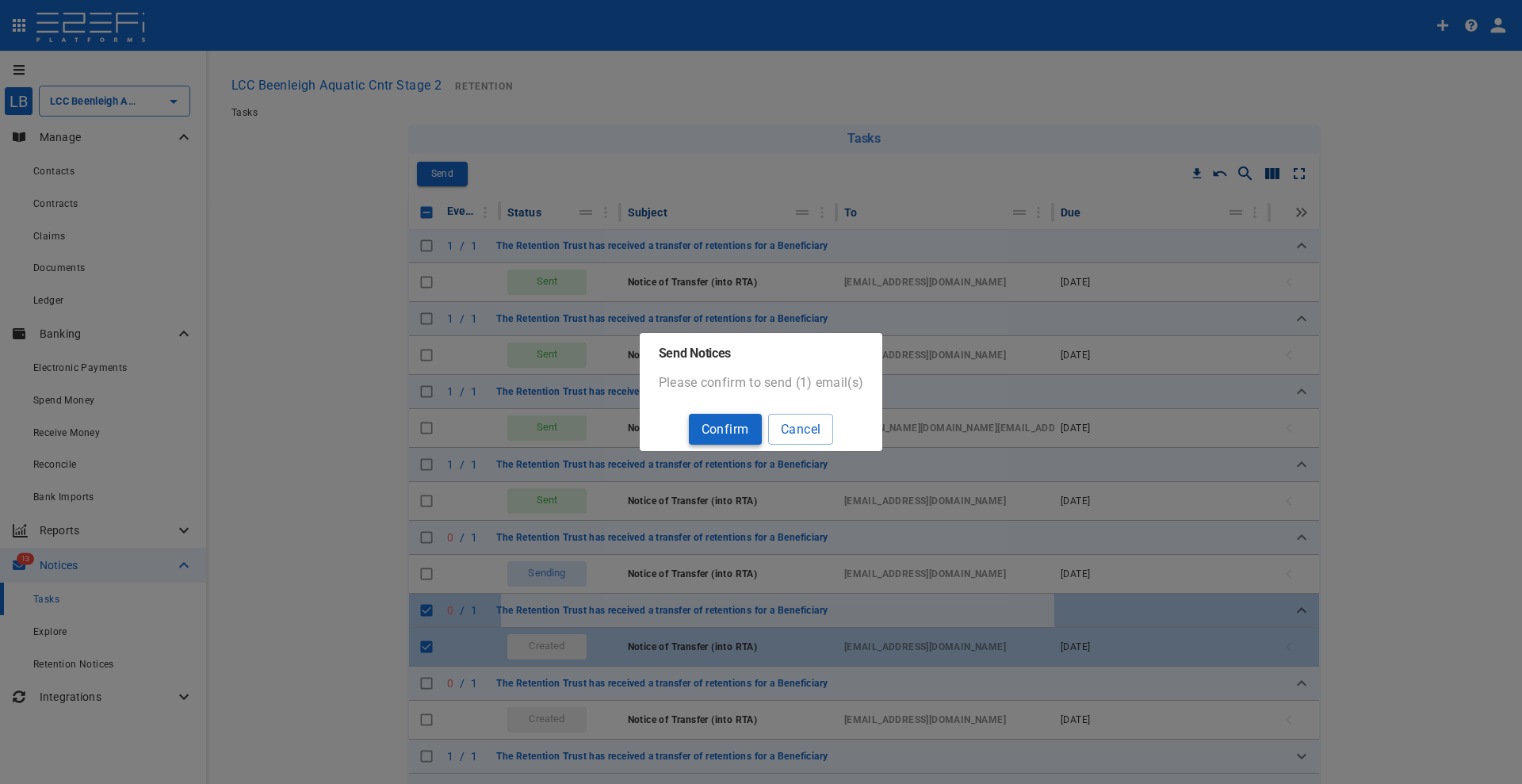 click on "Confirm" at bounding box center [725, 429] 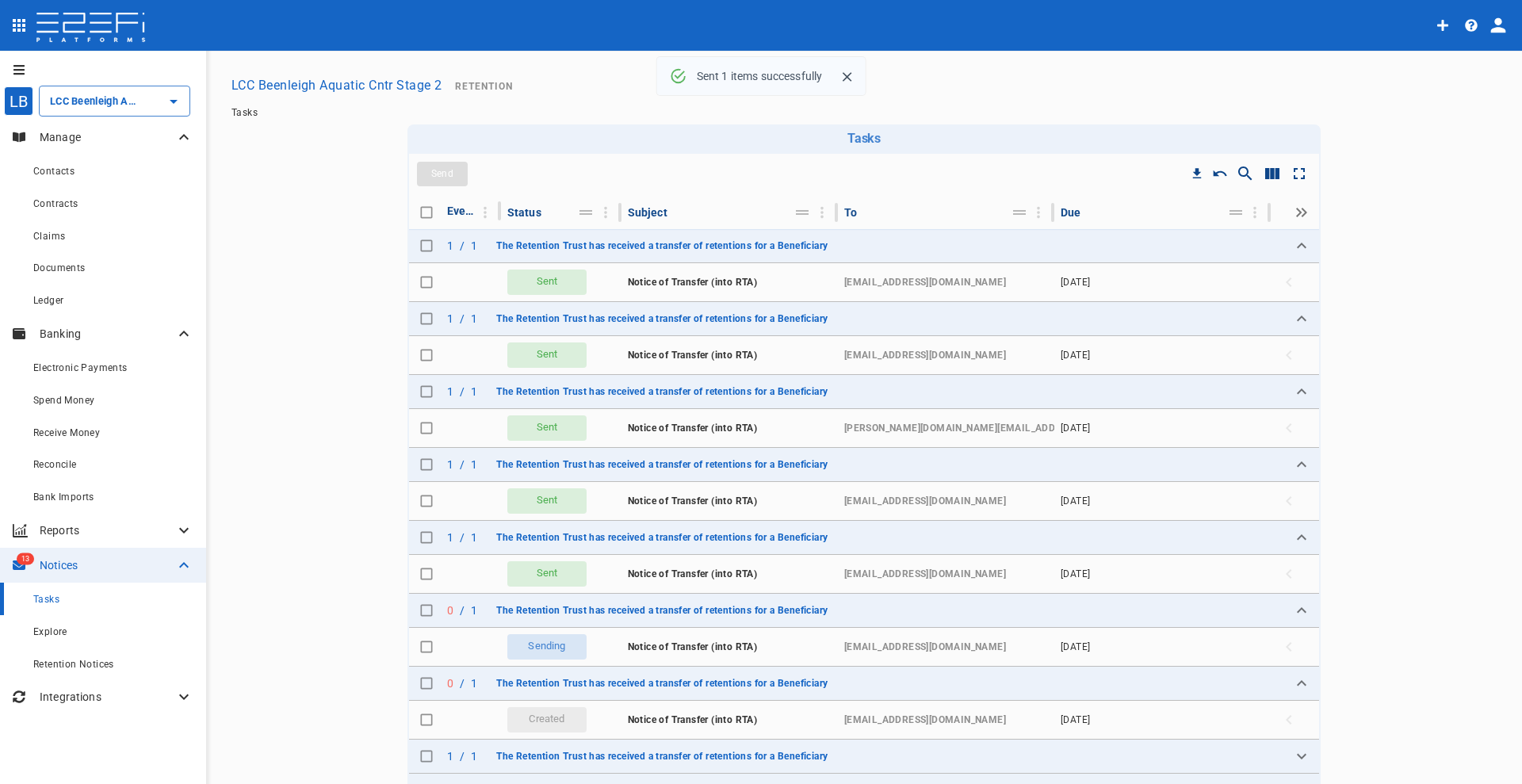 checkbox on "false" 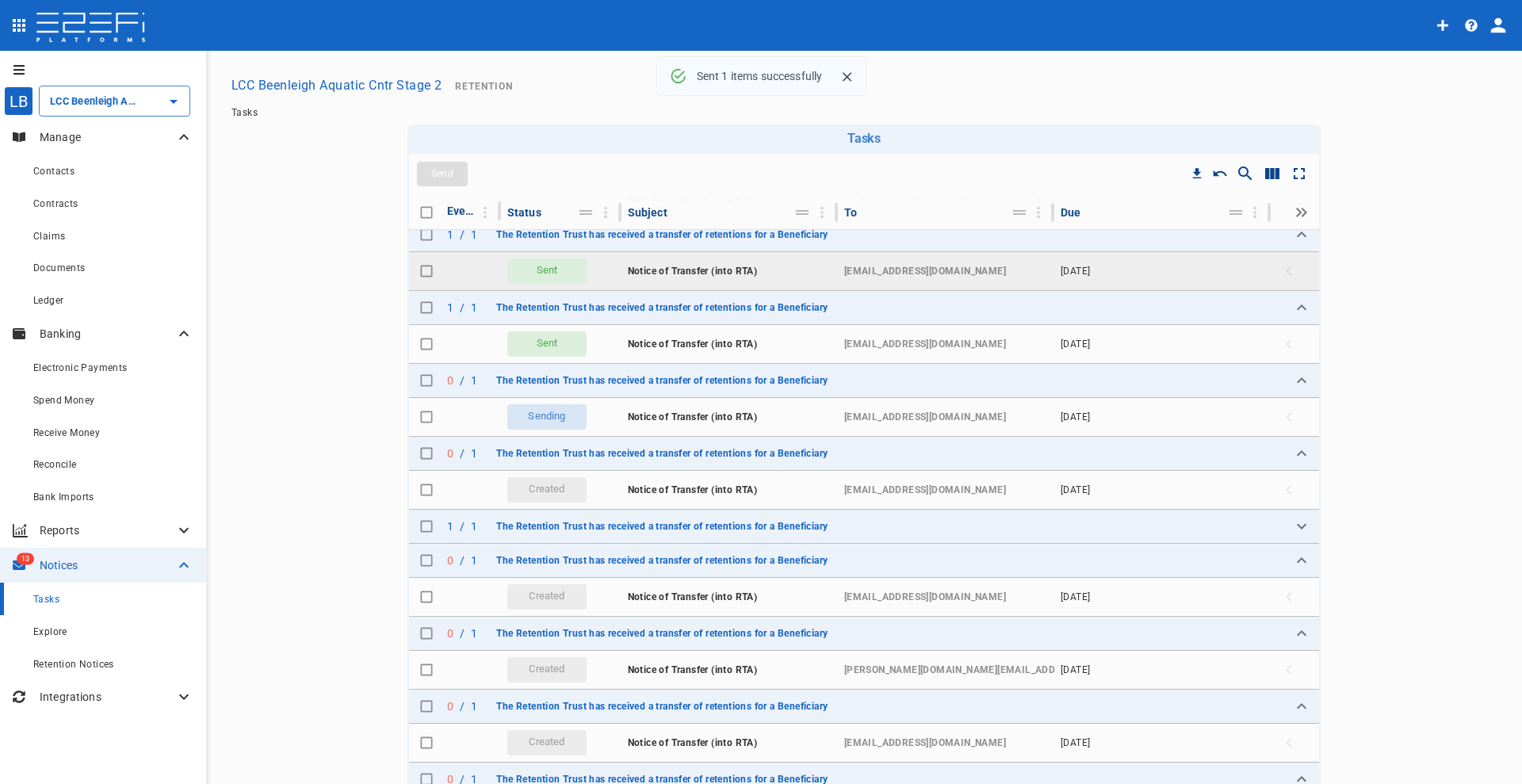 scroll, scrollTop: 297, scrollLeft: 0, axis: vertical 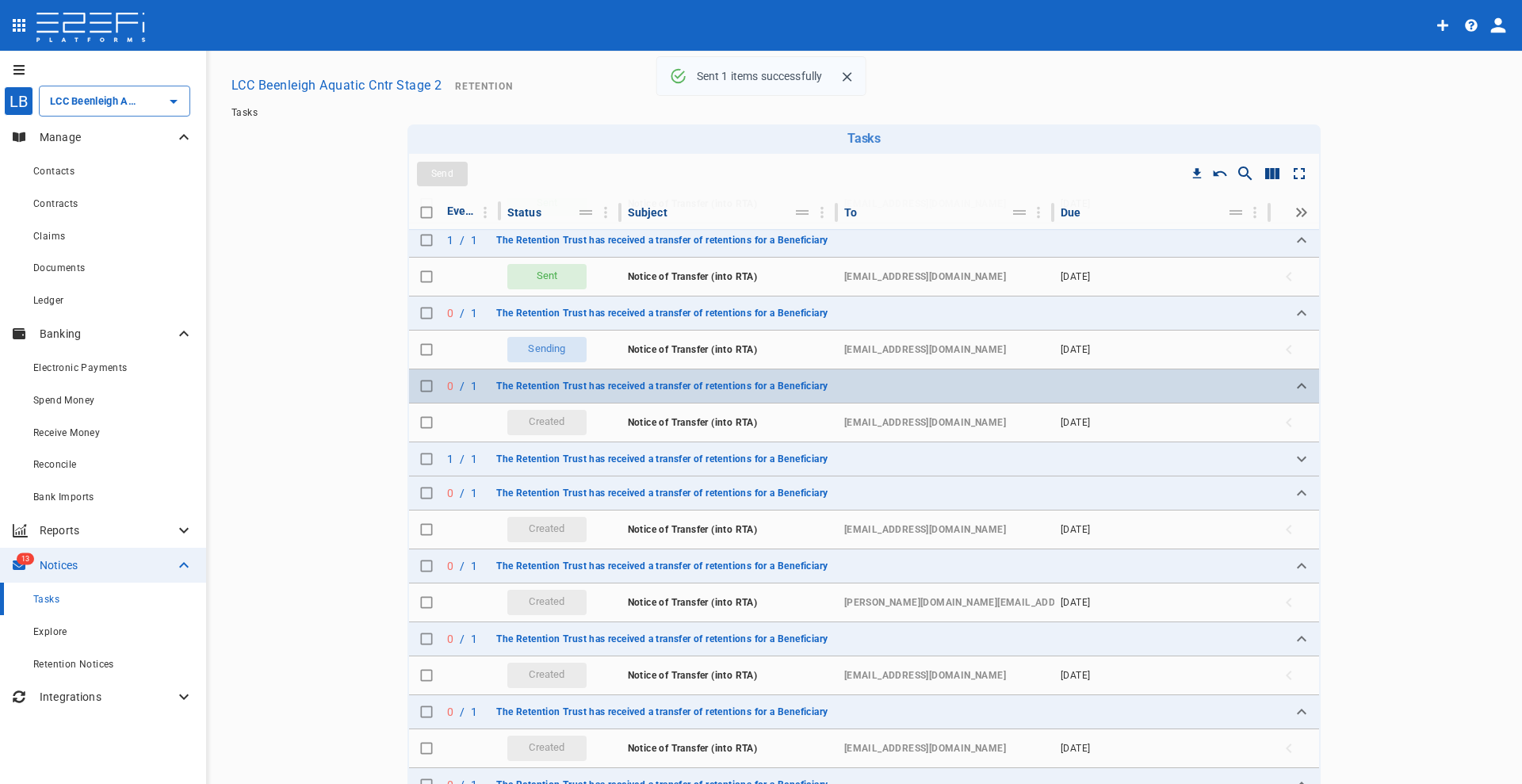 click at bounding box center (426, 386) 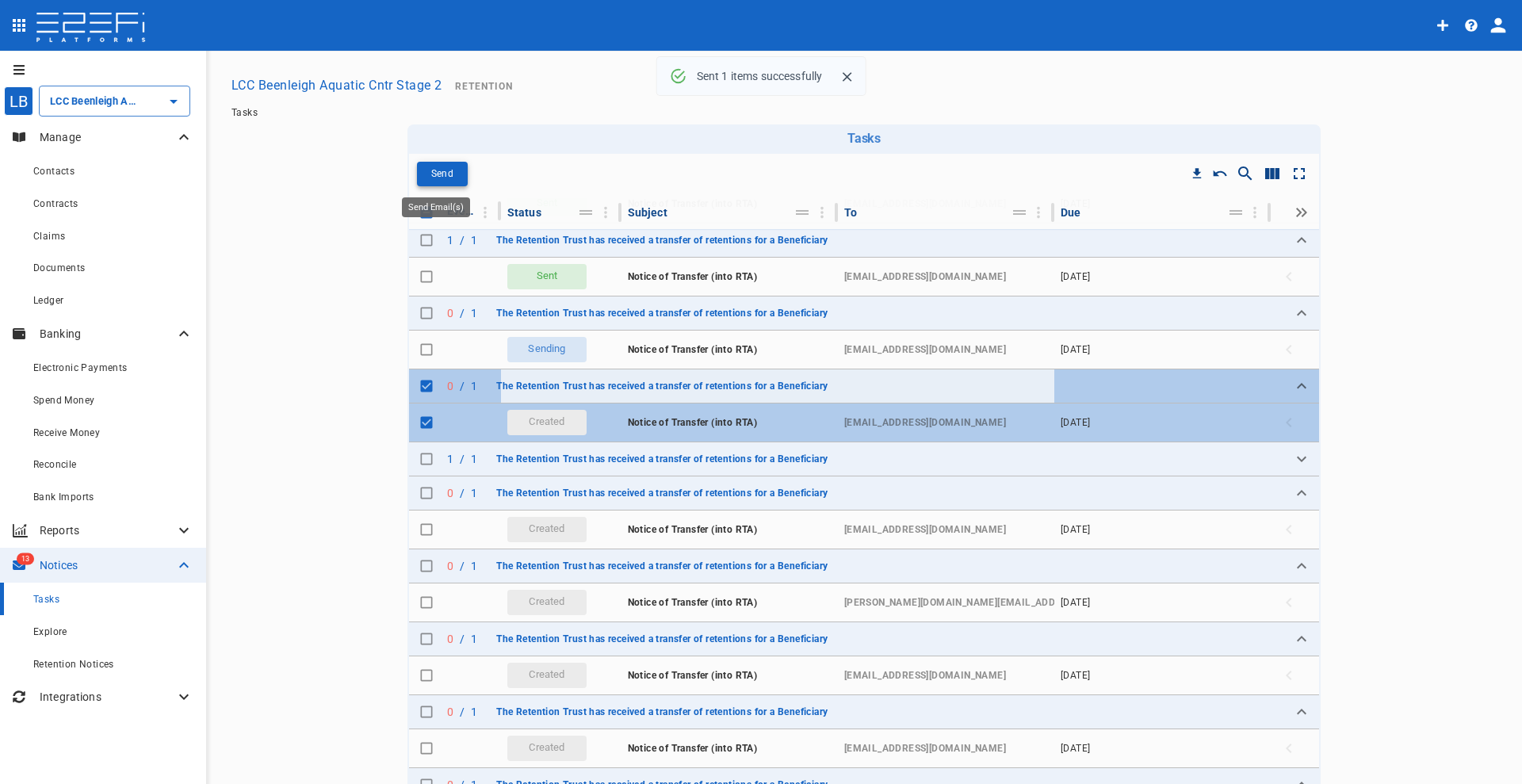 click on "Send" at bounding box center [442, 174] 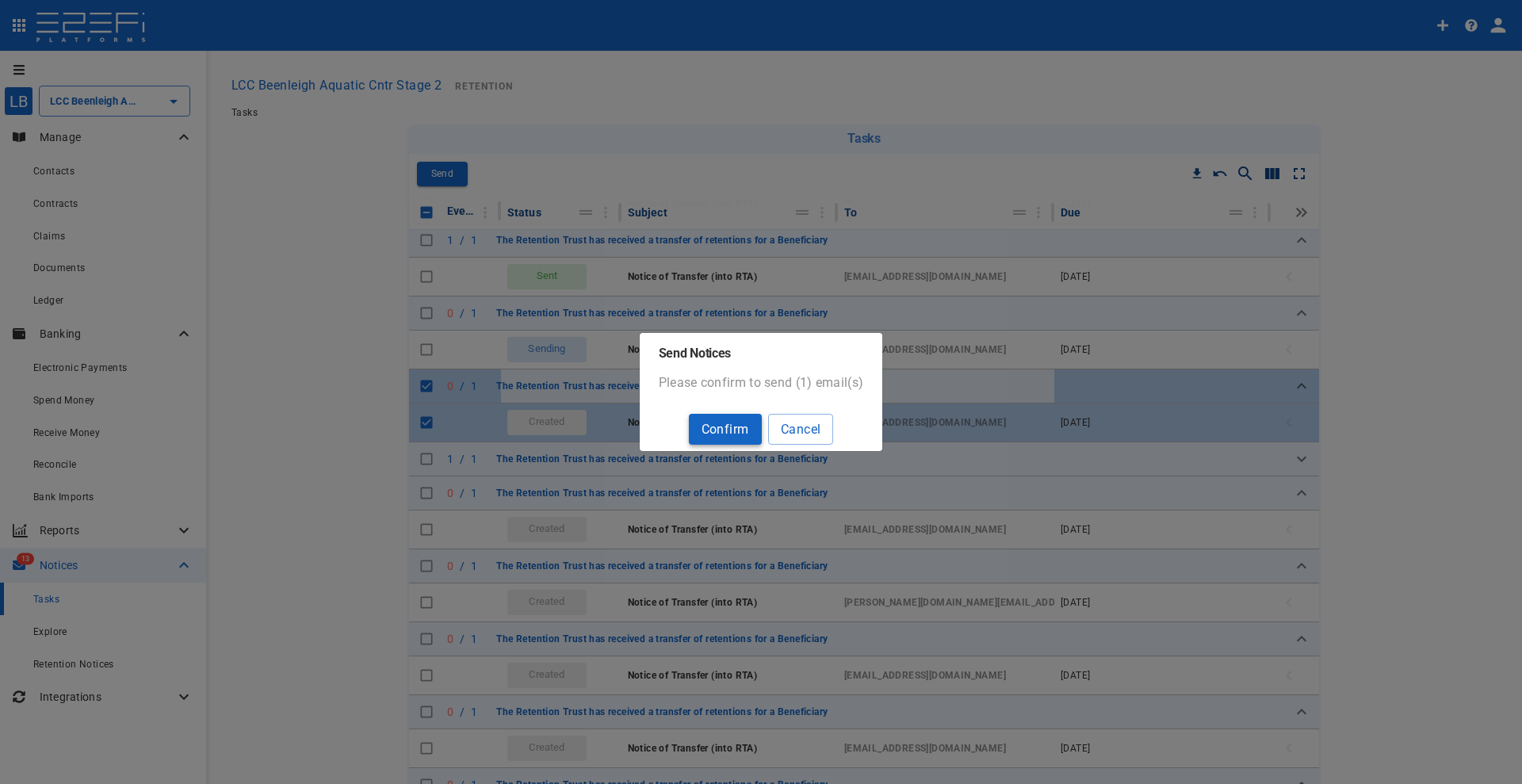 click on "Confirm" at bounding box center (725, 429) 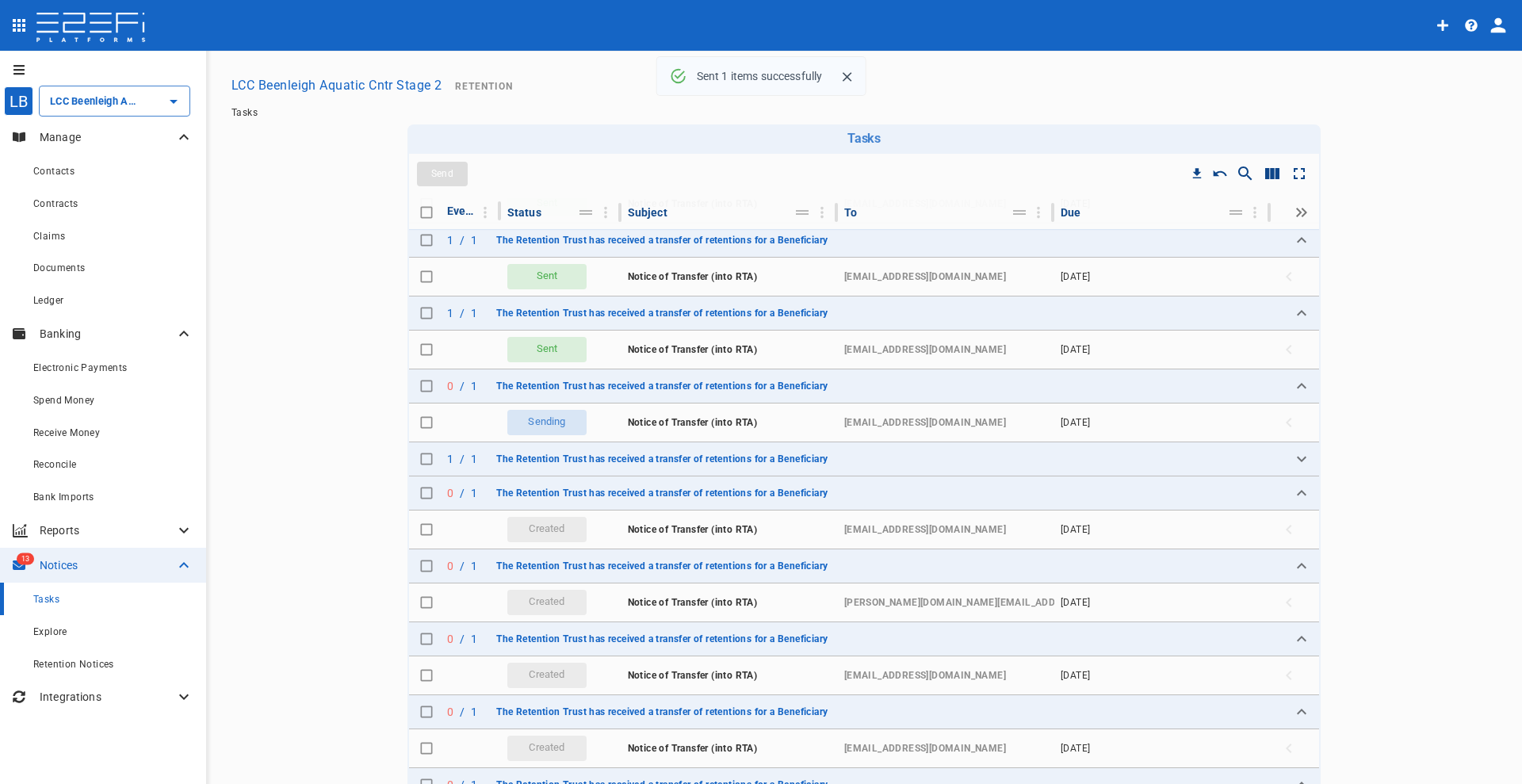checkbox on "false" 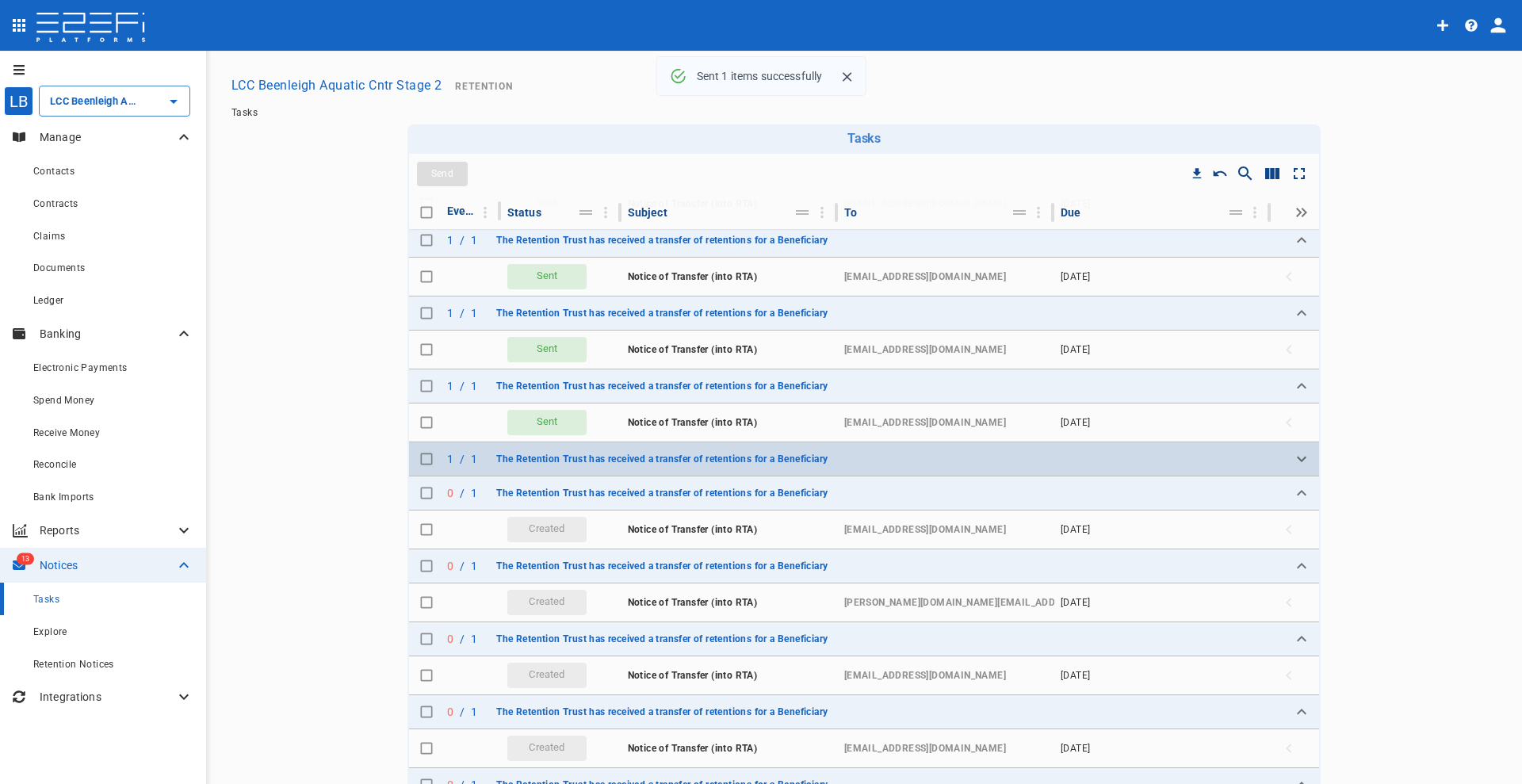 click 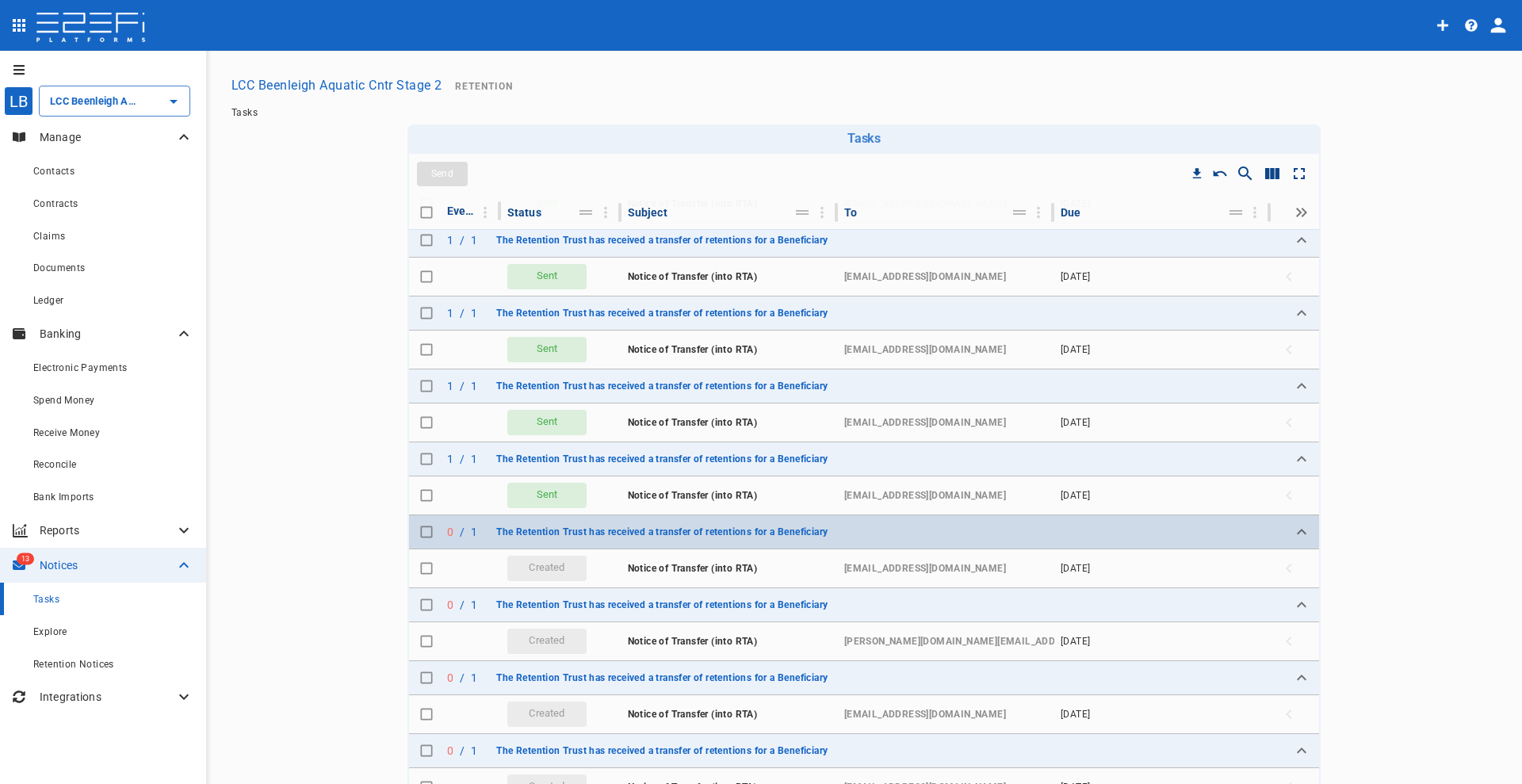click at bounding box center (426, 532) 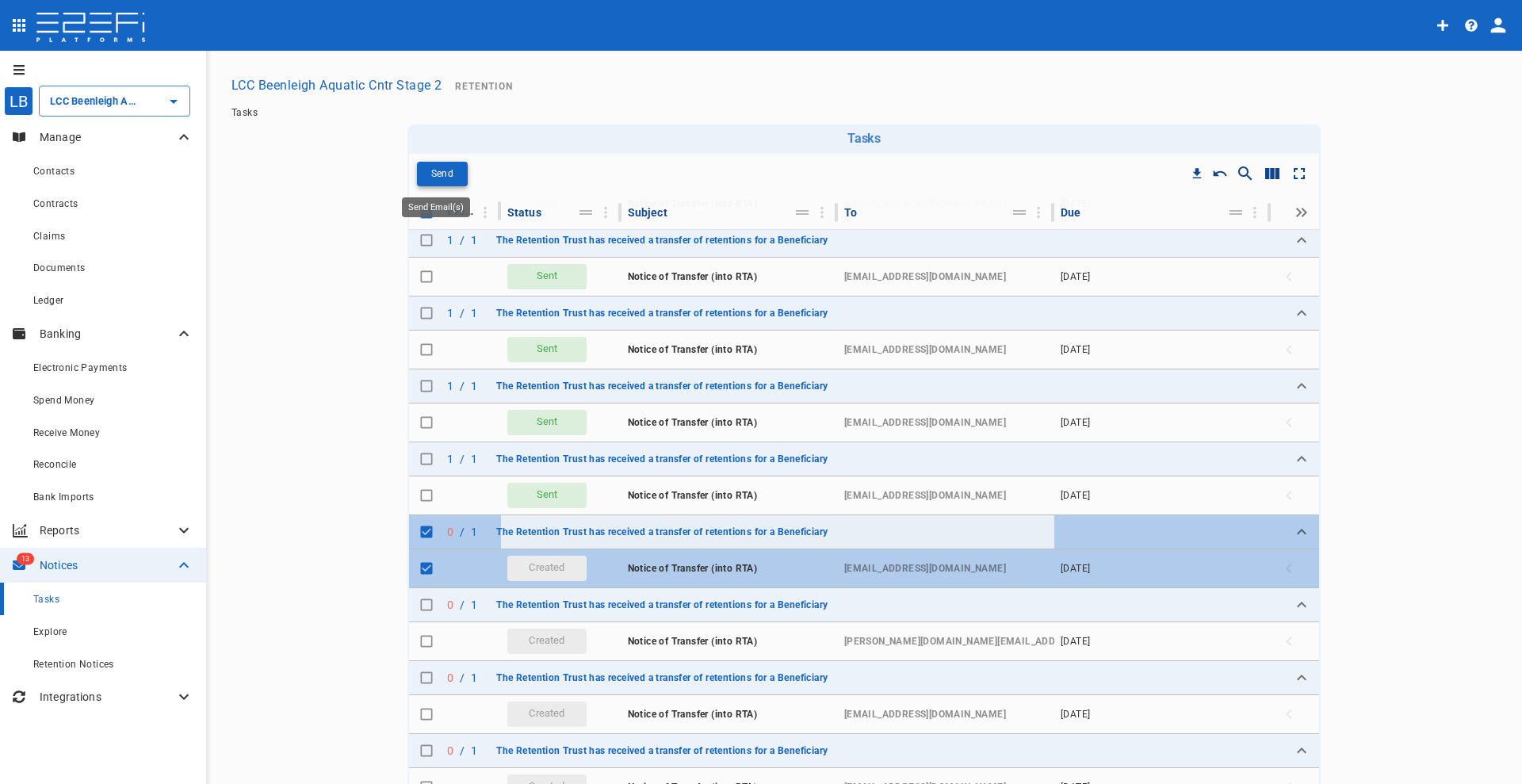 click on "Send" at bounding box center (442, 174) 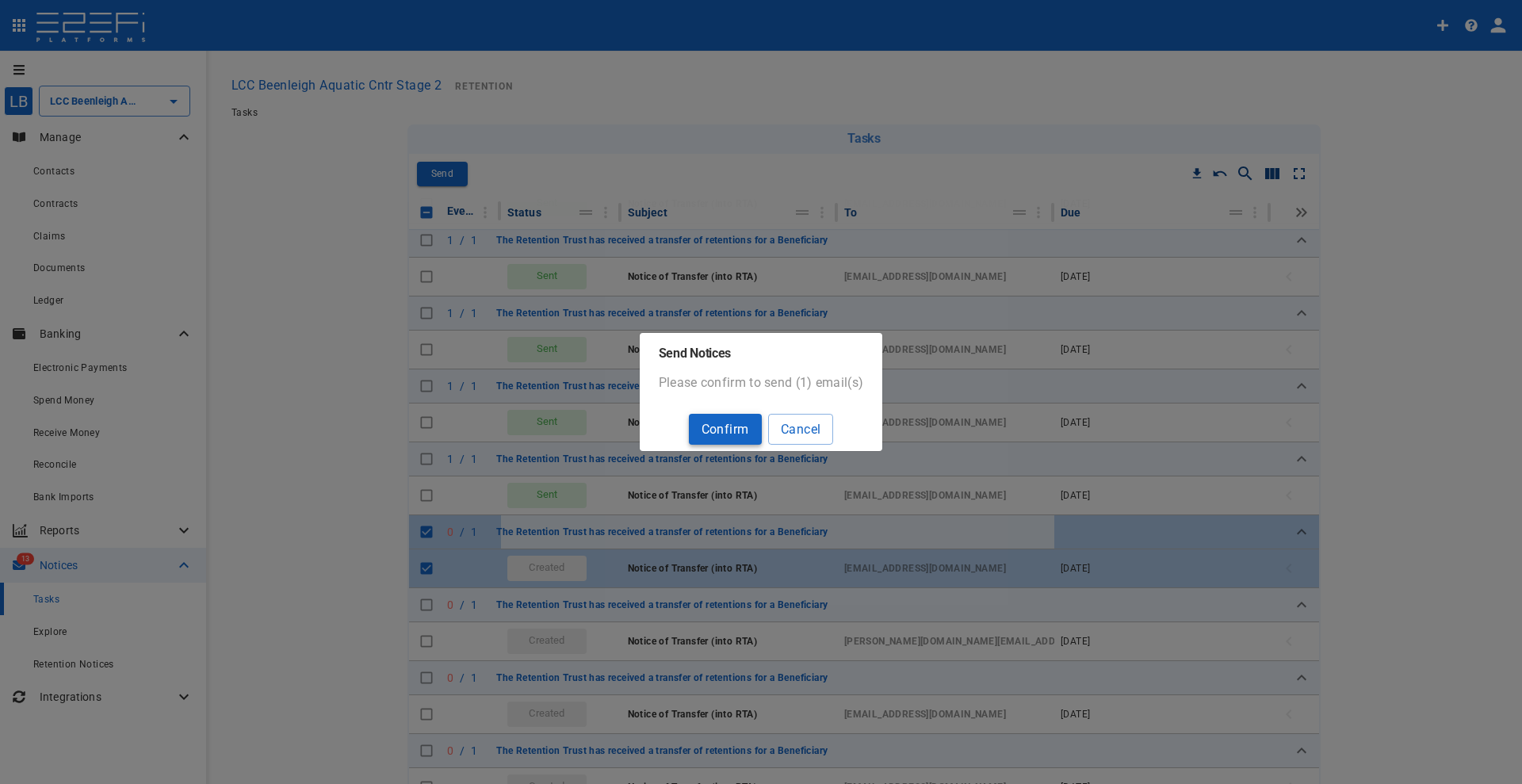 click on "Confirm" at bounding box center [725, 429] 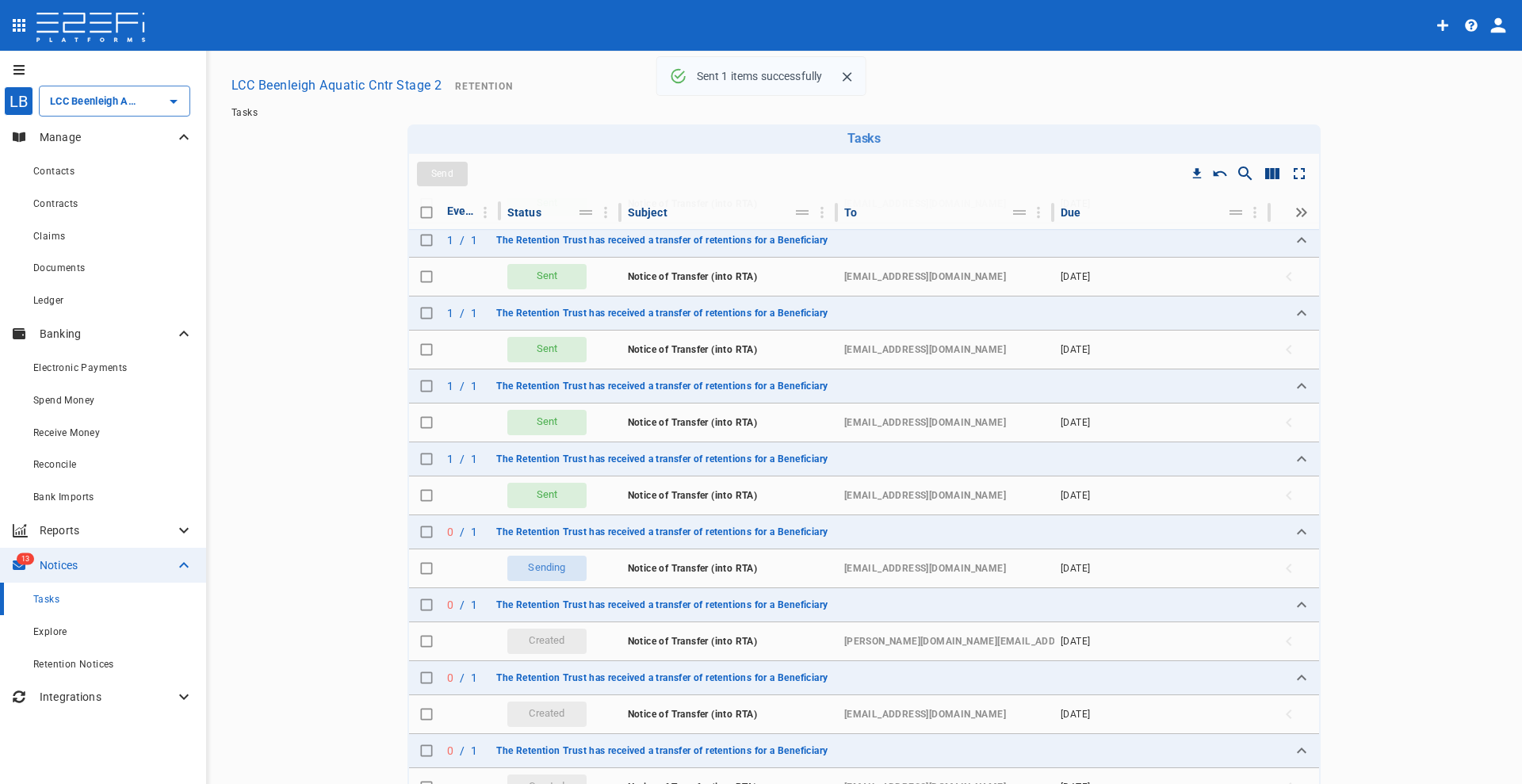 checkbox on "false" 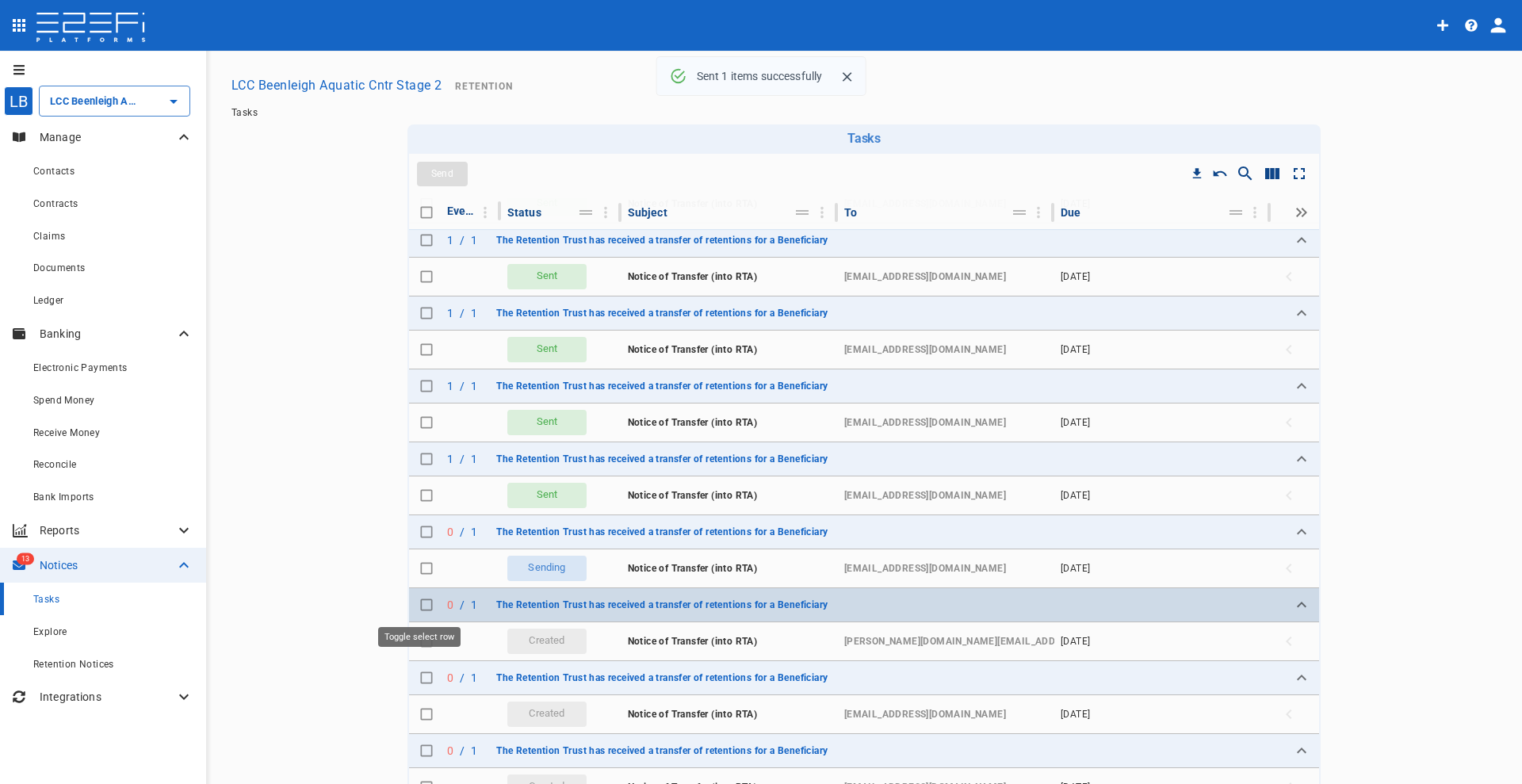 click at bounding box center [426, 605] 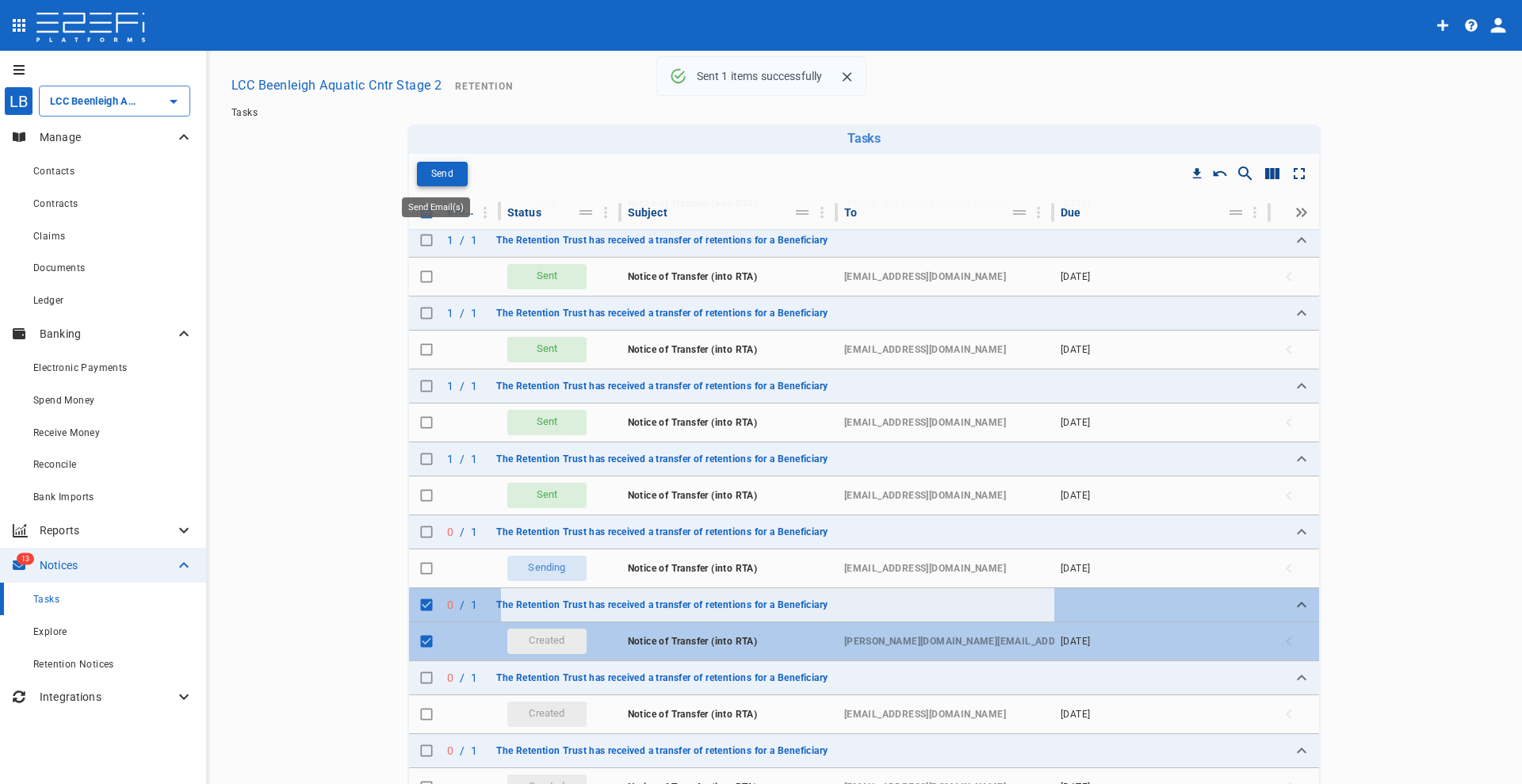 click on "Send" at bounding box center (442, 174) 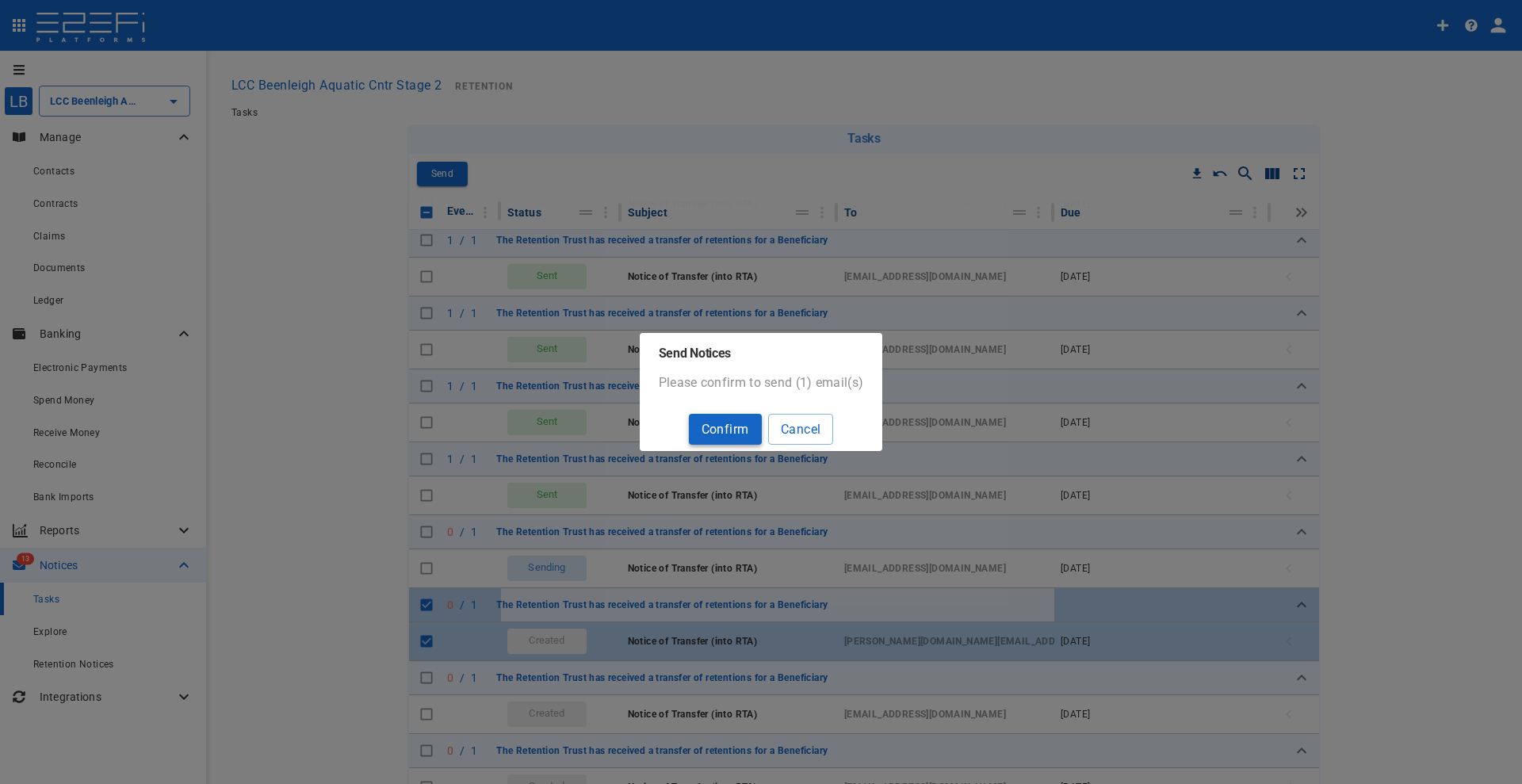 click on "Confirm" at bounding box center (725, 429) 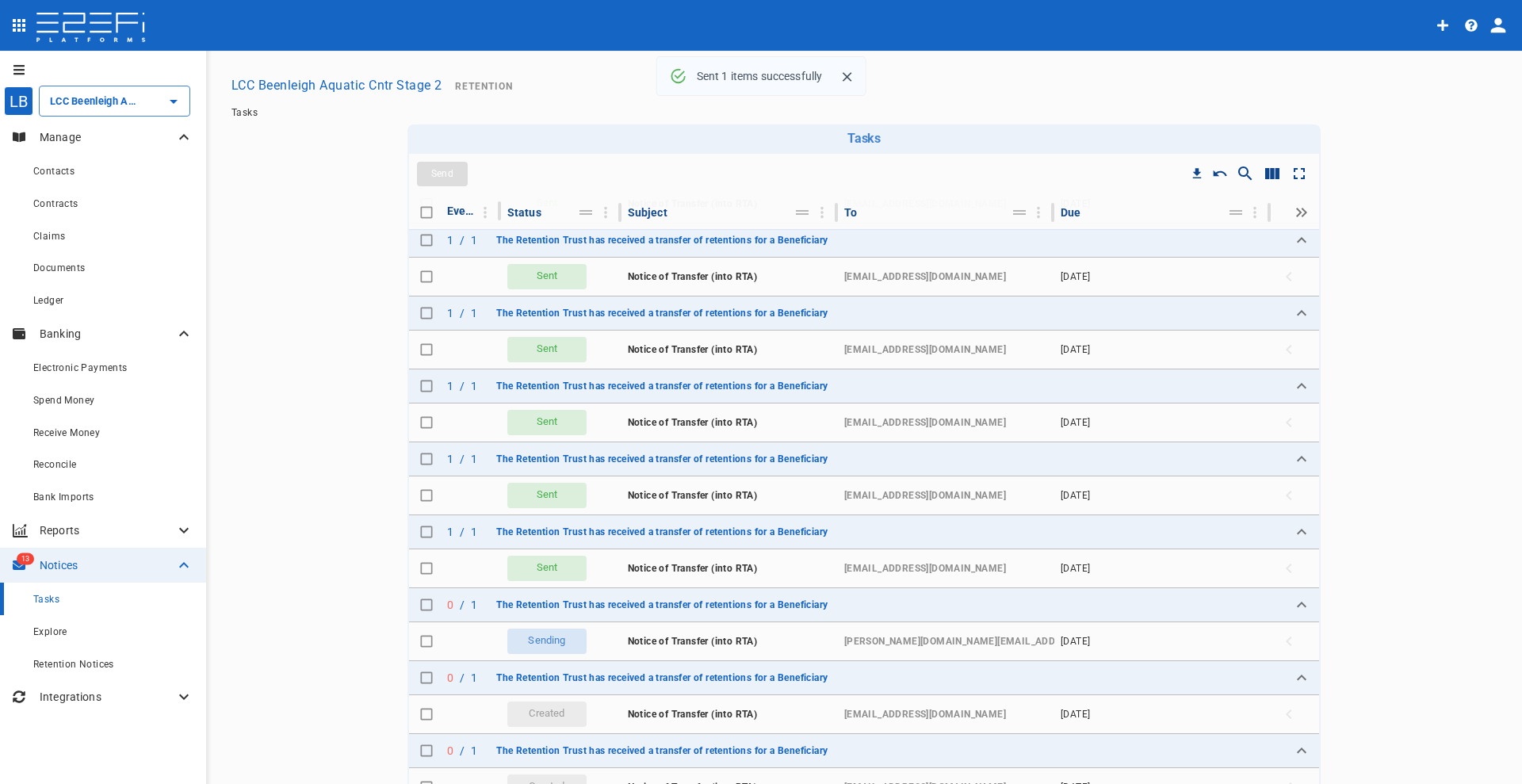 checkbox on "false" 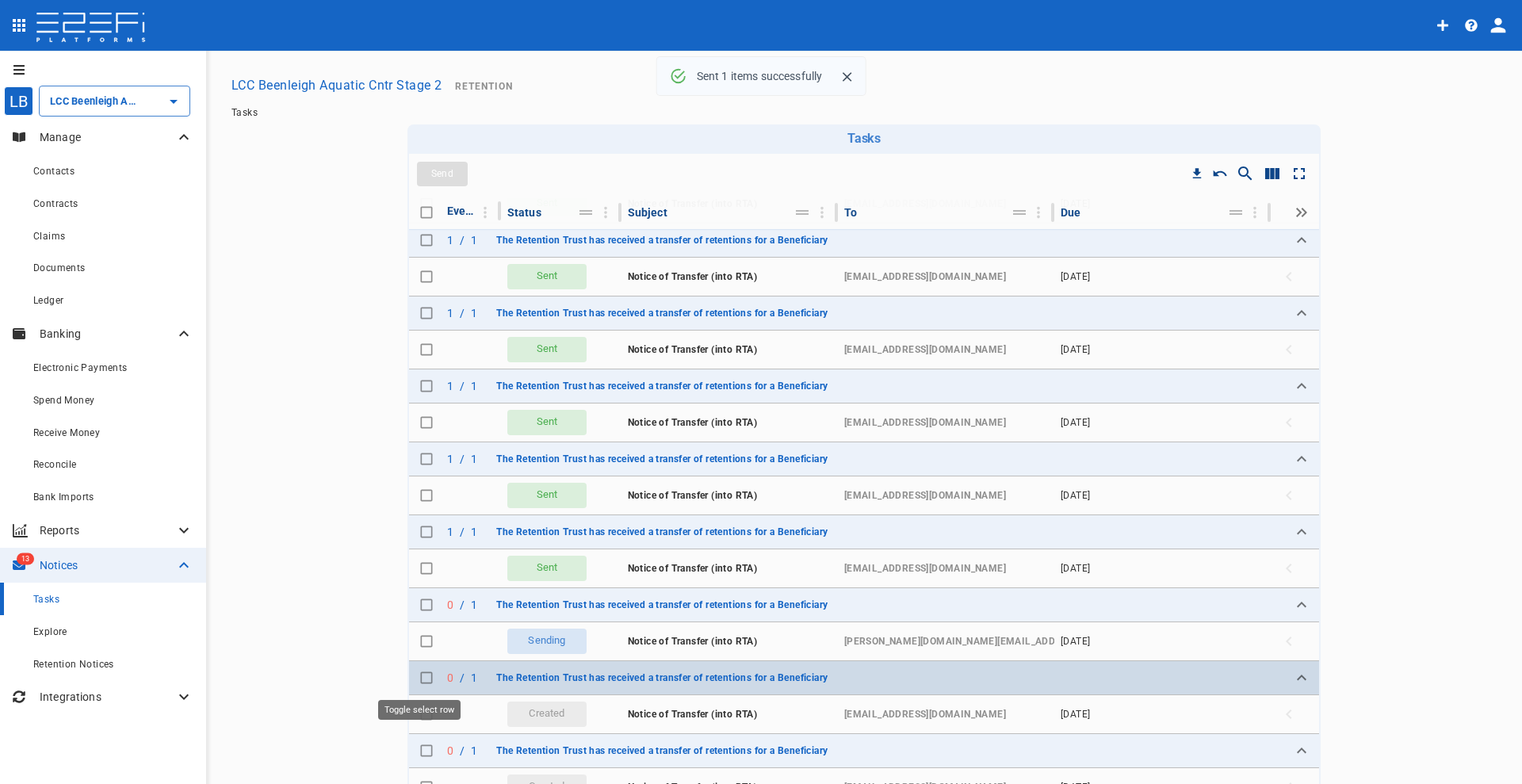 click at bounding box center (426, 678) 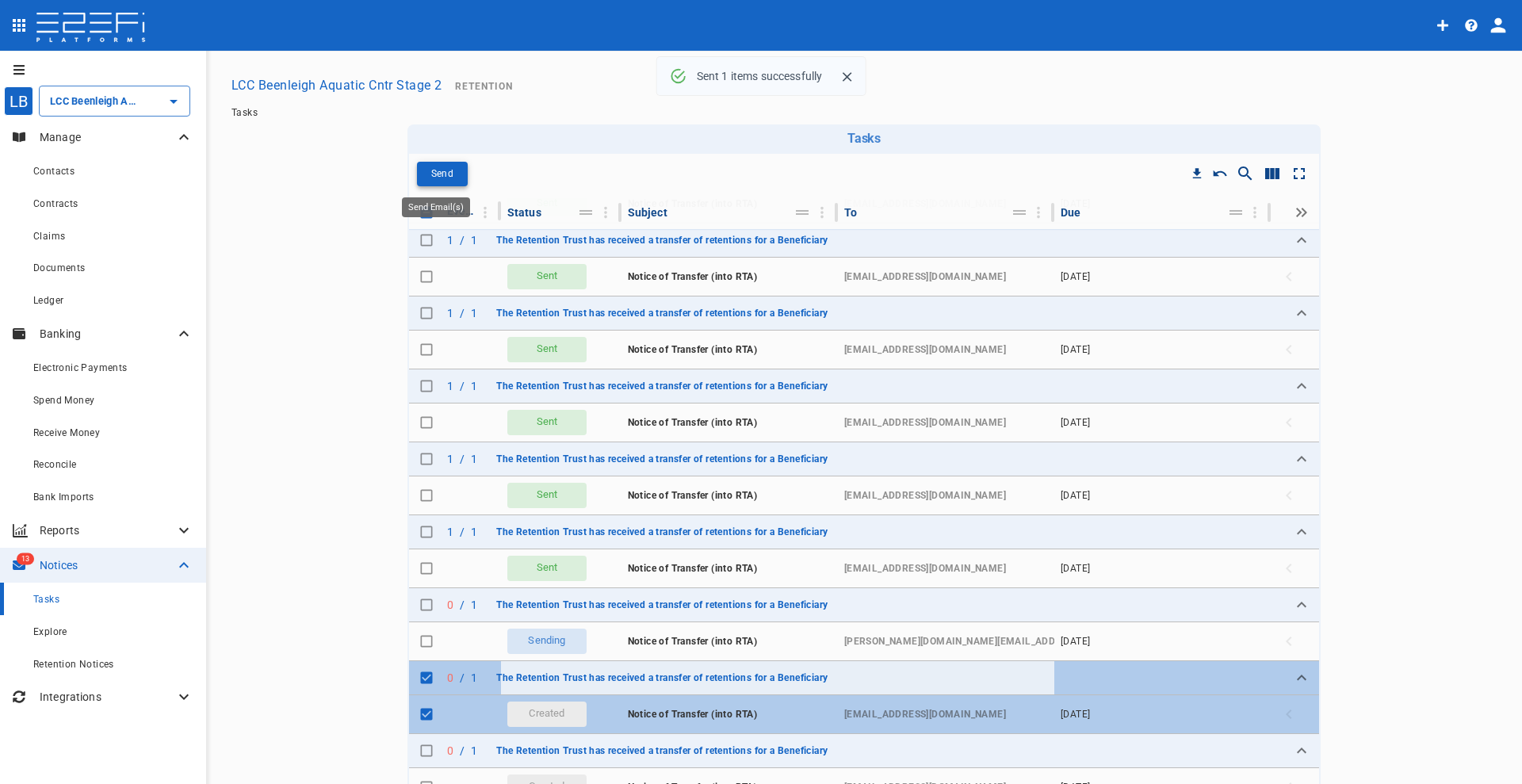 click on "Send" at bounding box center (442, 174) 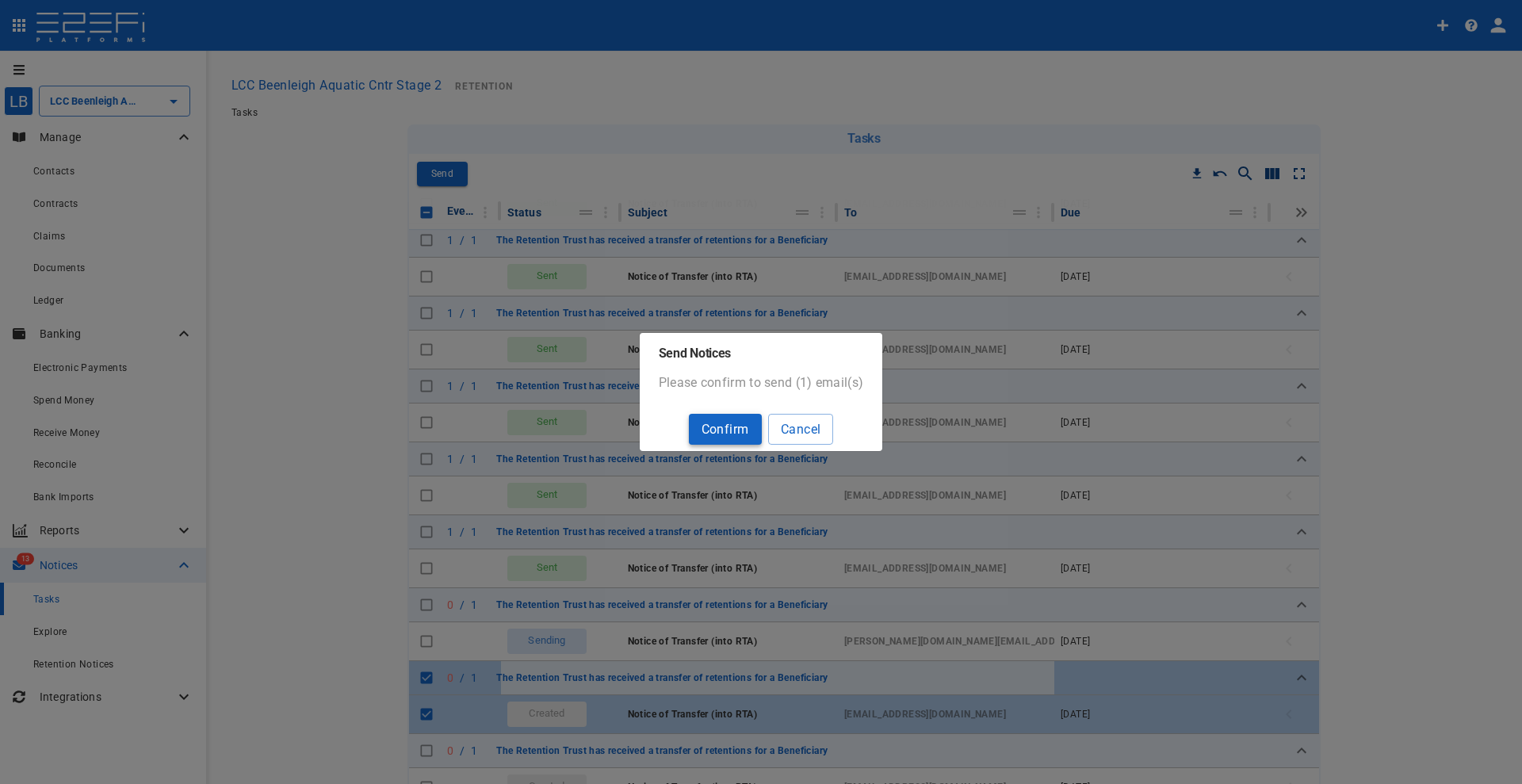 click on "Confirm" at bounding box center (725, 429) 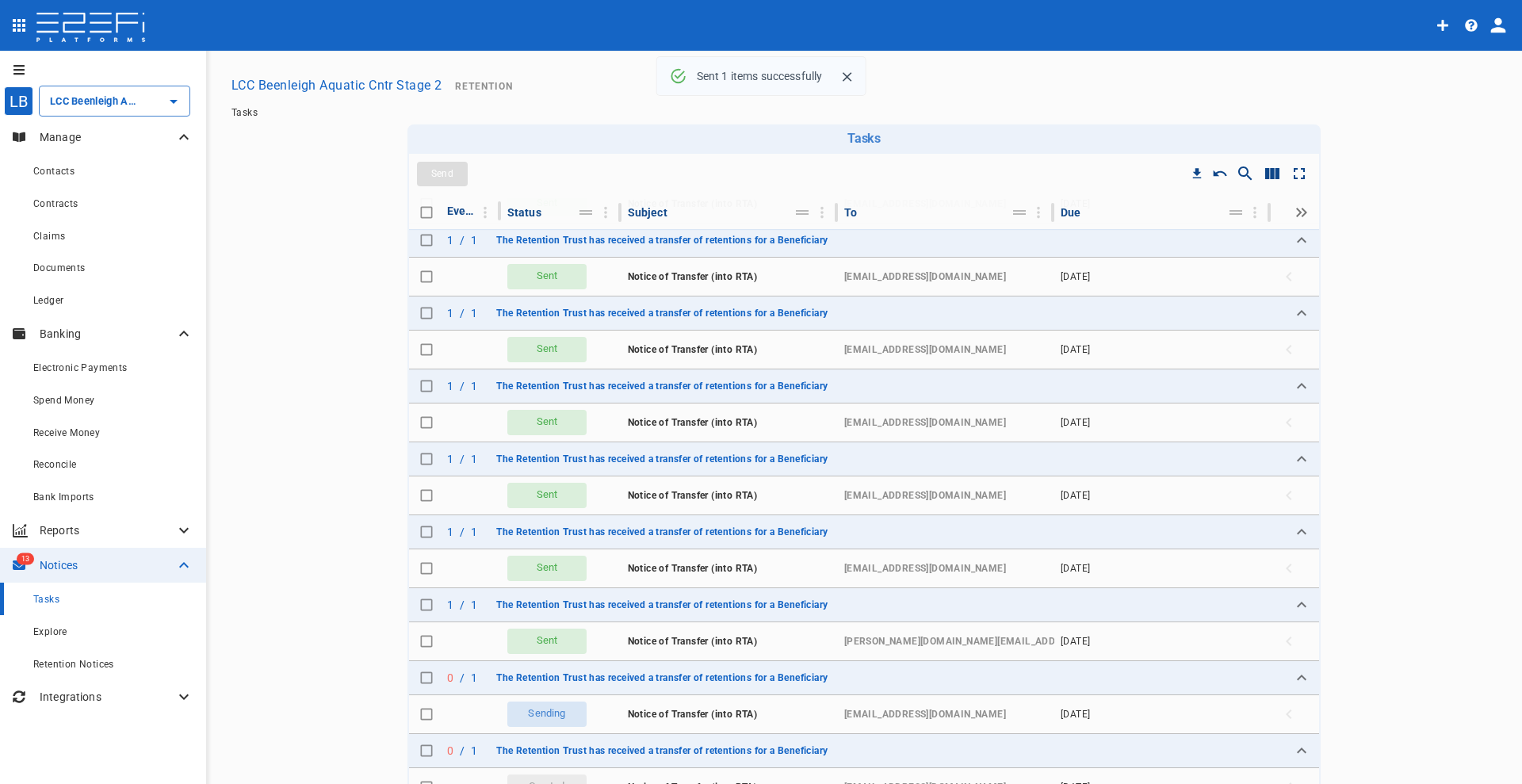 checkbox on "false" 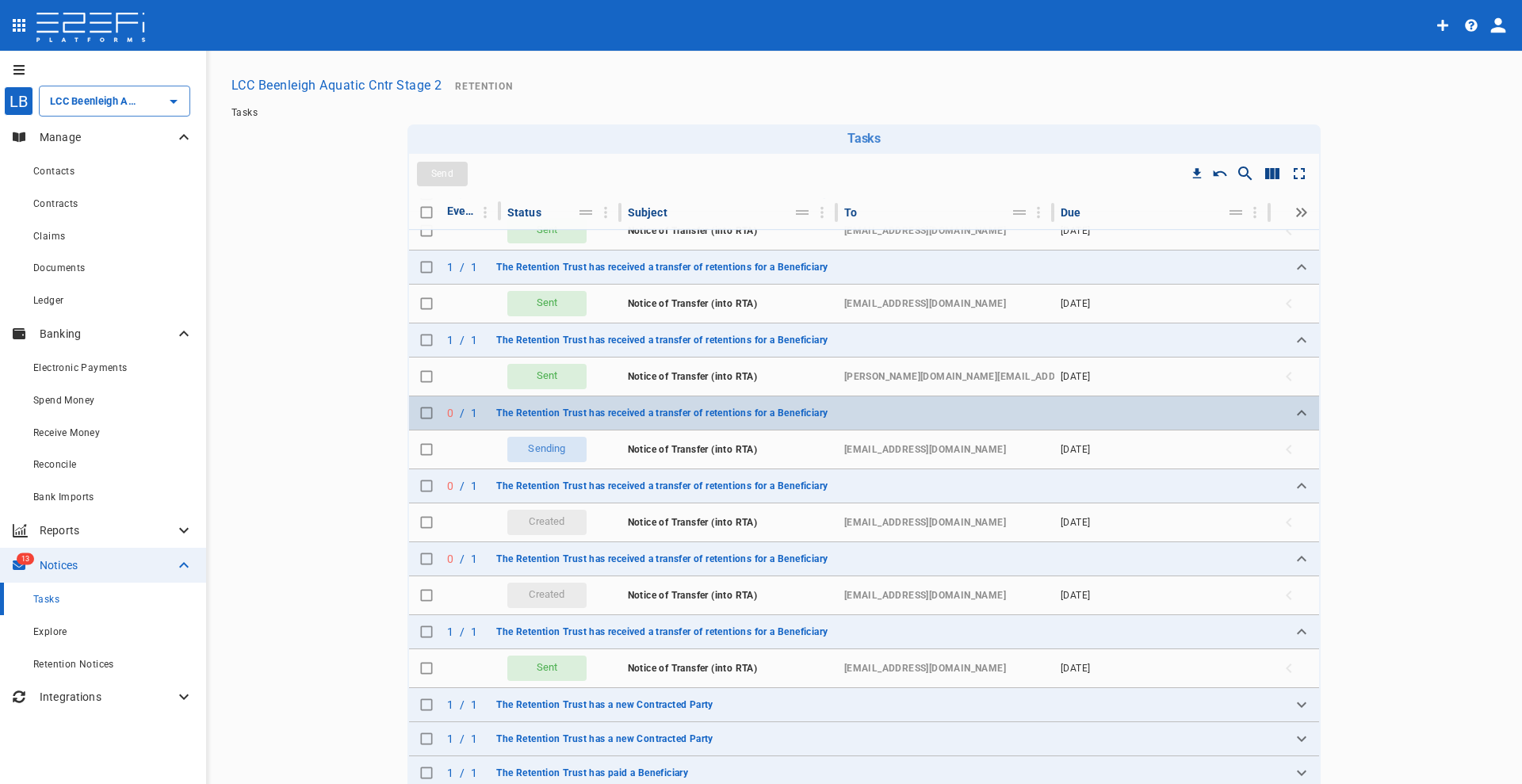 scroll, scrollTop: 567, scrollLeft: 0, axis: vertical 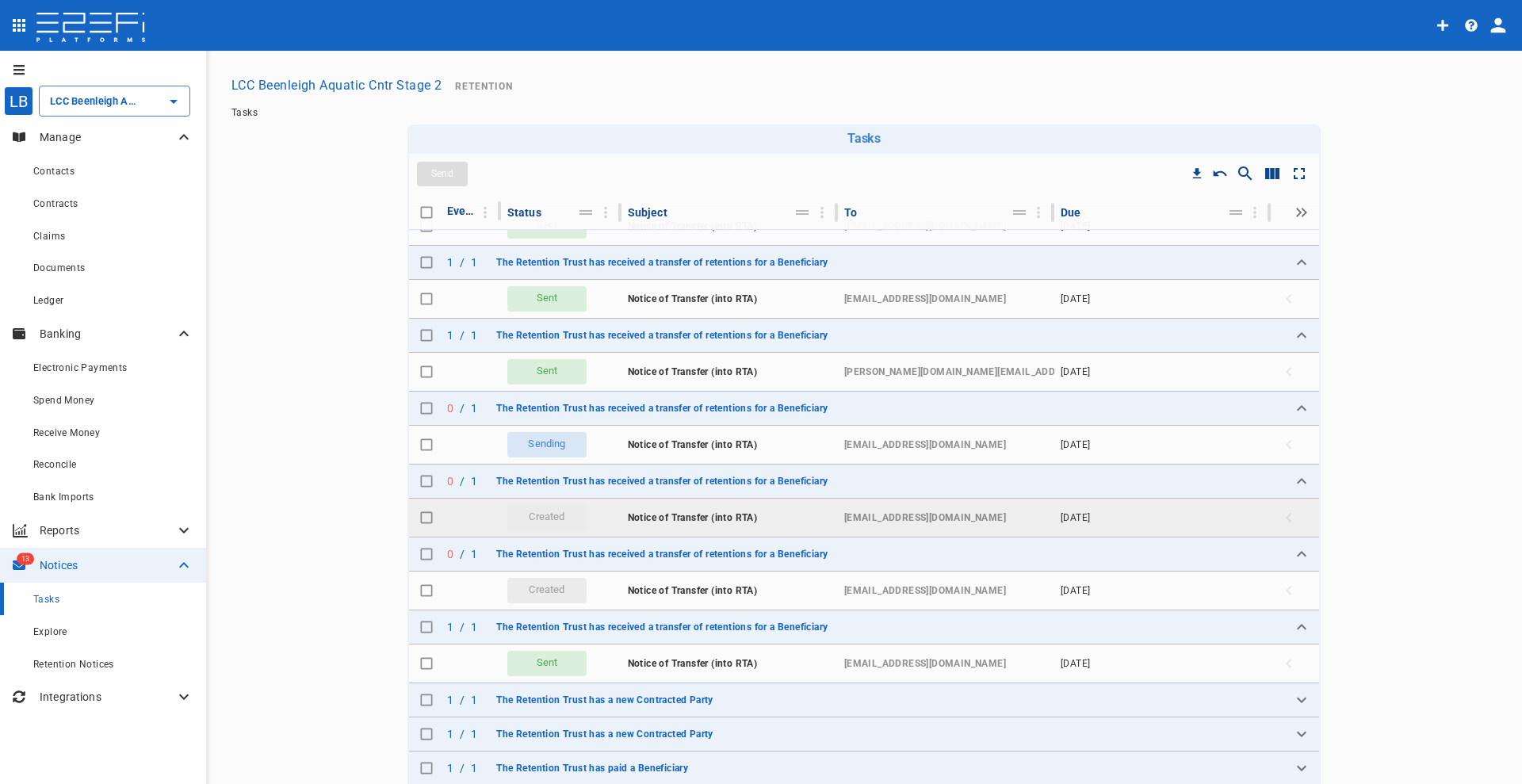 click at bounding box center (426, 518) 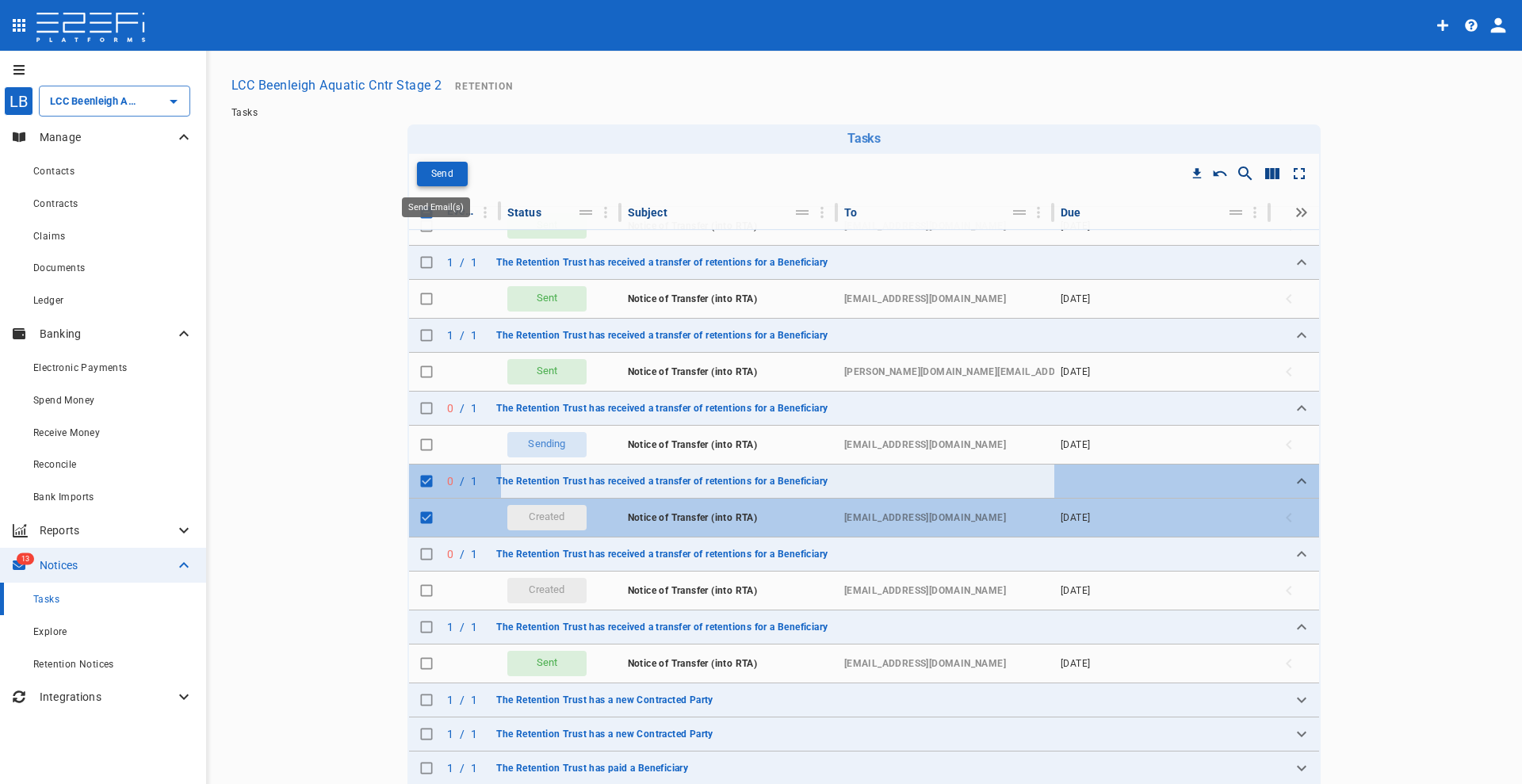 click on "Send" at bounding box center [442, 174] 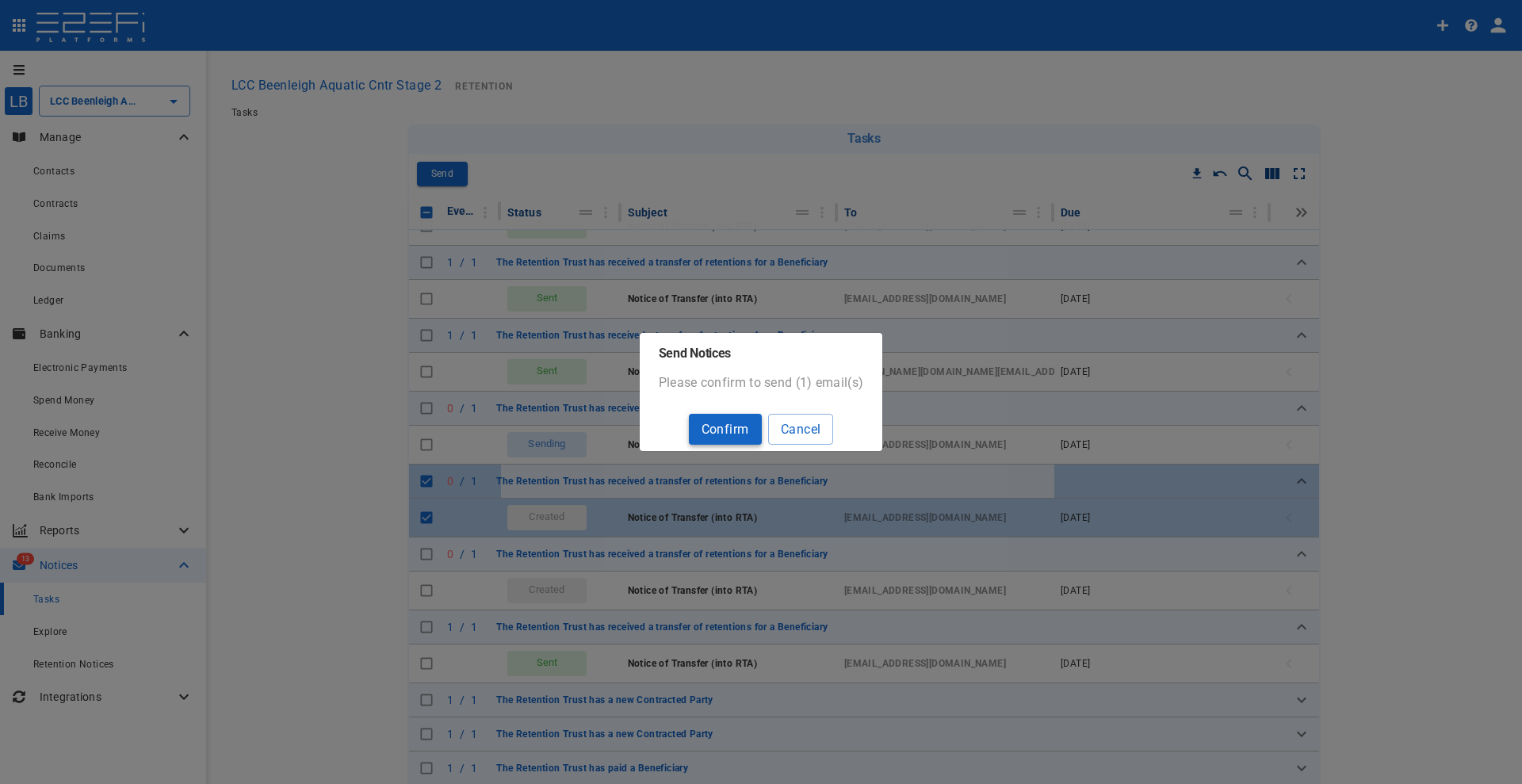 click on "Confirm" at bounding box center [725, 429] 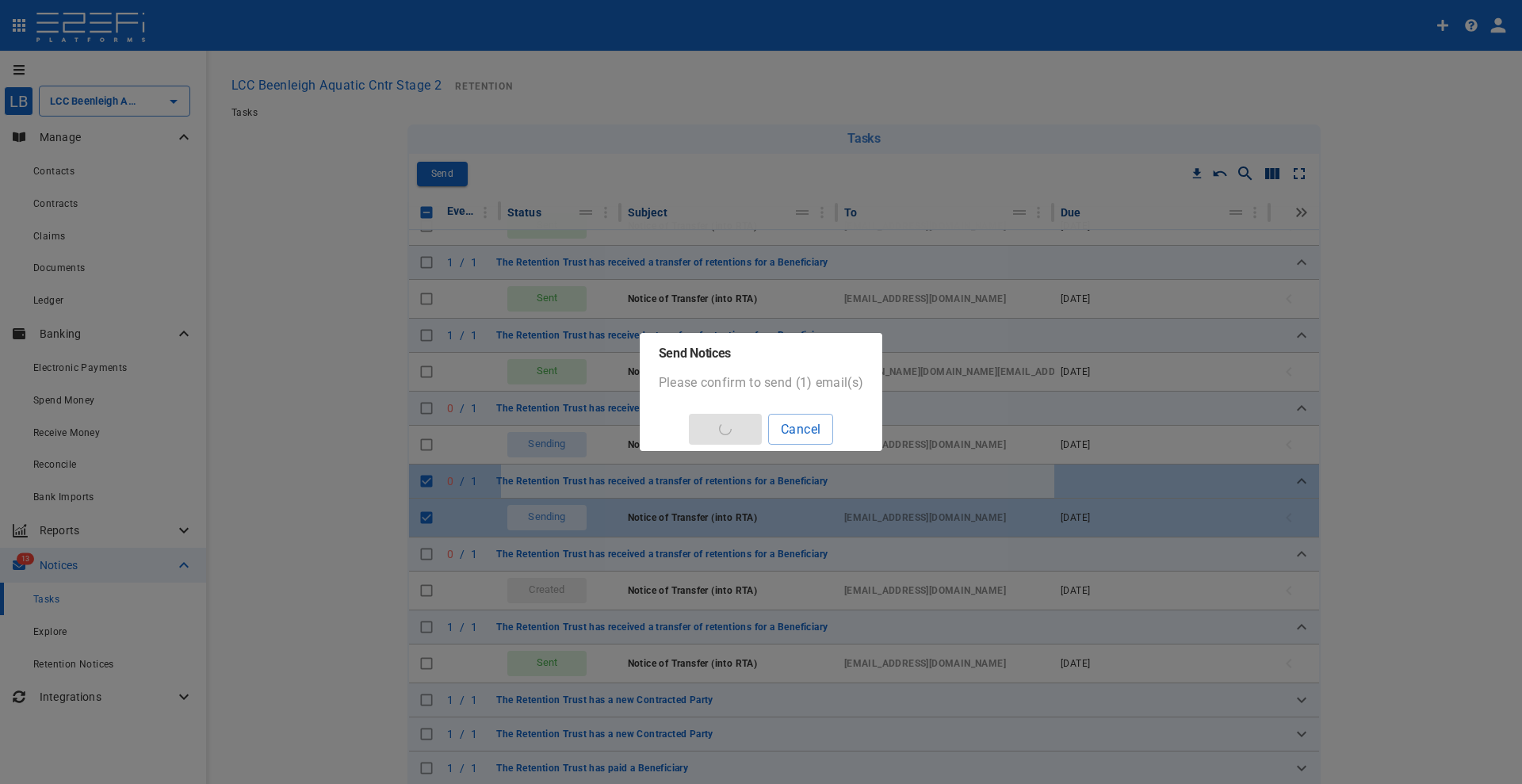 checkbox on "false" 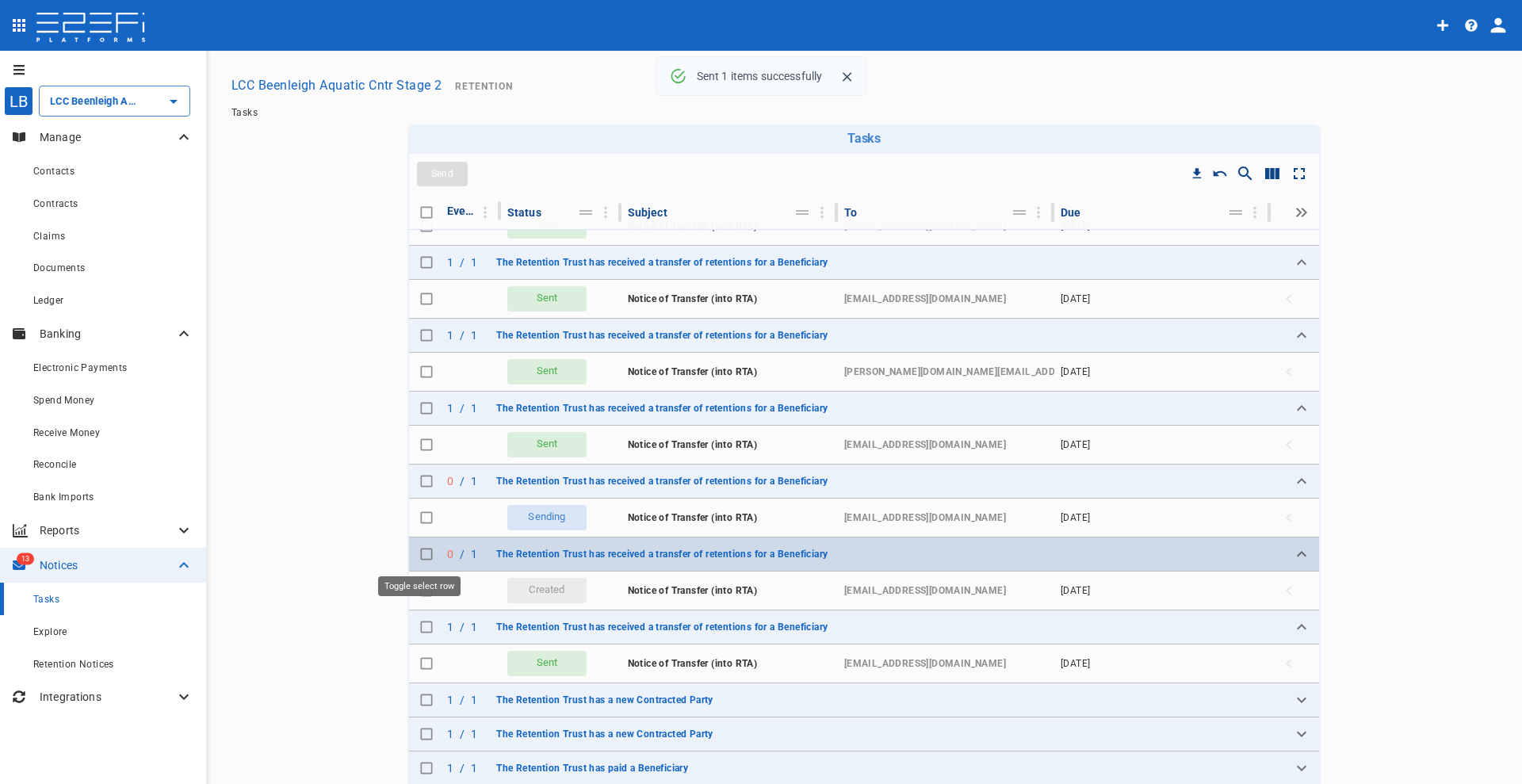 click at bounding box center [426, 554] 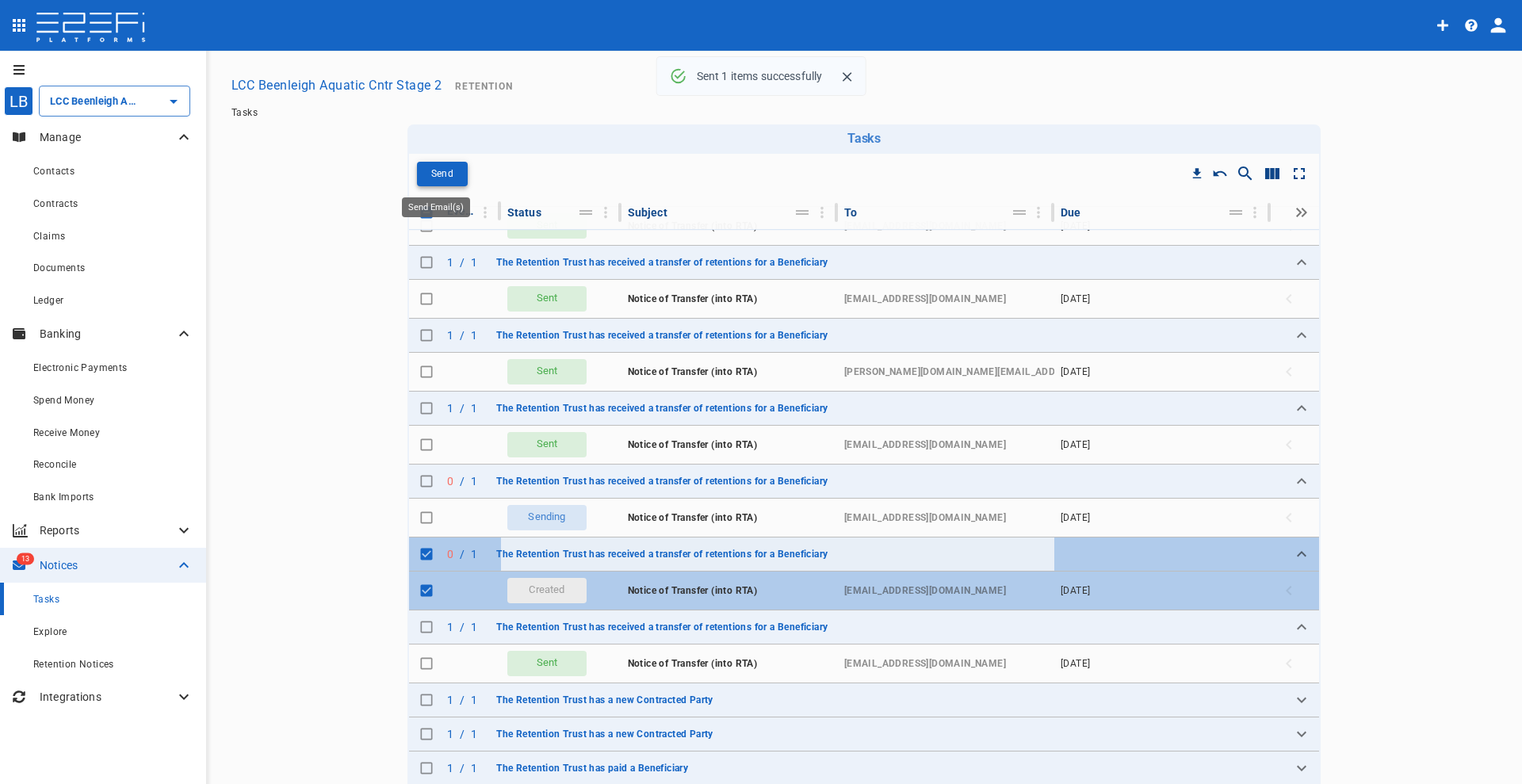 click on "Send" at bounding box center [442, 174] 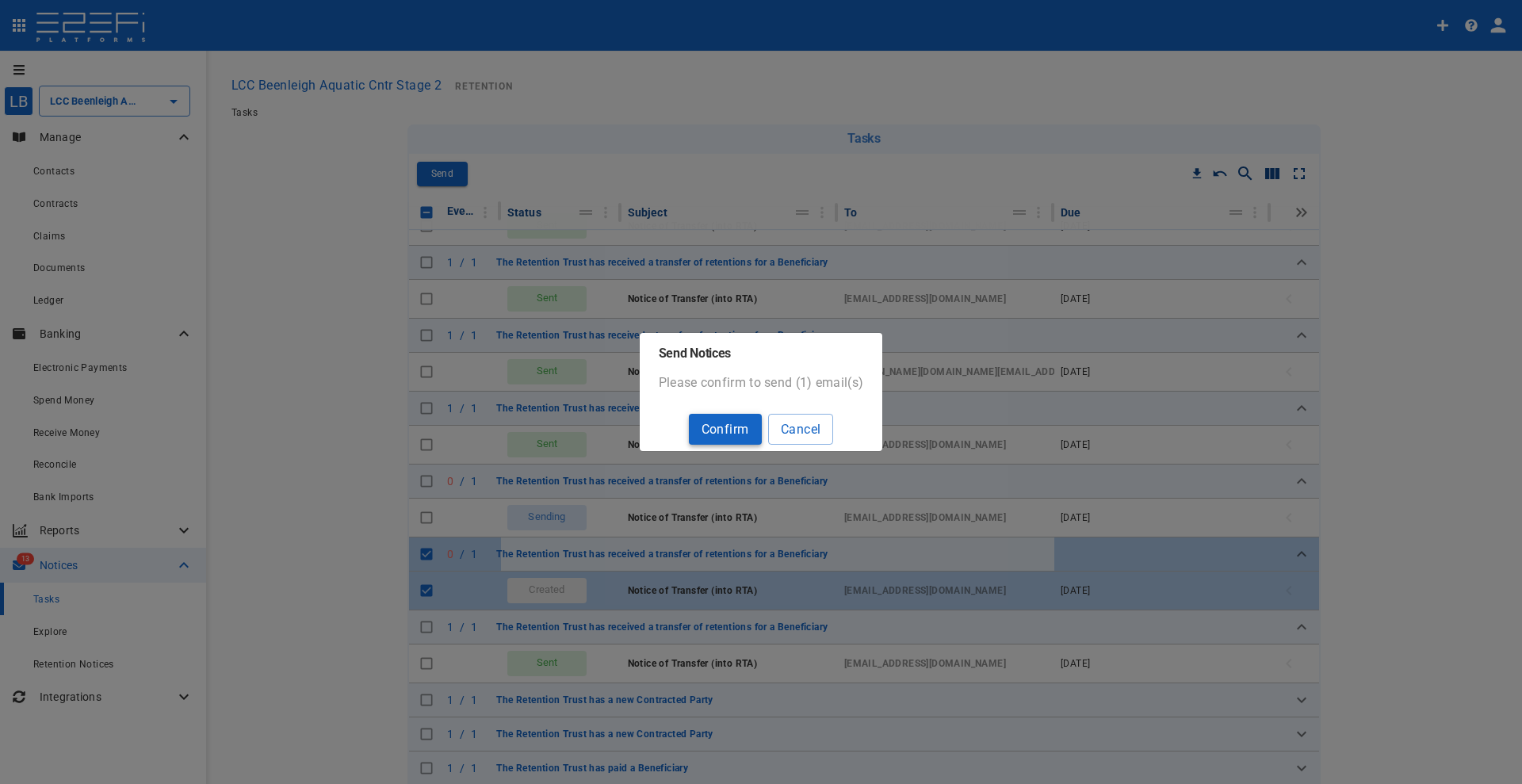 click on "Confirm" at bounding box center [725, 429] 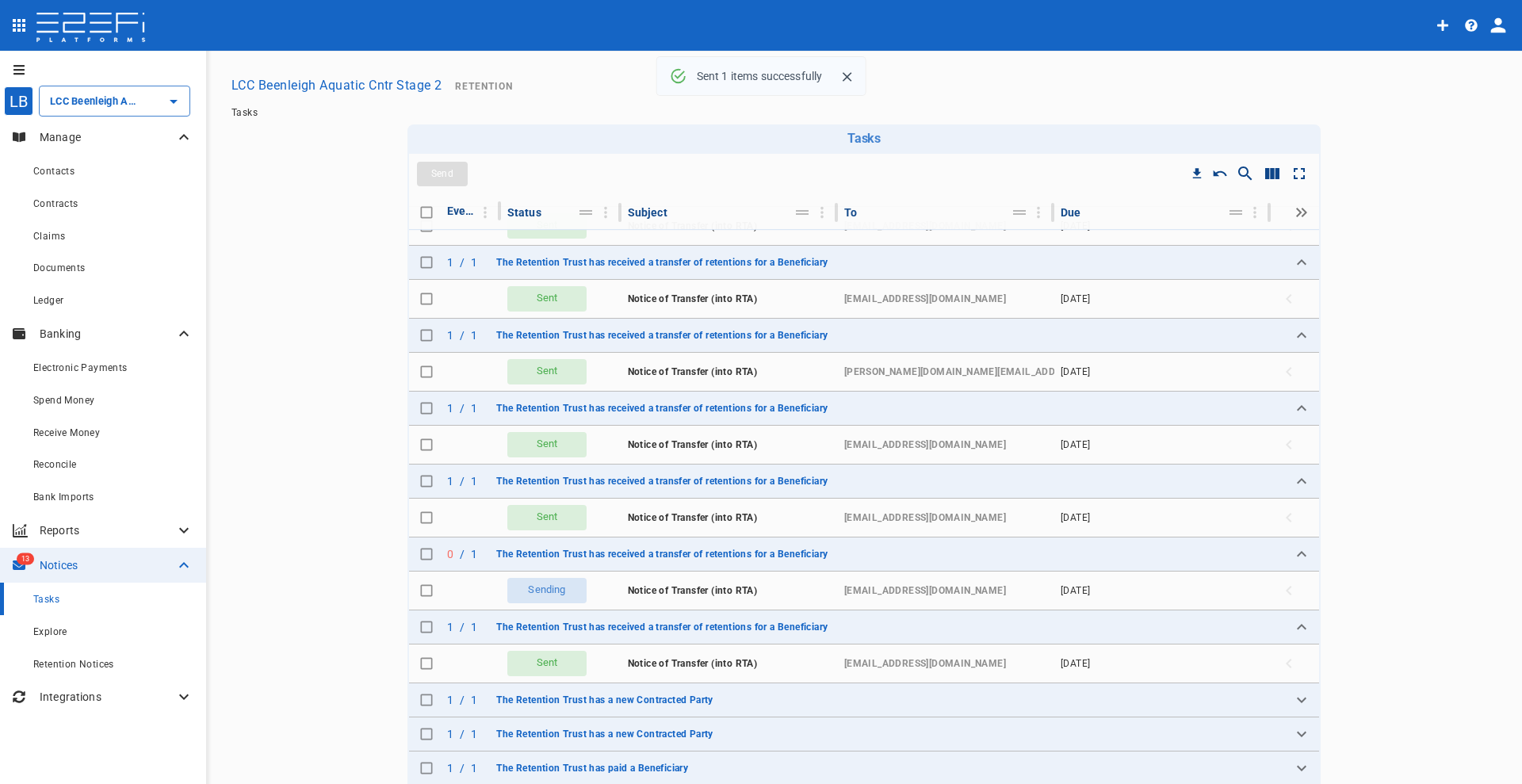 checkbox on "false" 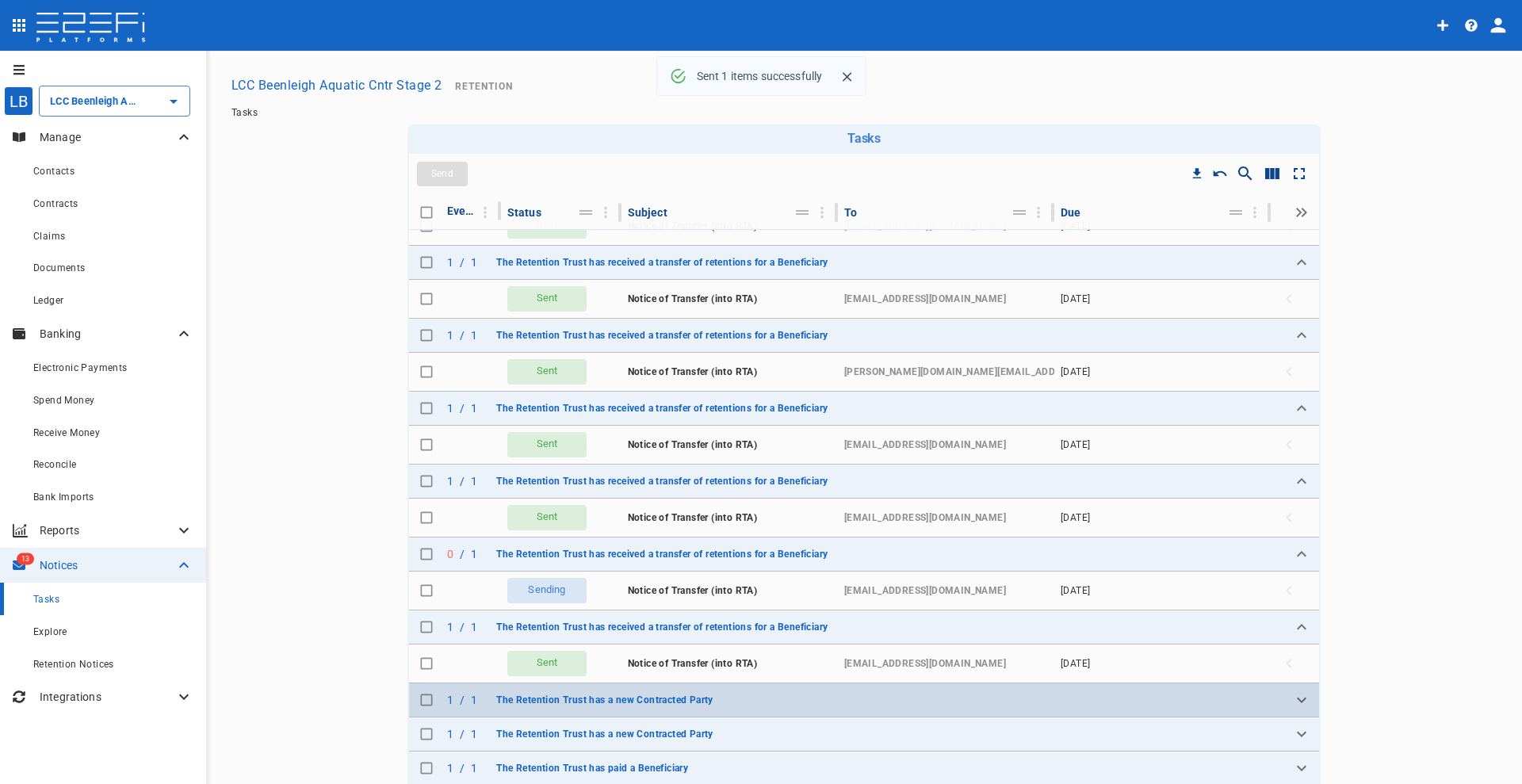 click 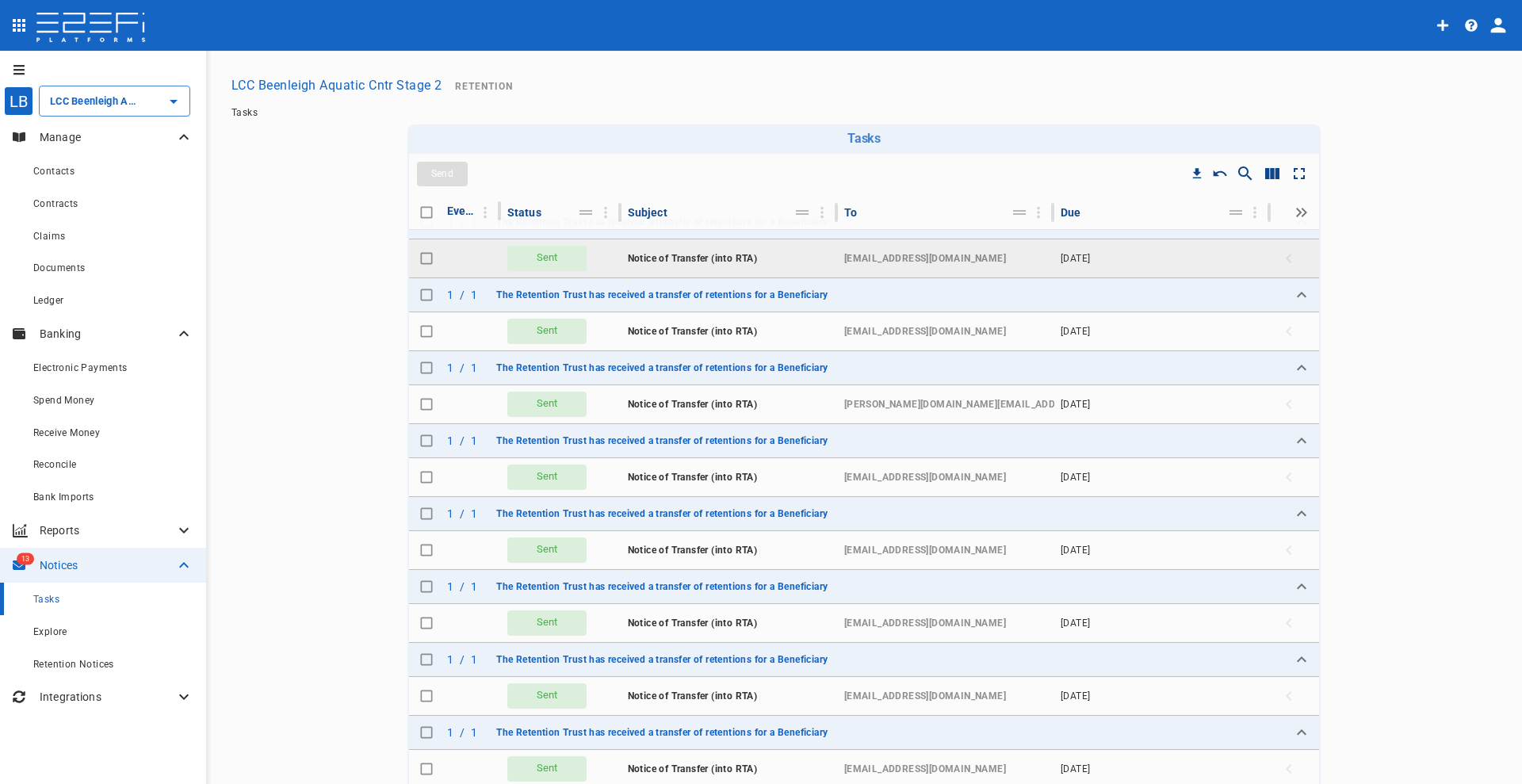 scroll, scrollTop: 0, scrollLeft: 0, axis: both 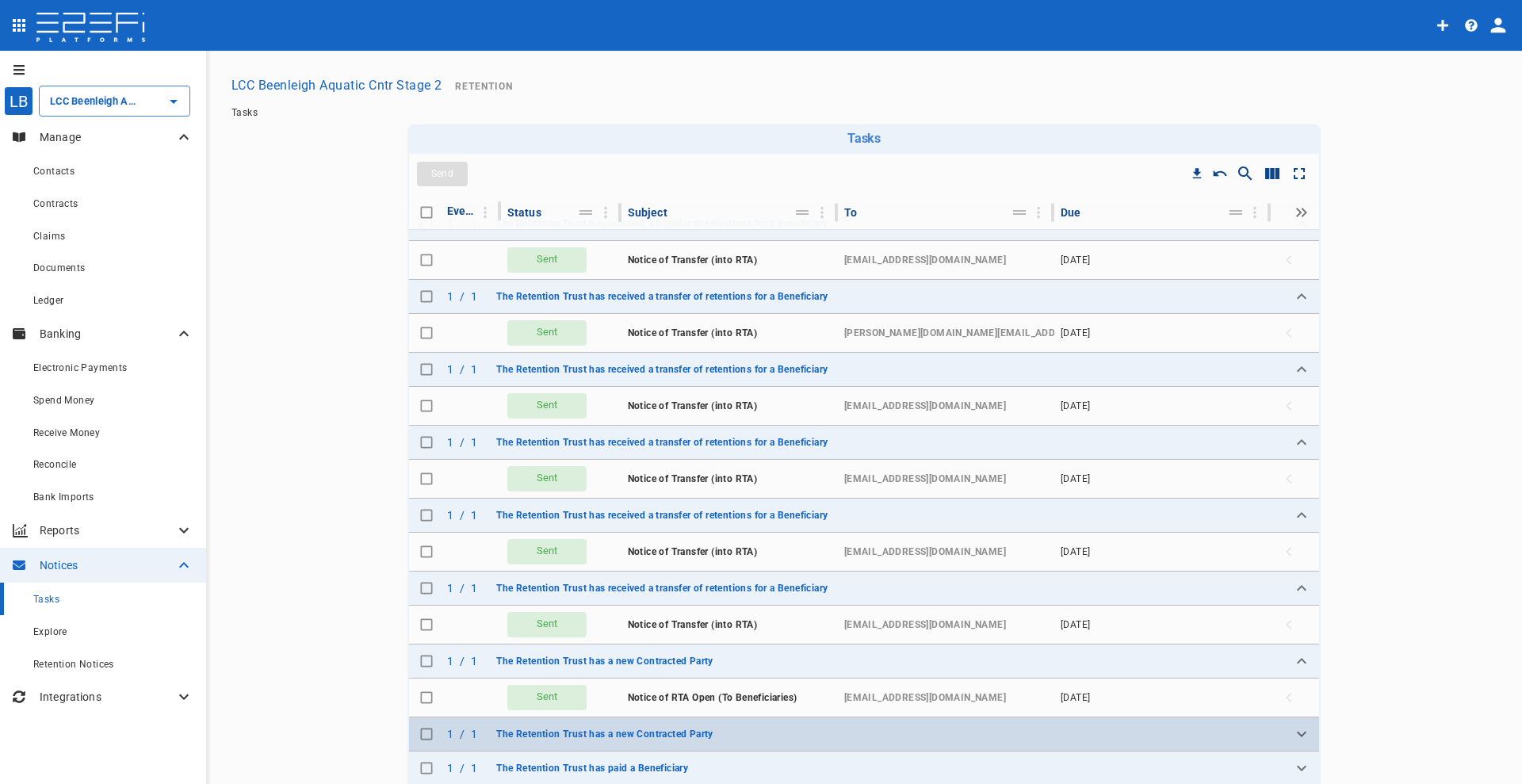 click 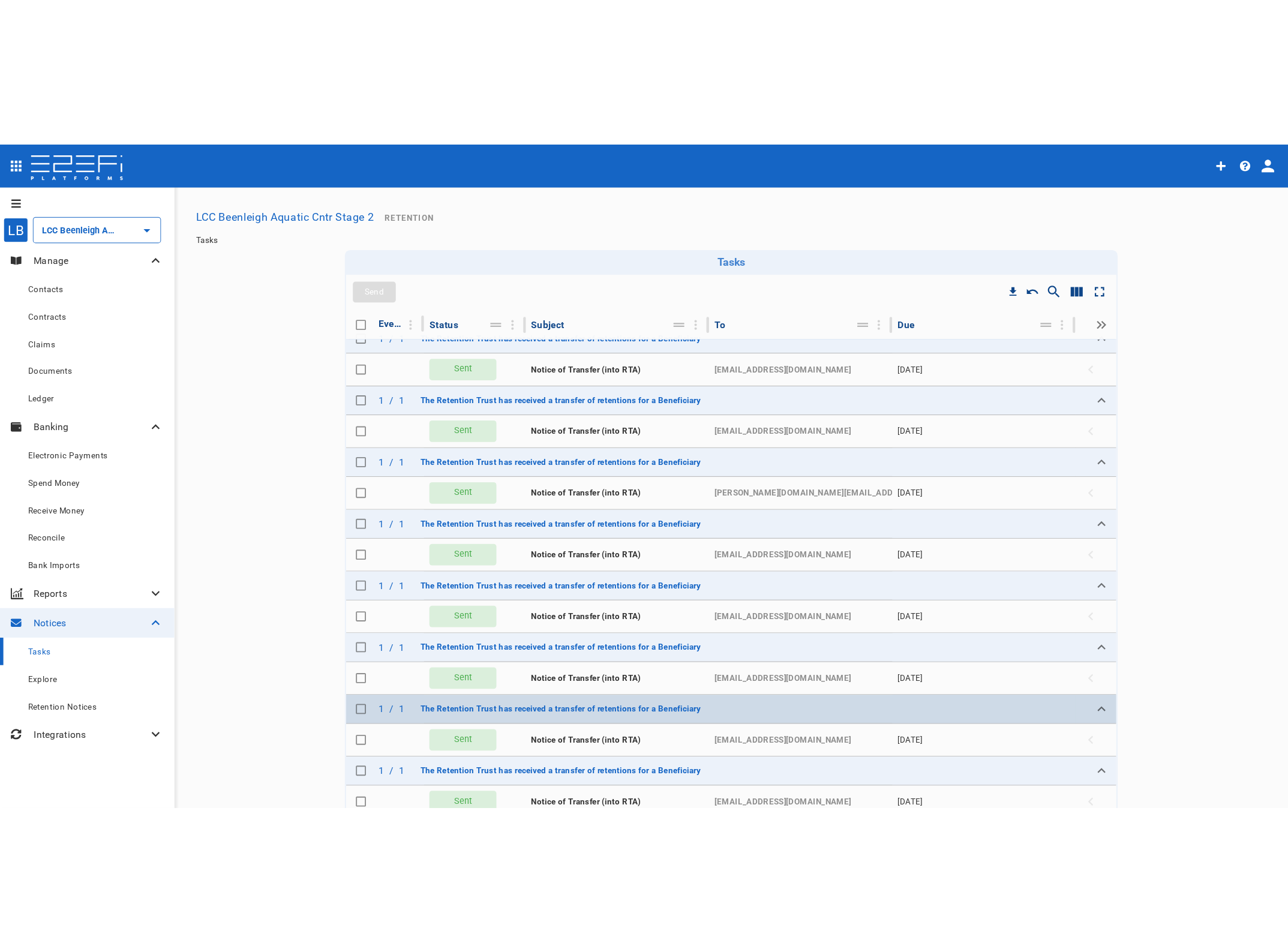 scroll, scrollTop: 0, scrollLeft: 0, axis: both 